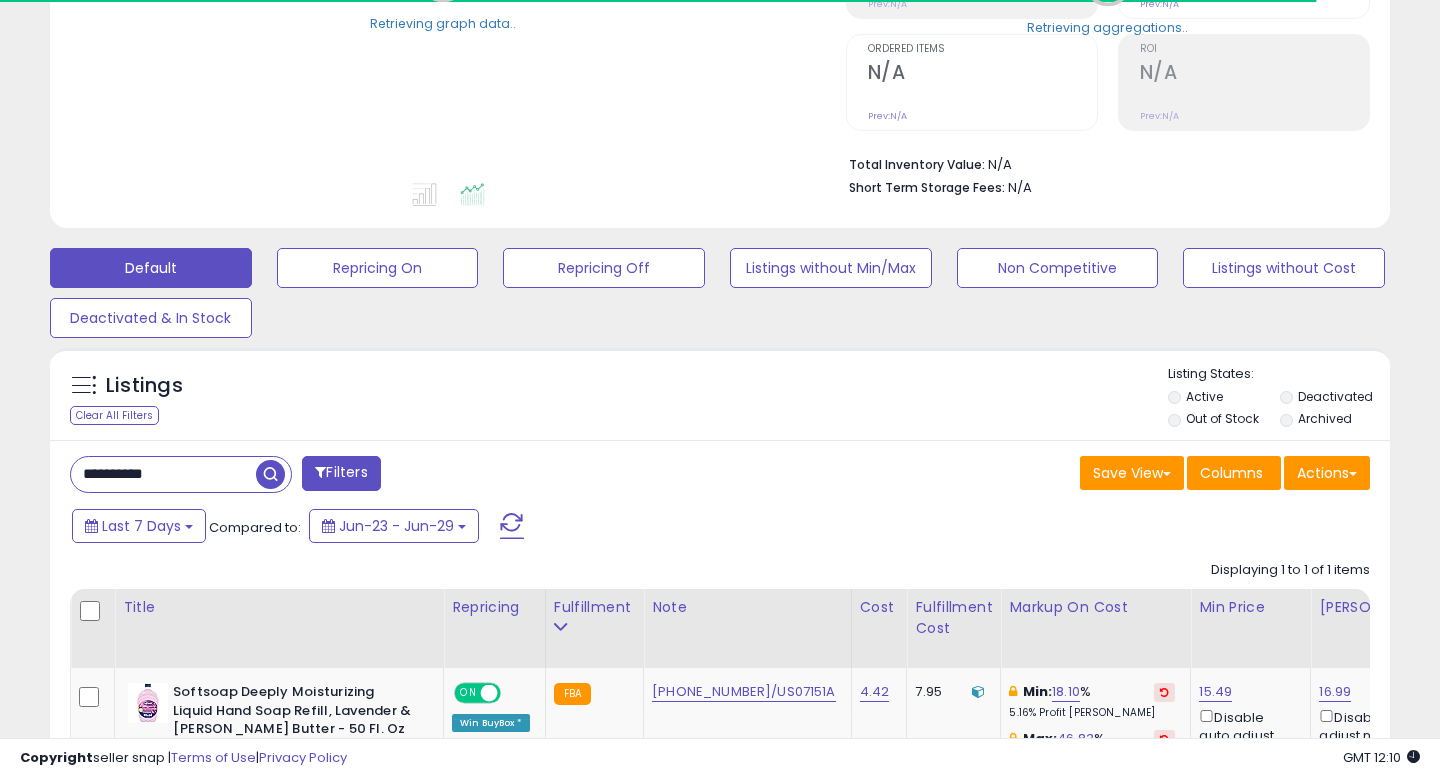 scroll, scrollTop: 391, scrollLeft: 0, axis: vertical 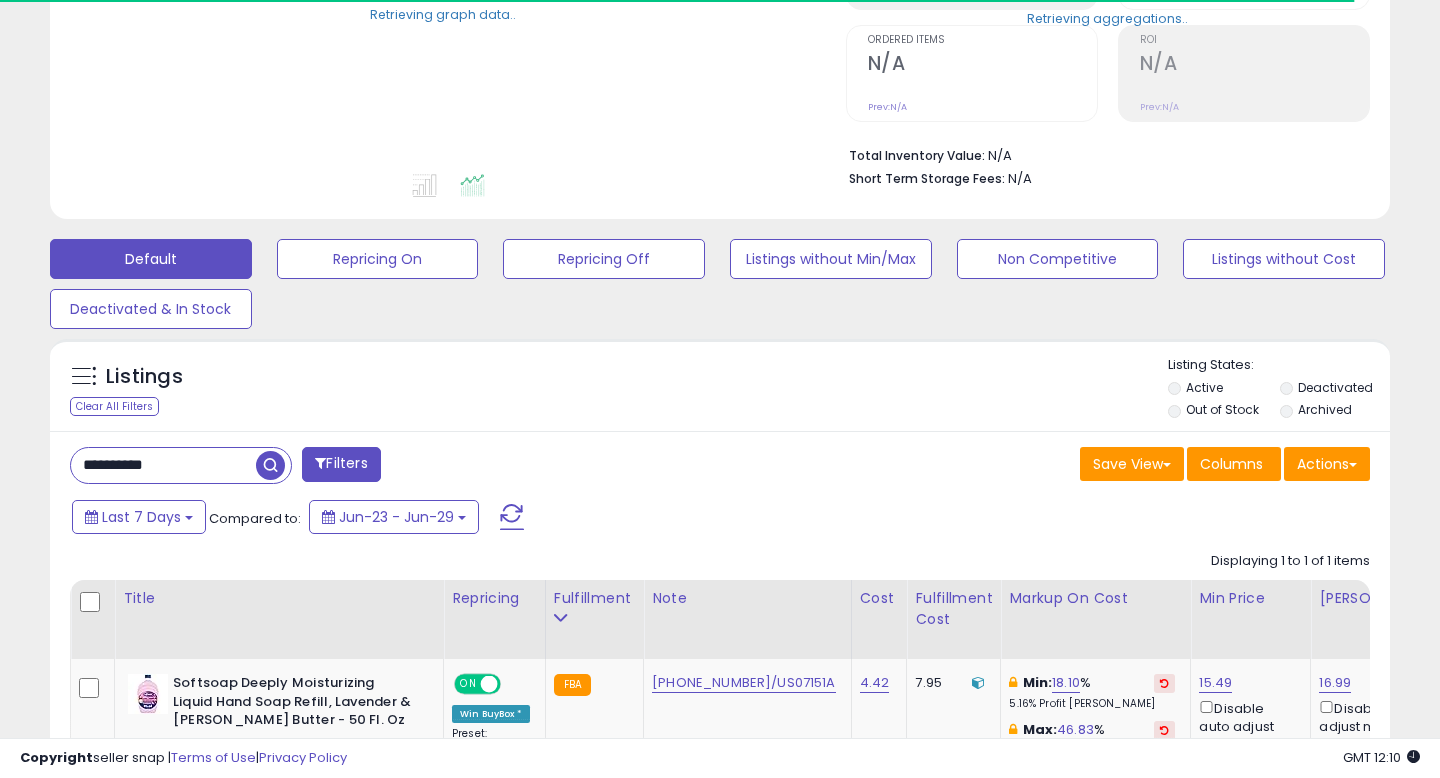 click on "**********" at bounding box center (163, 465) 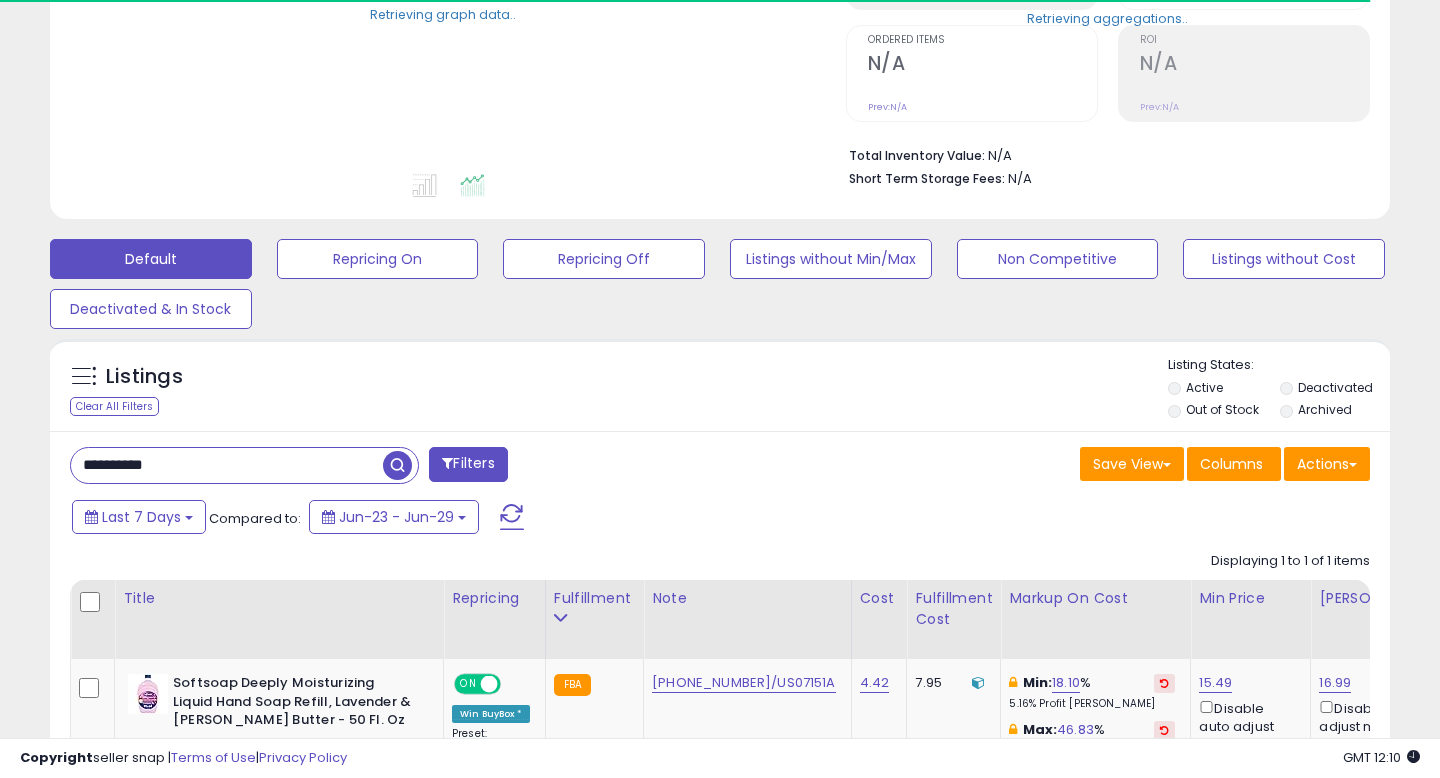 click on "**********" at bounding box center [227, 465] 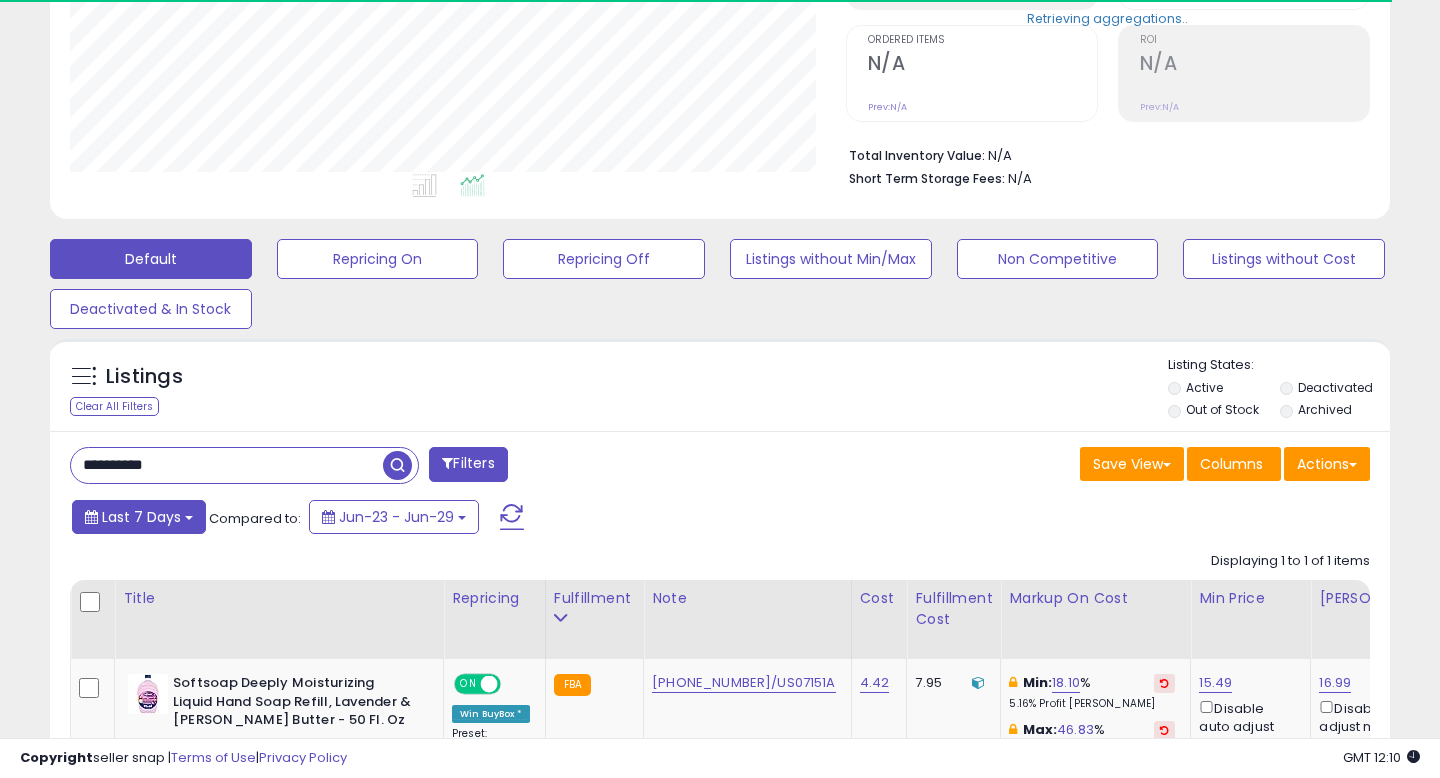 scroll, scrollTop: 999590, scrollLeft: 999224, axis: both 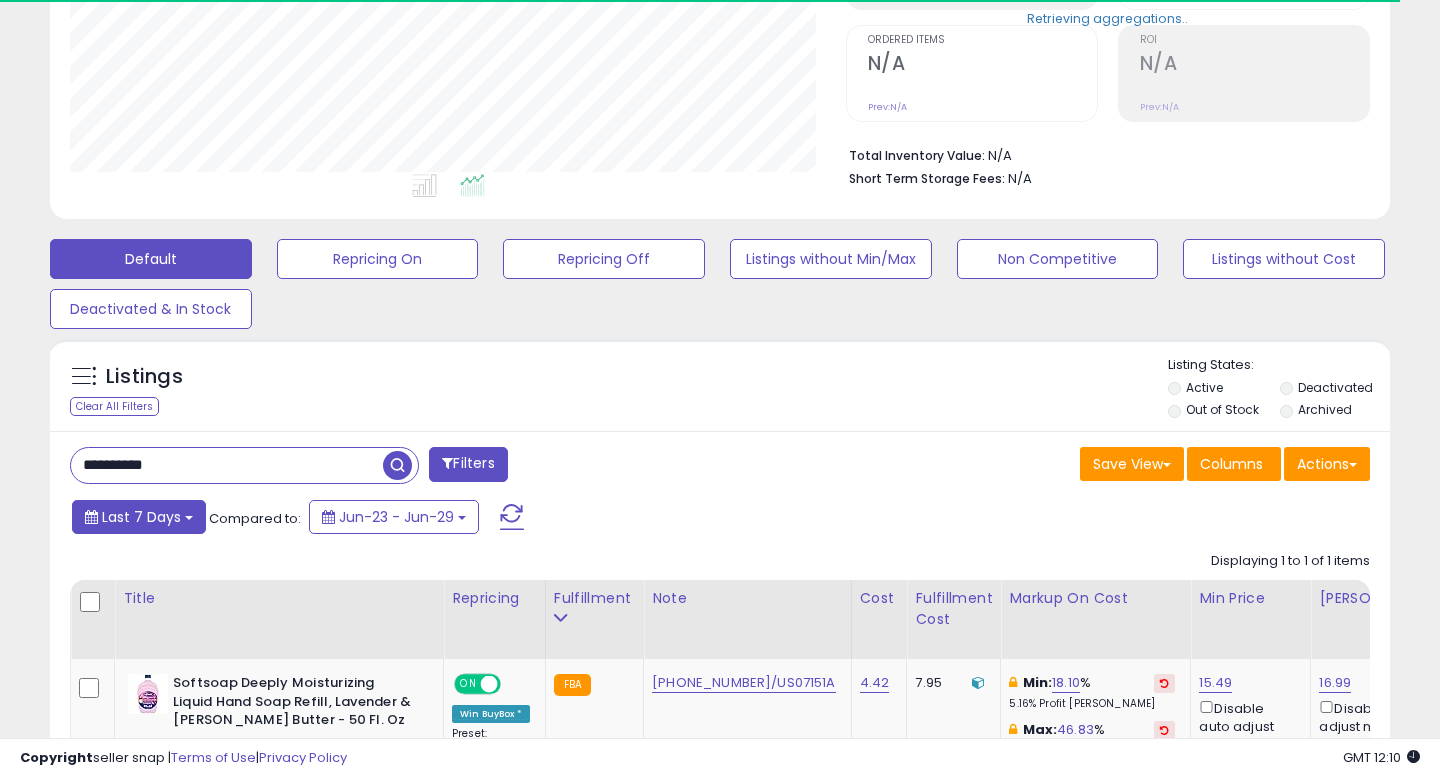 type on "**********" 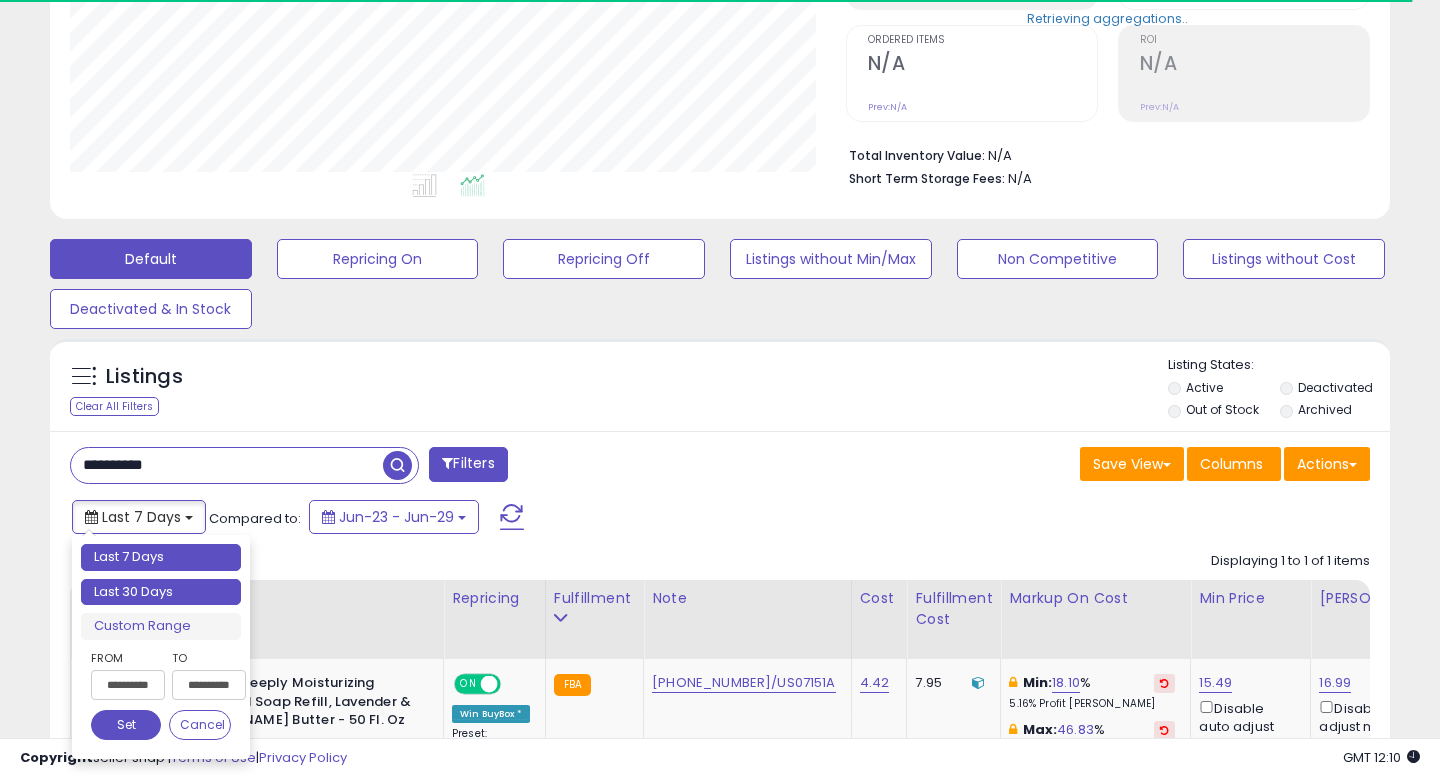 type on "**********" 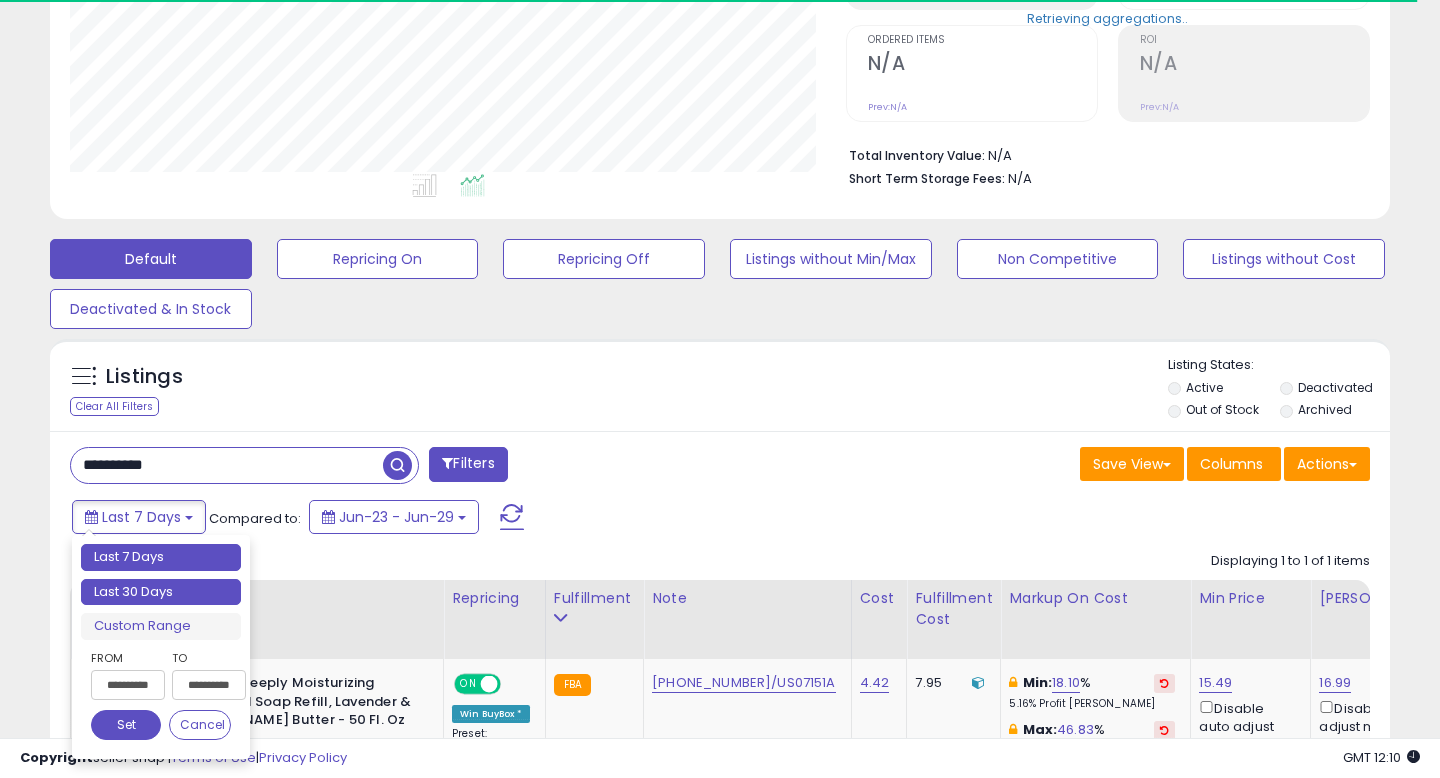 click on "Last 30 Days" at bounding box center (161, 592) 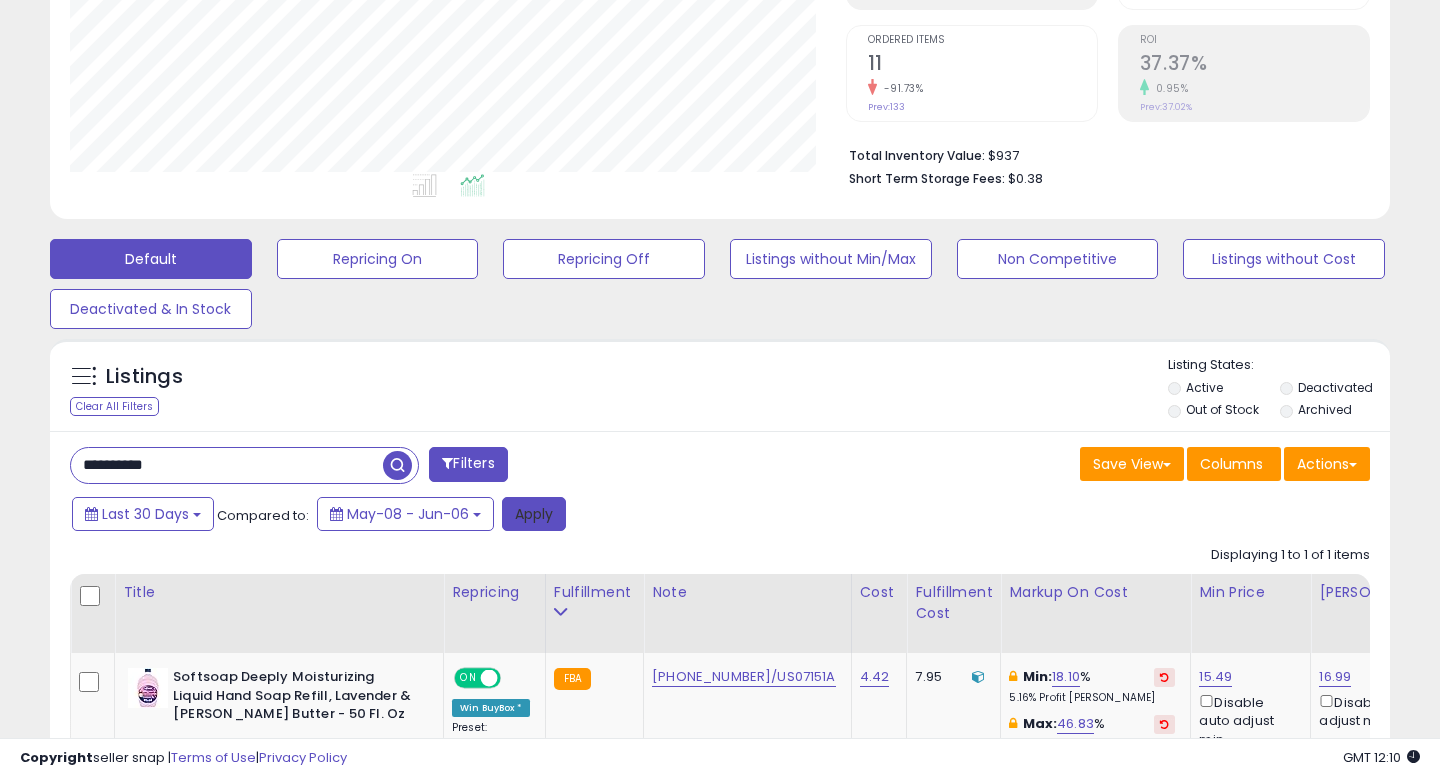click on "Apply" at bounding box center (534, 514) 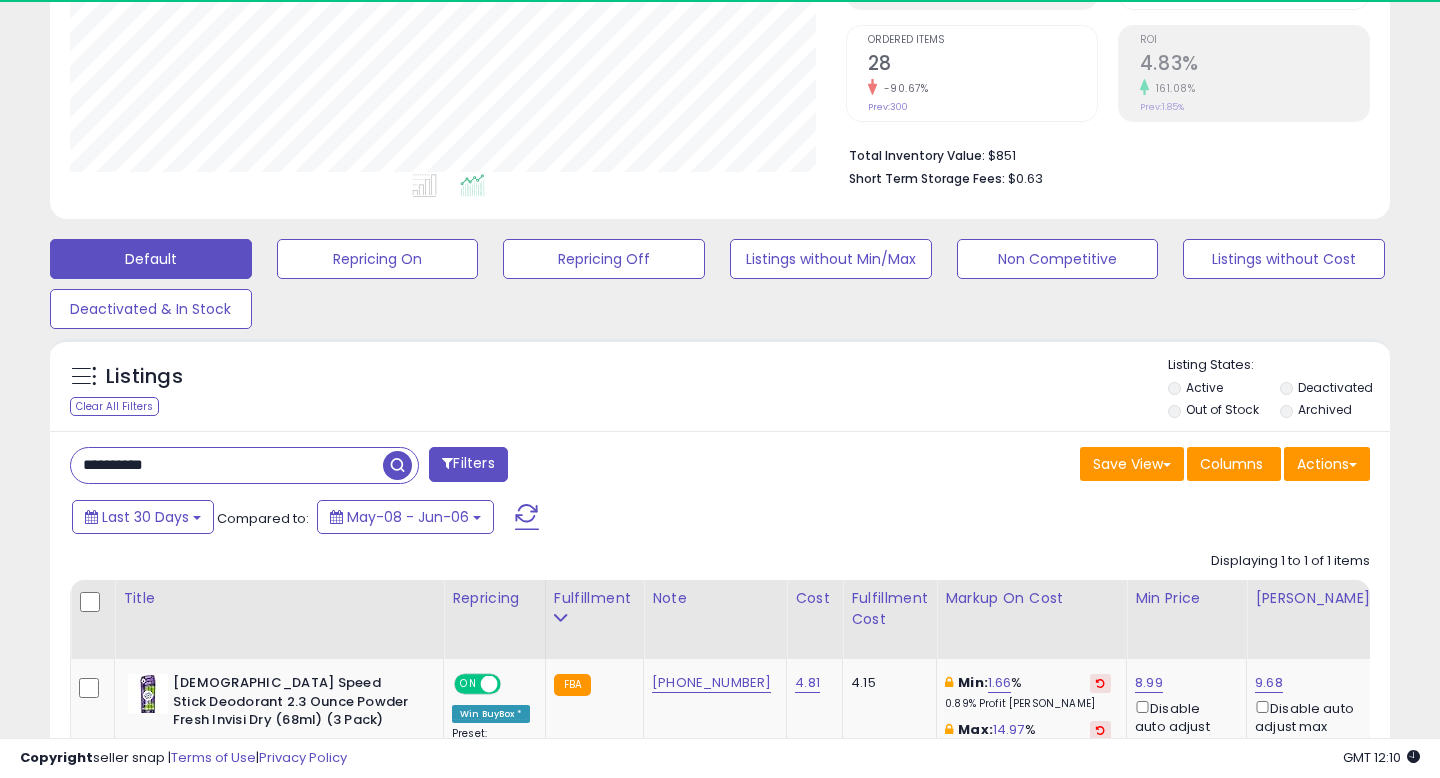 scroll, scrollTop: 999590, scrollLeft: 999224, axis: both 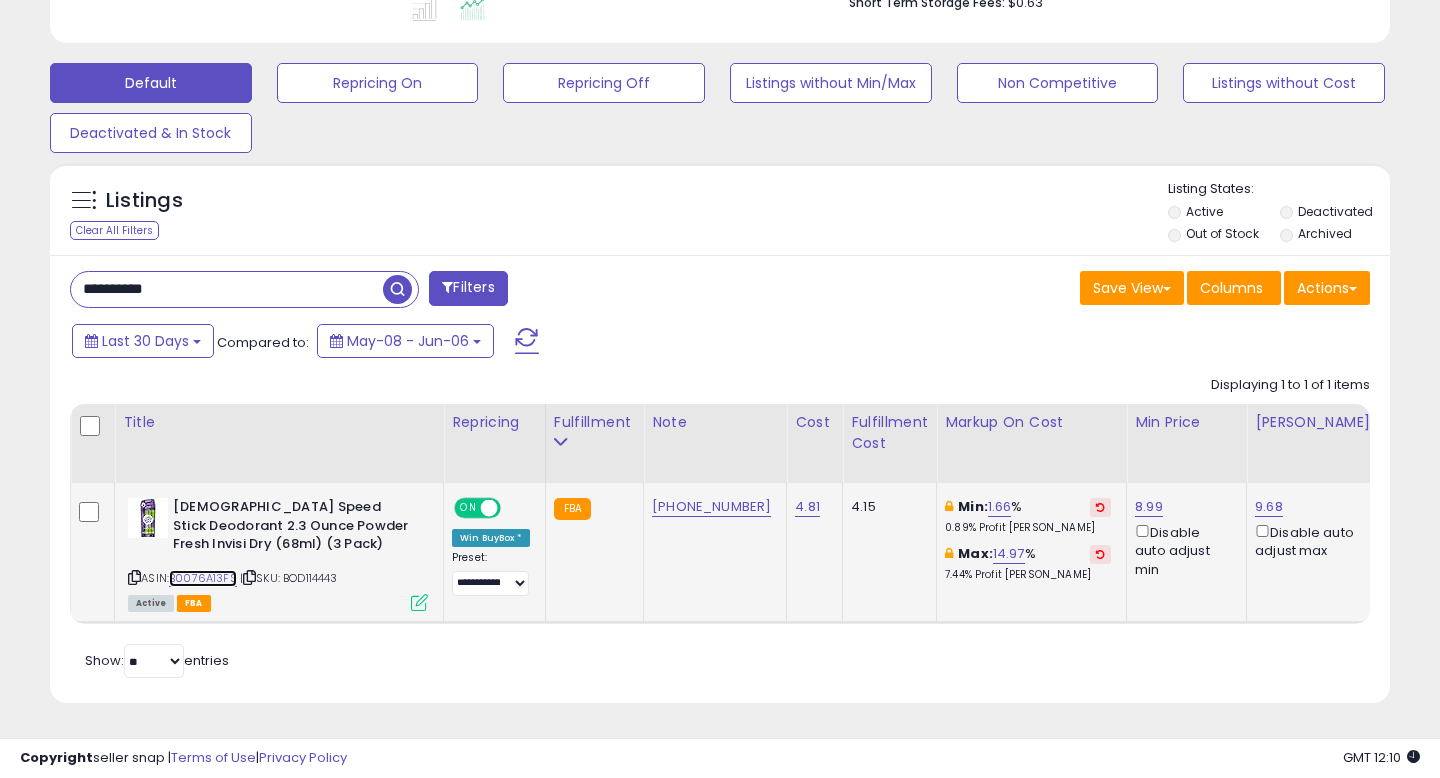 click on "B0076A13FS" at bounding box center (203, 578) 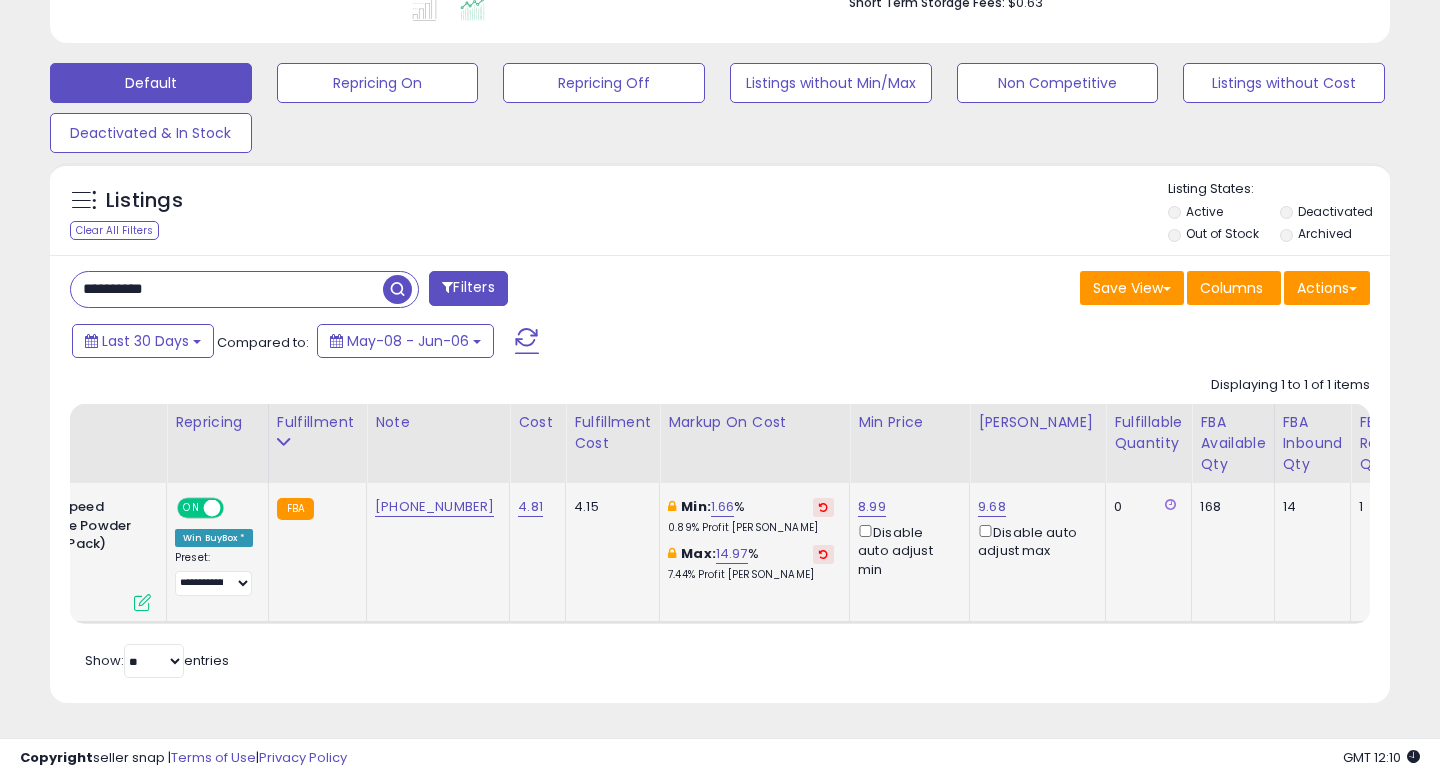 scroll, scrollTop: 0, scrollLeft: 472, axis: horizontal 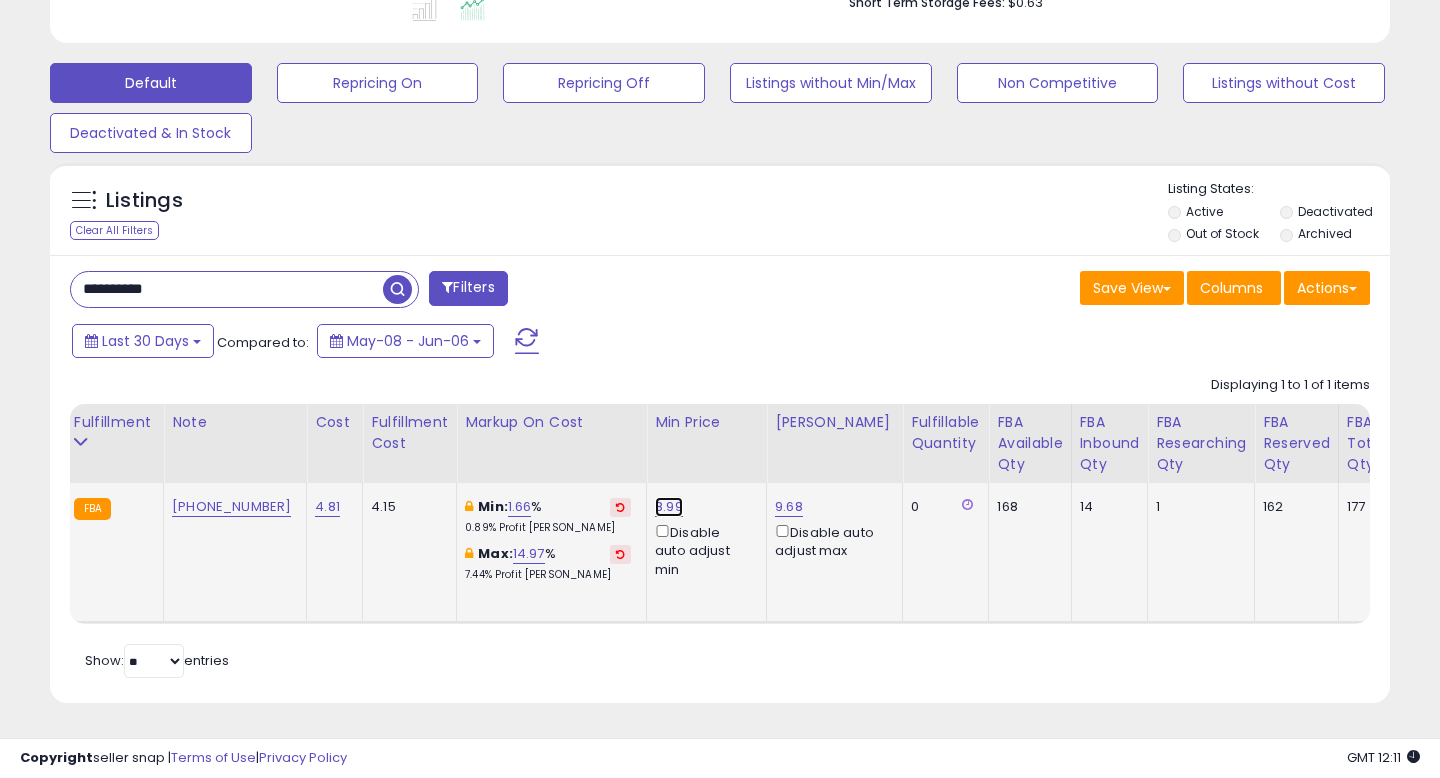 click on "8.99" at bounding box center [669, 507] 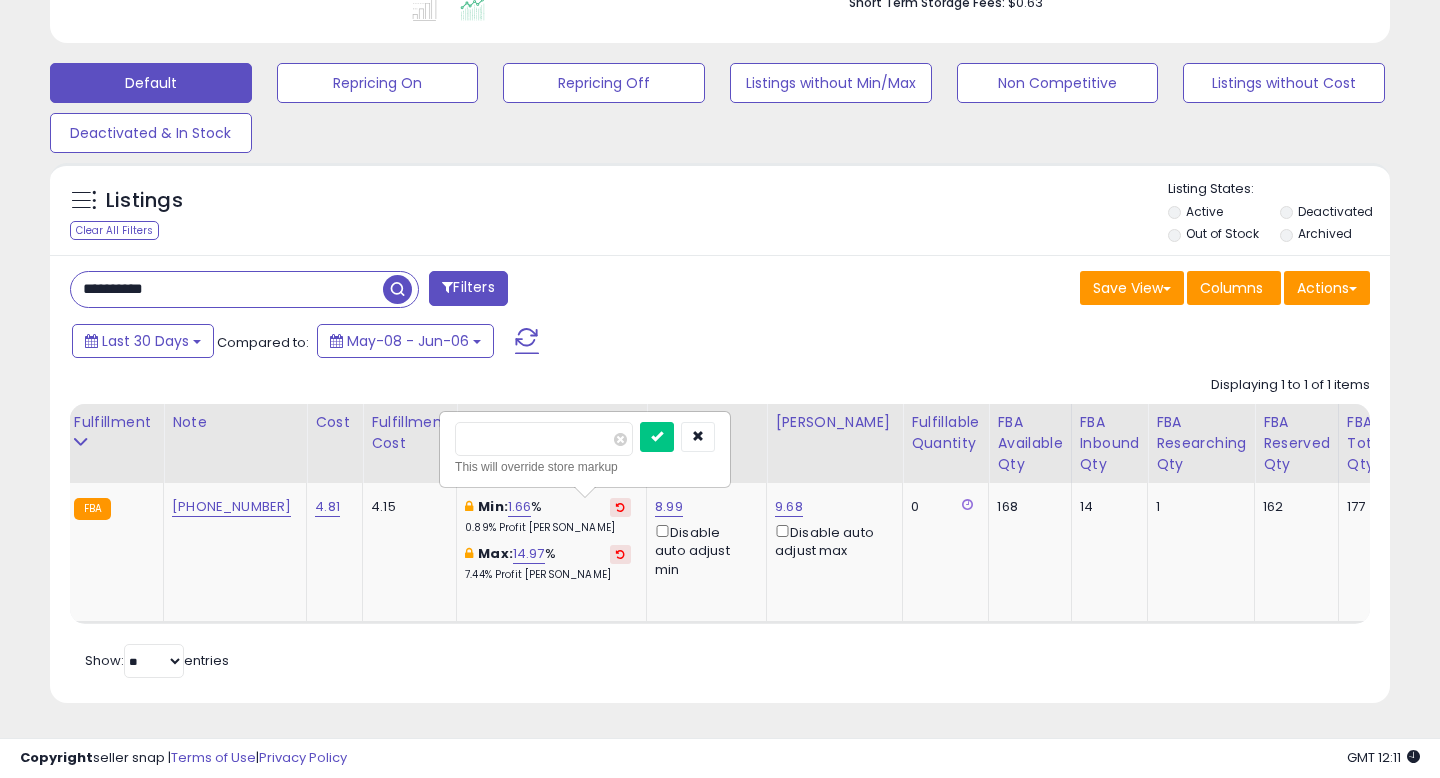 drag, startPoint x: 541, startPoint y: 437, endPoint x: 394, endPoint y: 443, distance: 147.12239 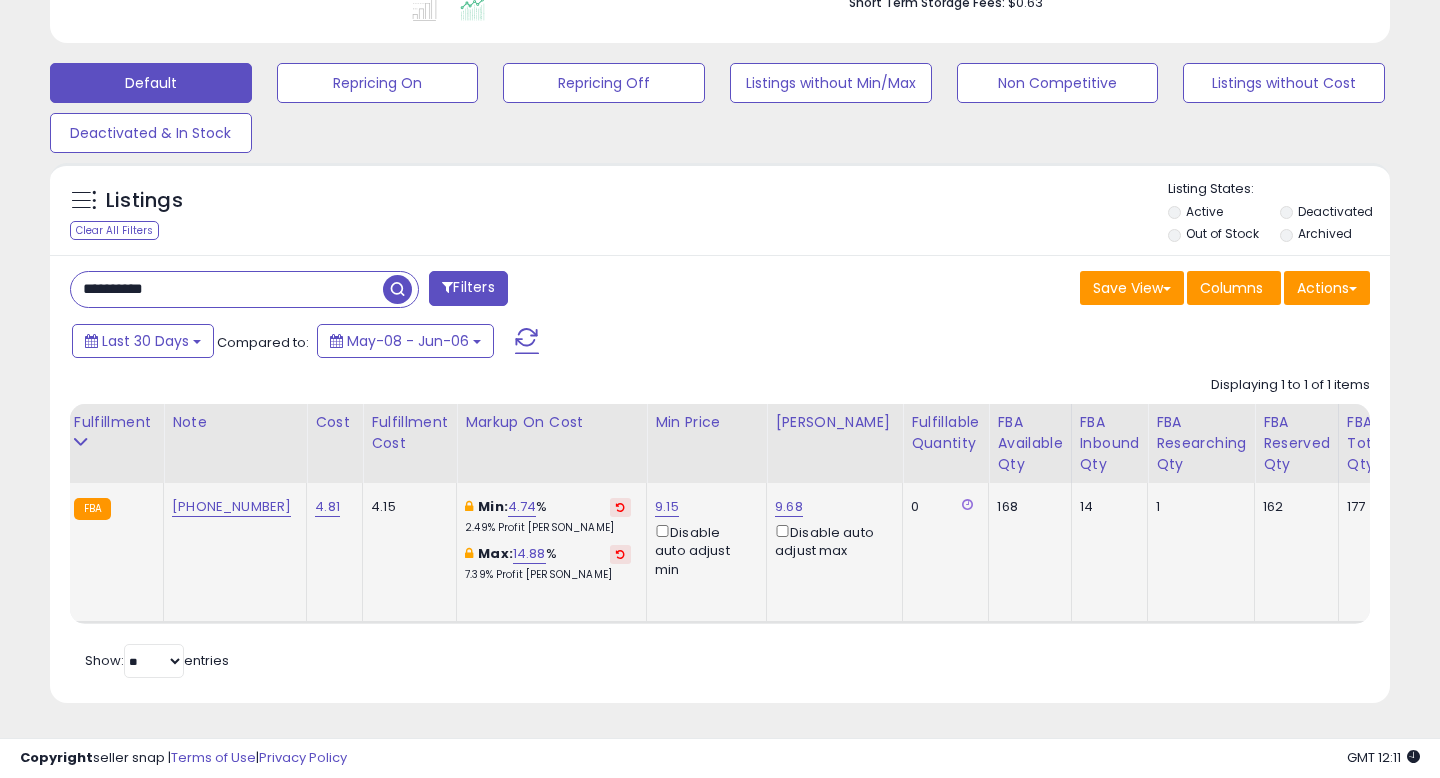 click on "Disable auto adjust min" at bounding box center (703, 550) 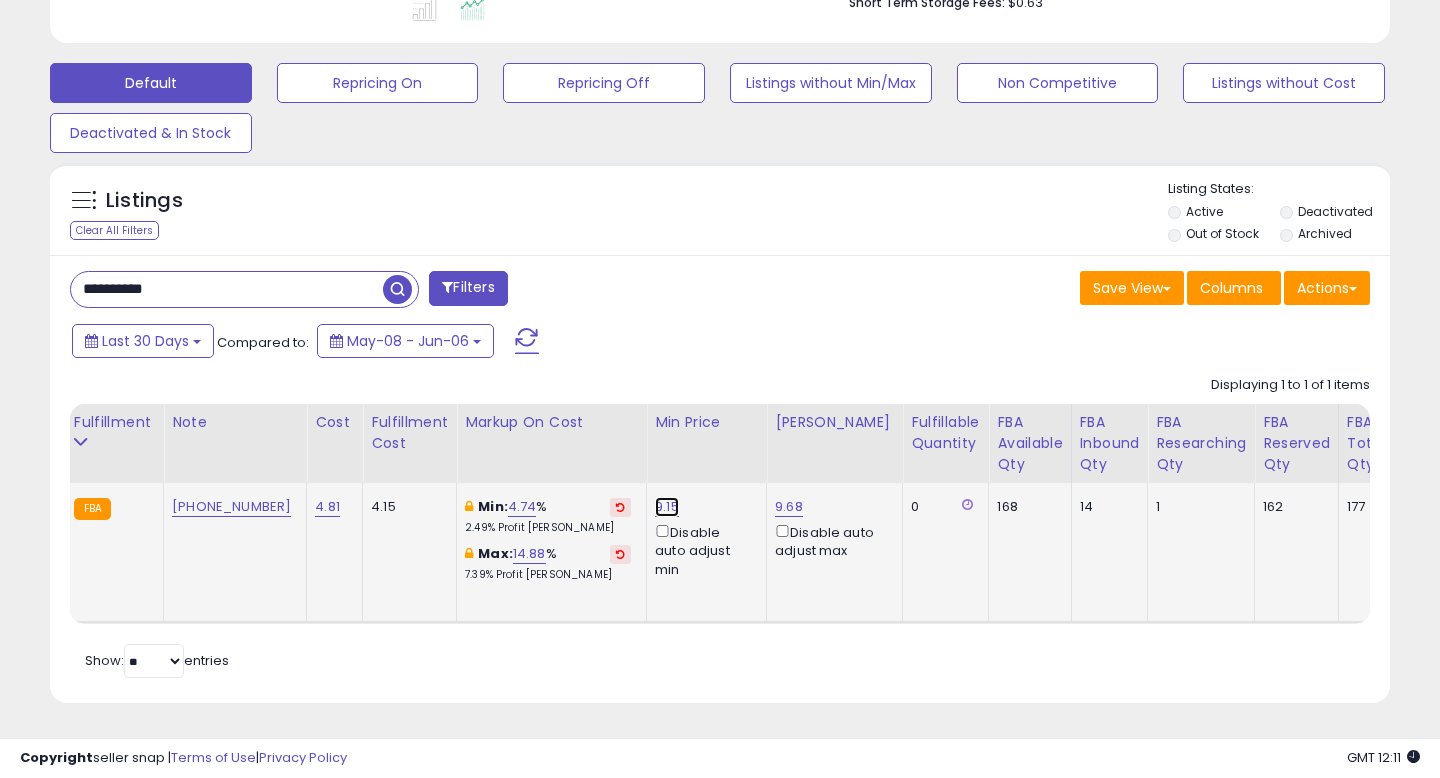 click on "9.15" at bounding box center [667, 507] 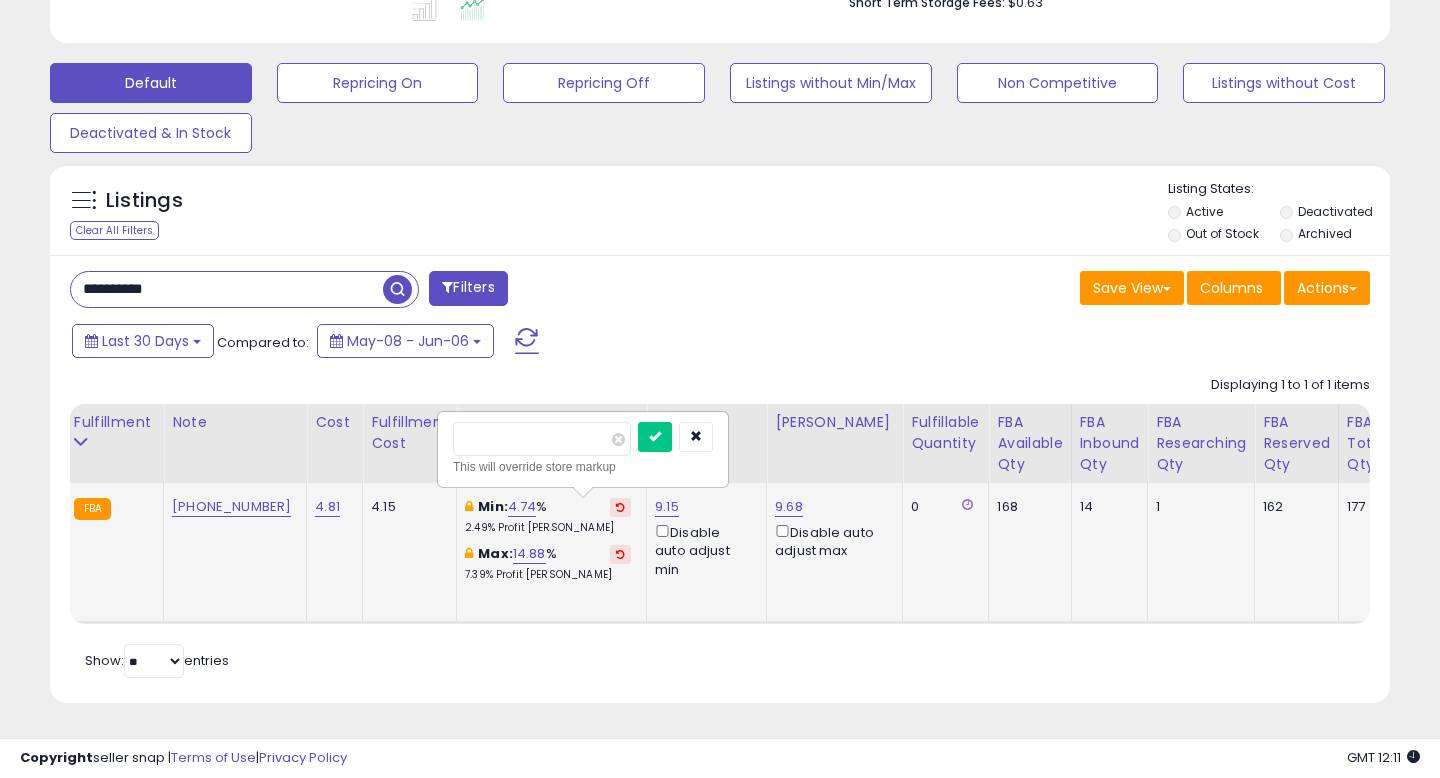 type on "****" 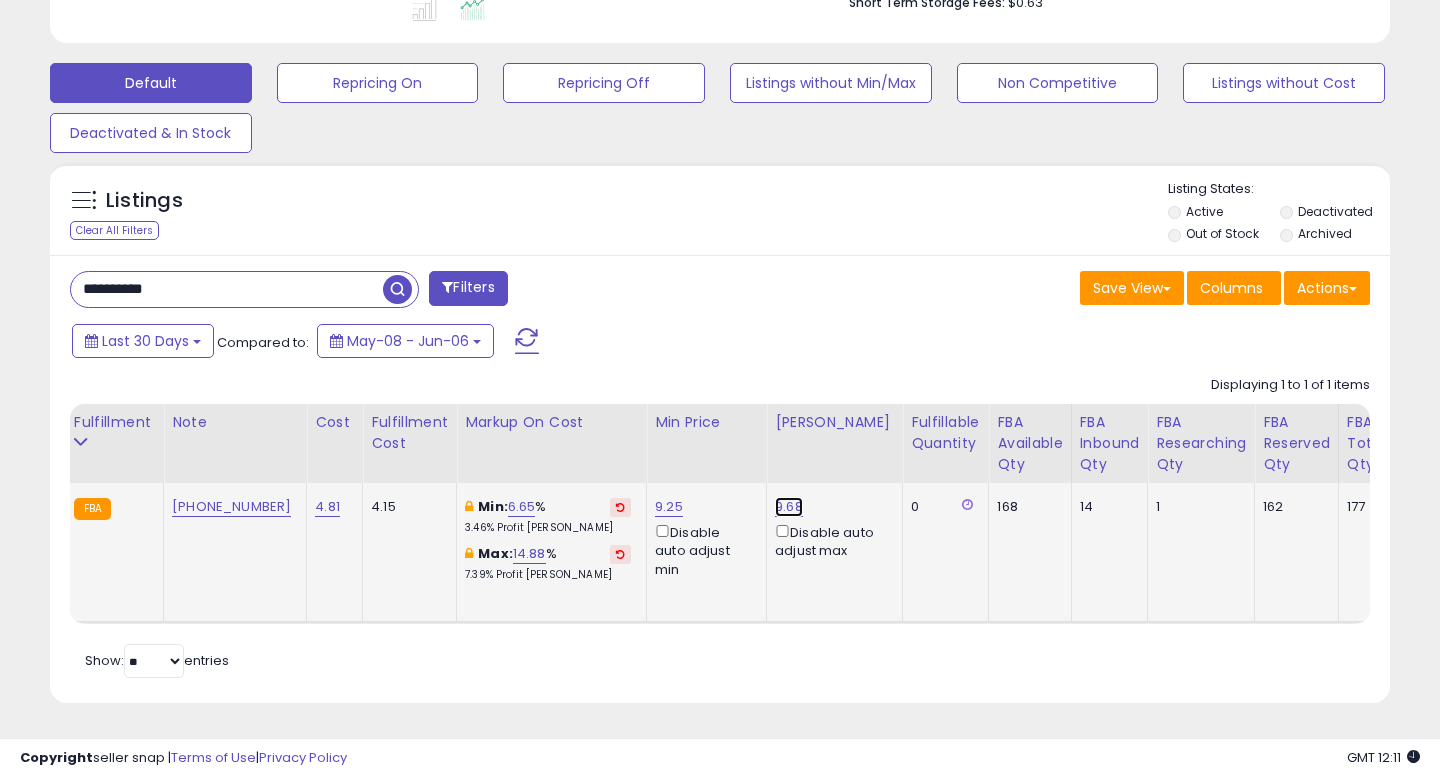 click on "9.68" at bounding box center [789, 507] 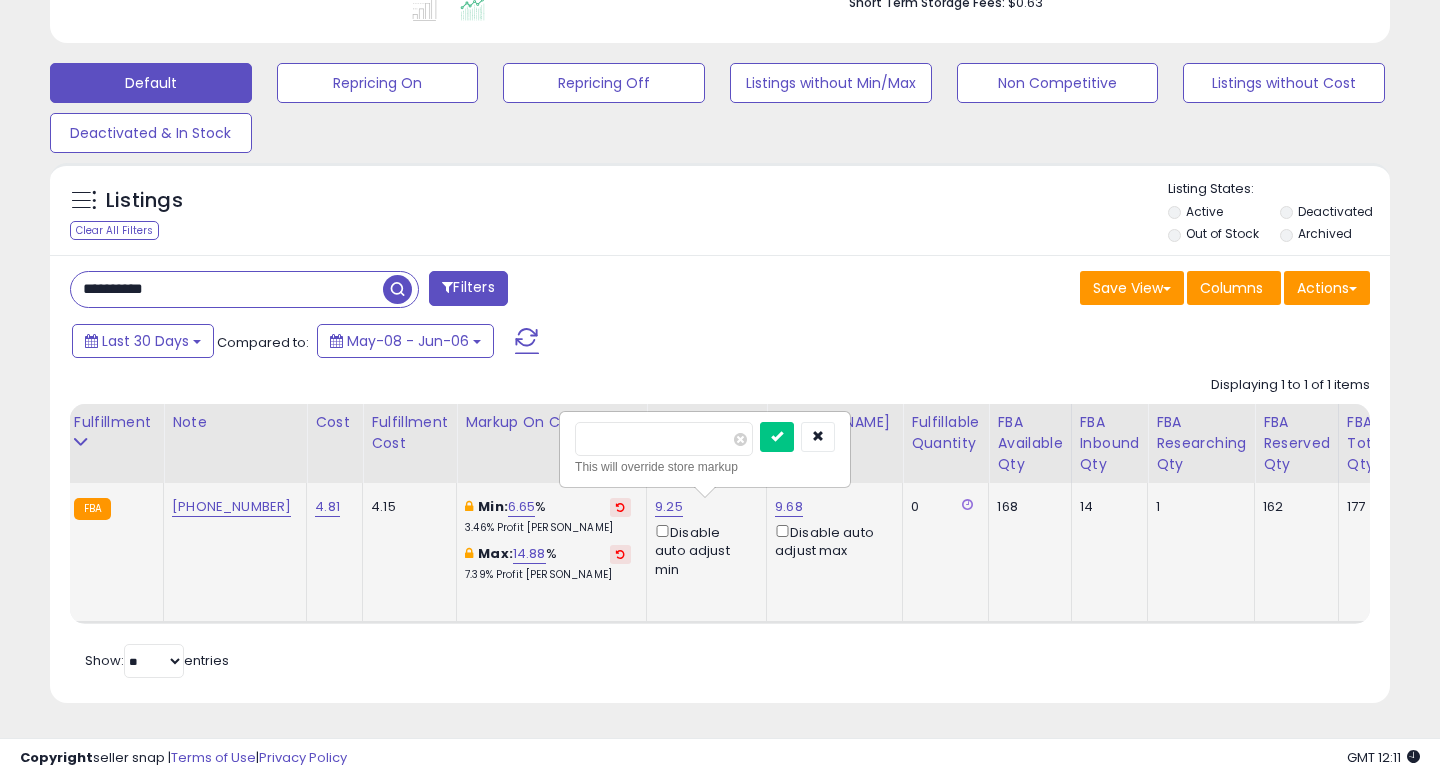 type on "****" 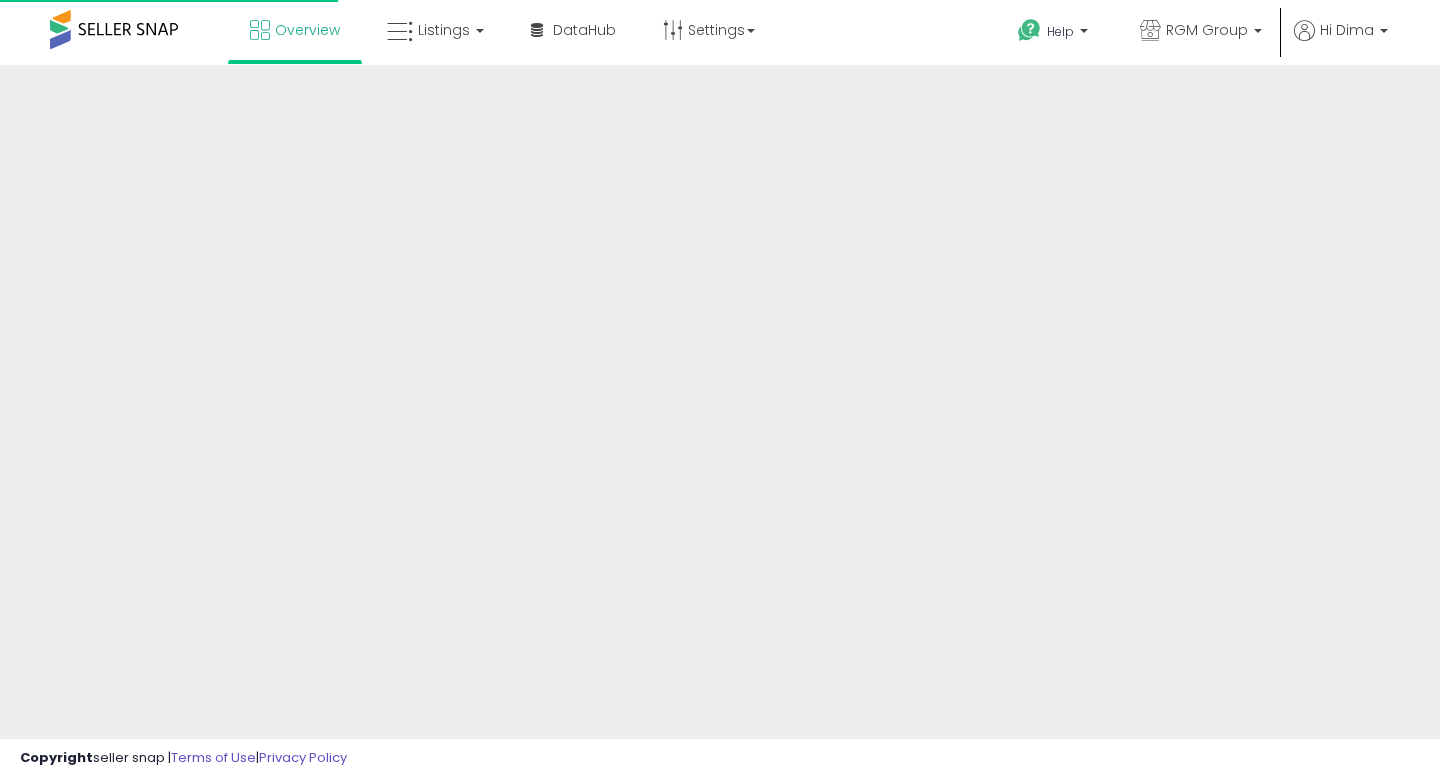 scroll, scrollTop: 0, scrollLeft: 0, axis: both 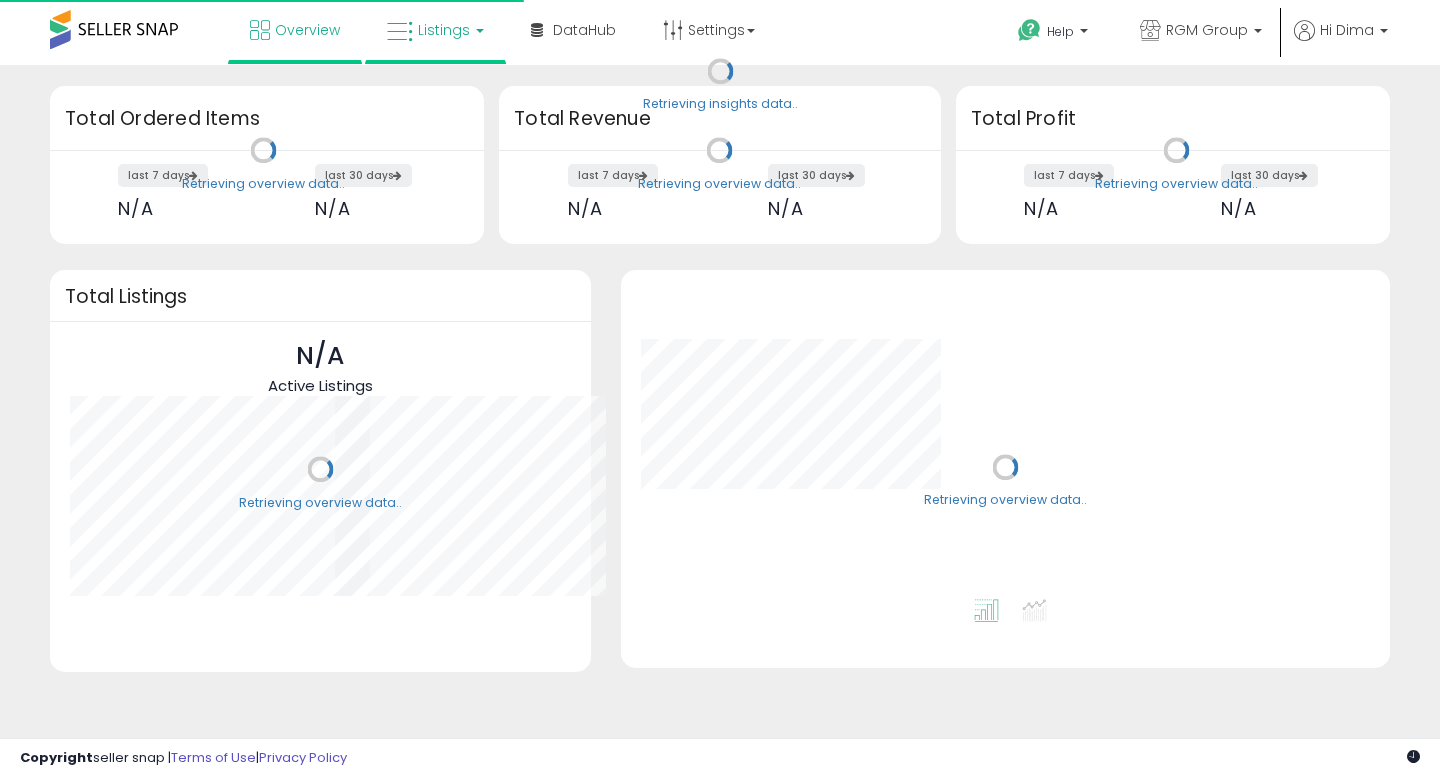 click on "Listings" at bounding box center (435, 30) 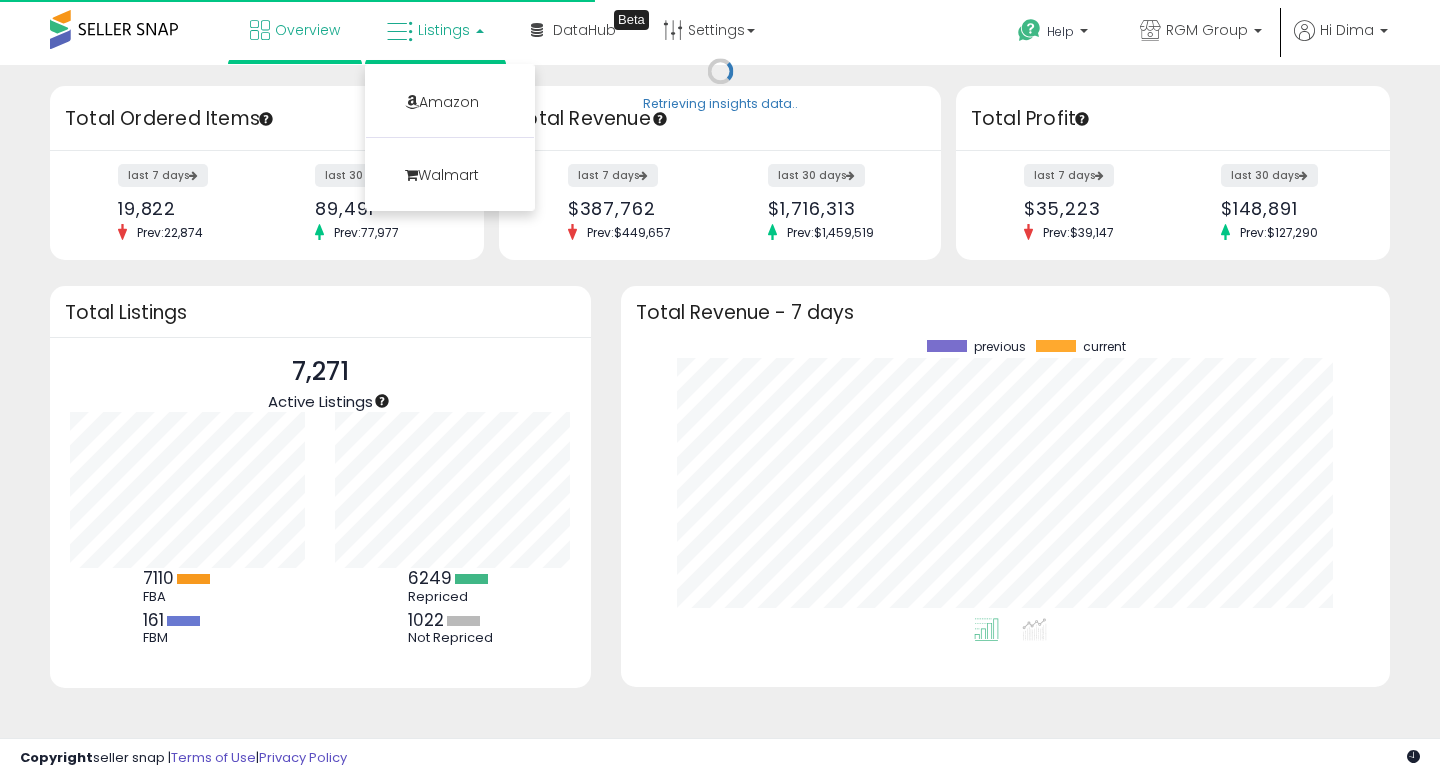 scroll, scrollTop: 999800, scrollLeft: 999734, axis: both 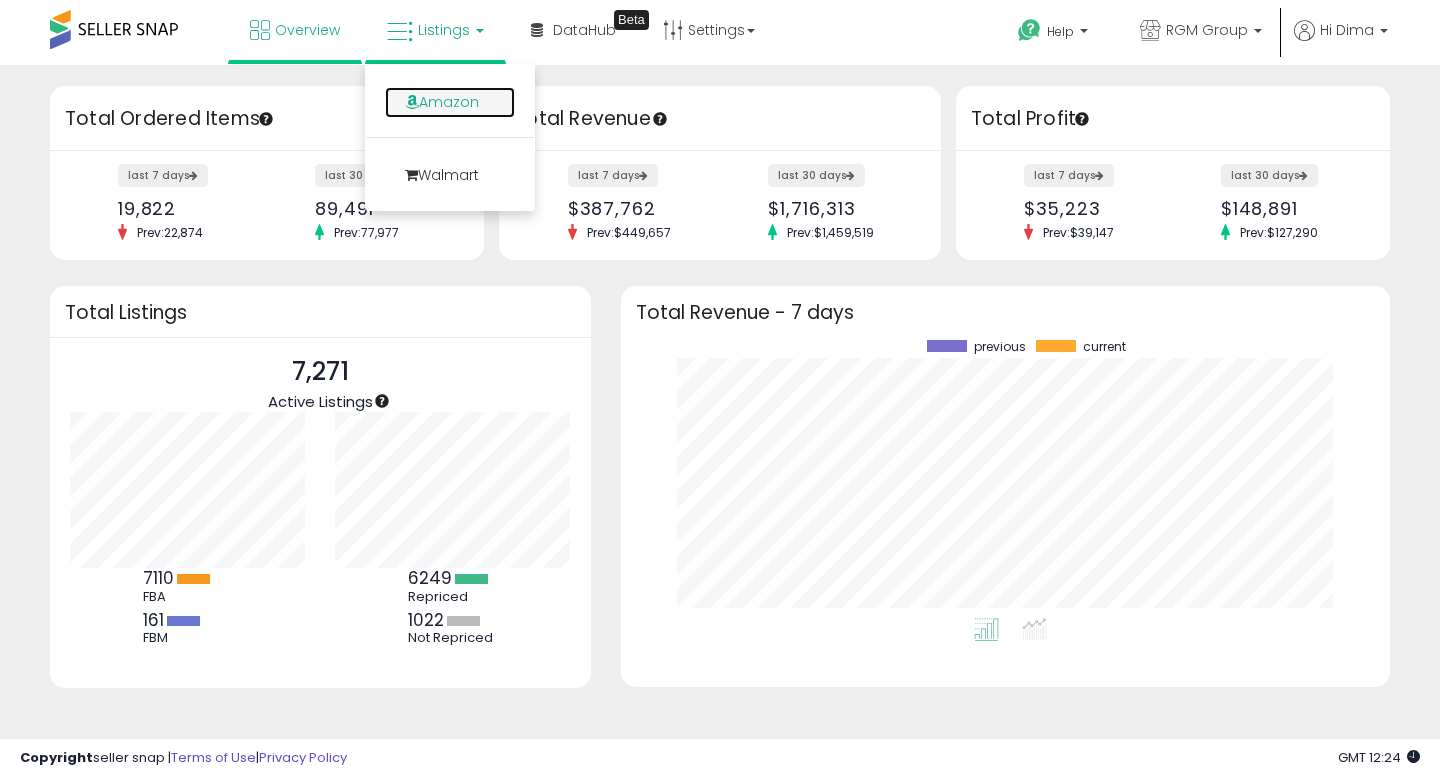 click on "Amazon" at bounding box center [450, 102] 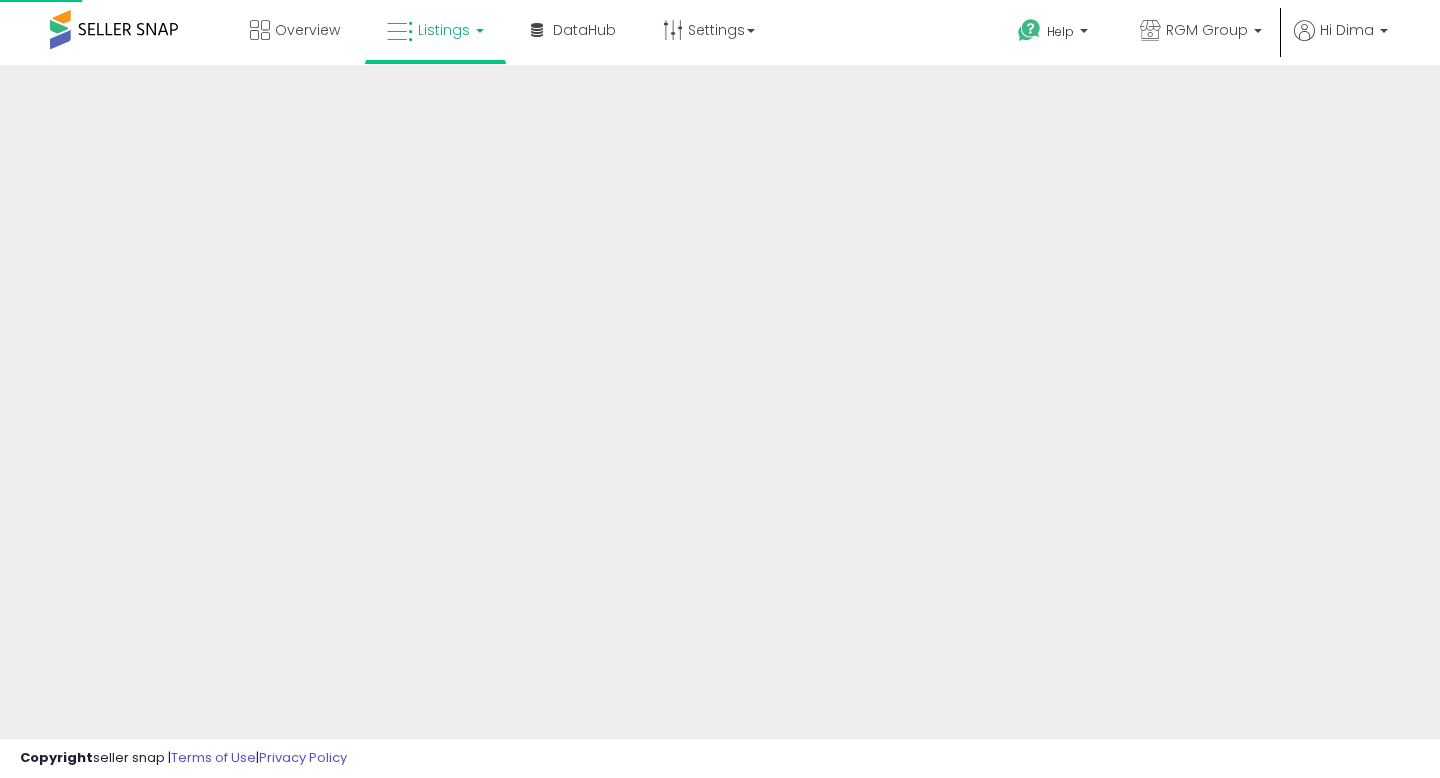 scroll, scrollTop: 0, scrollLeft: 0, axis: both 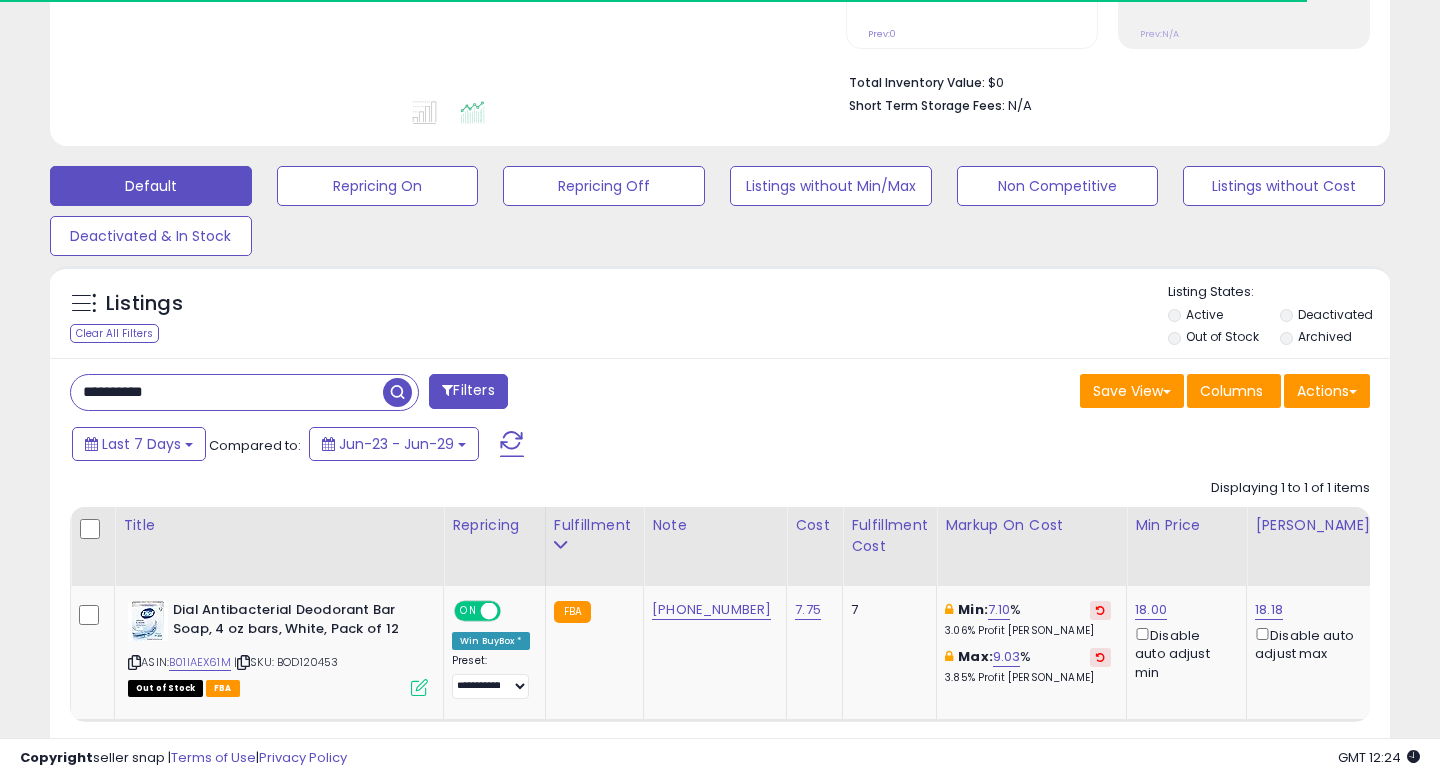 click on "**********" at bounding box center [227, 392] 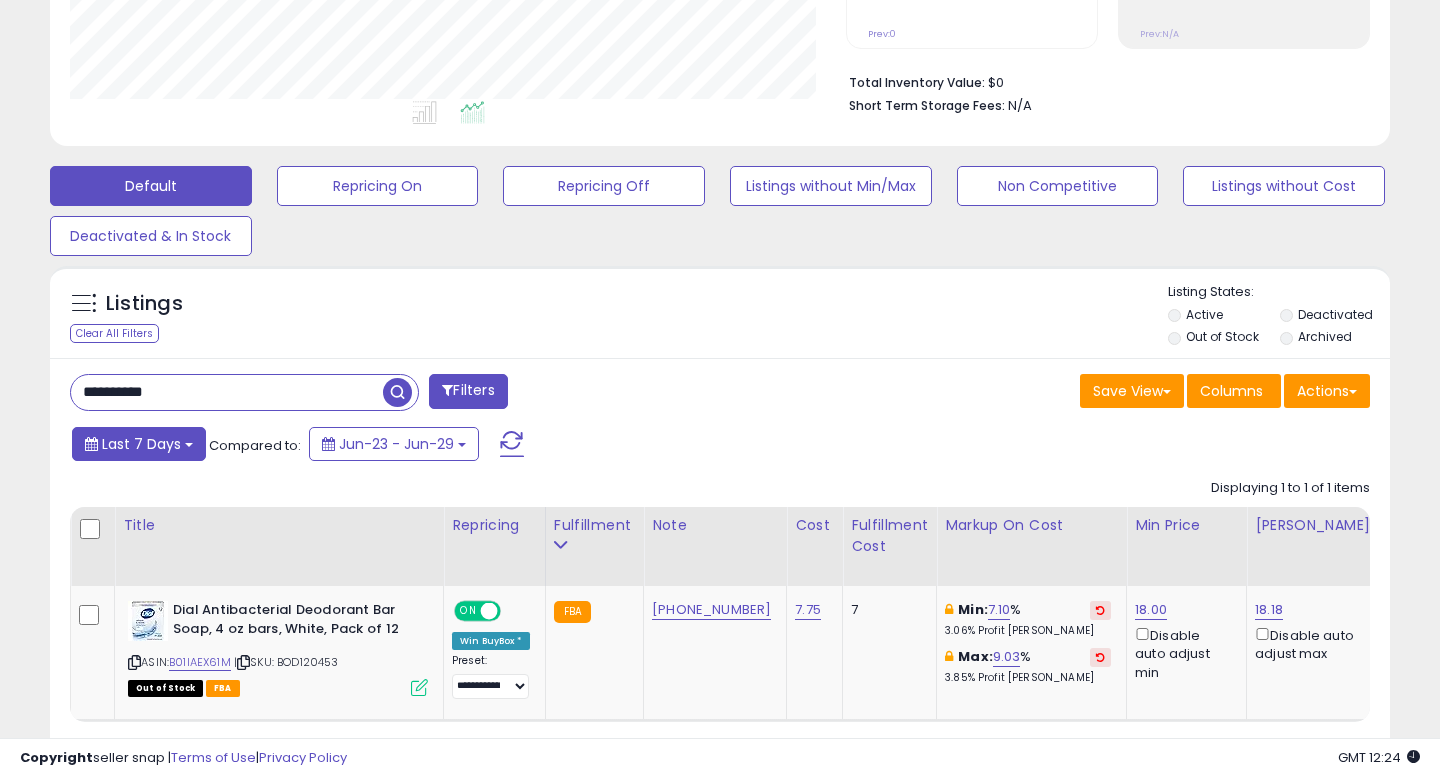 scroll, scrollTop: 999590, scrollLeft: 999224, axis: both 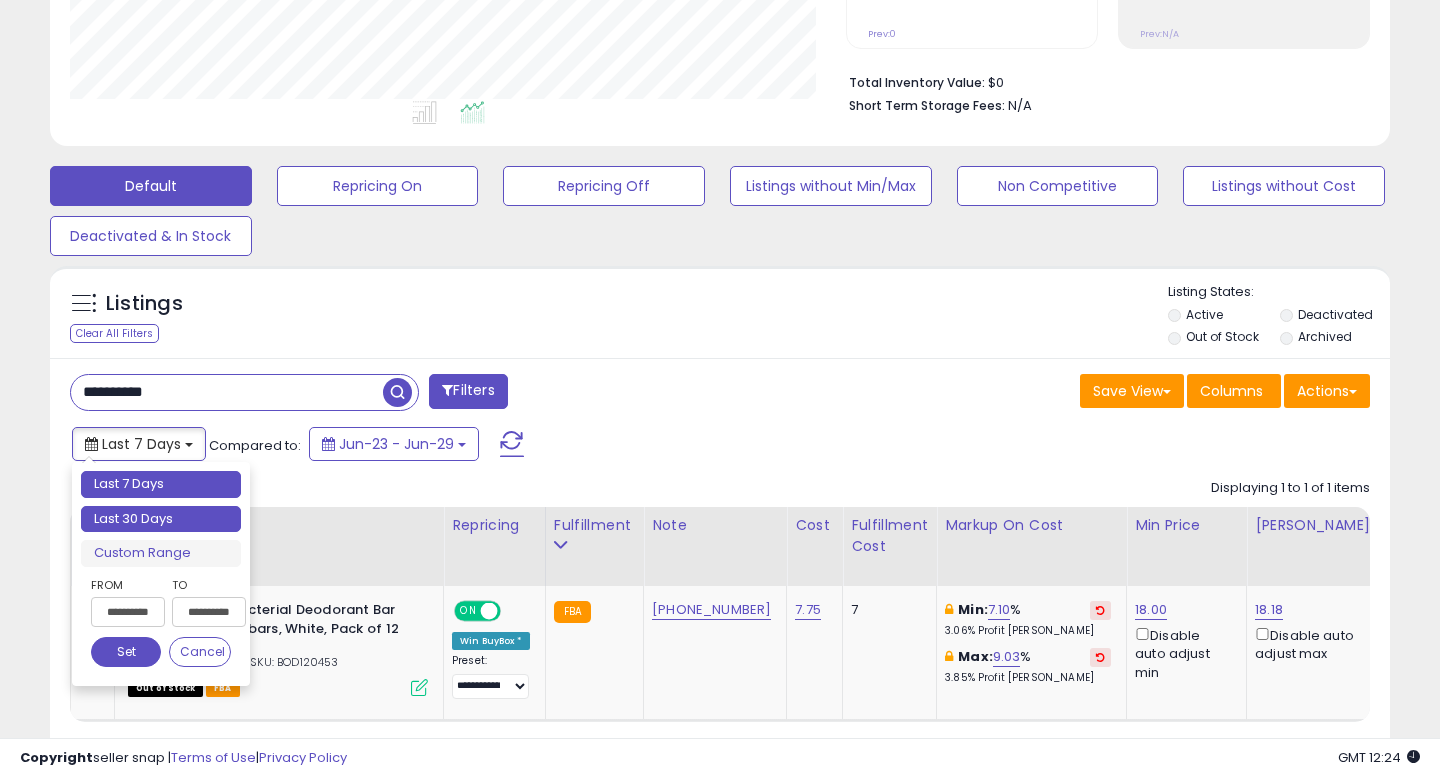 type on "**********" 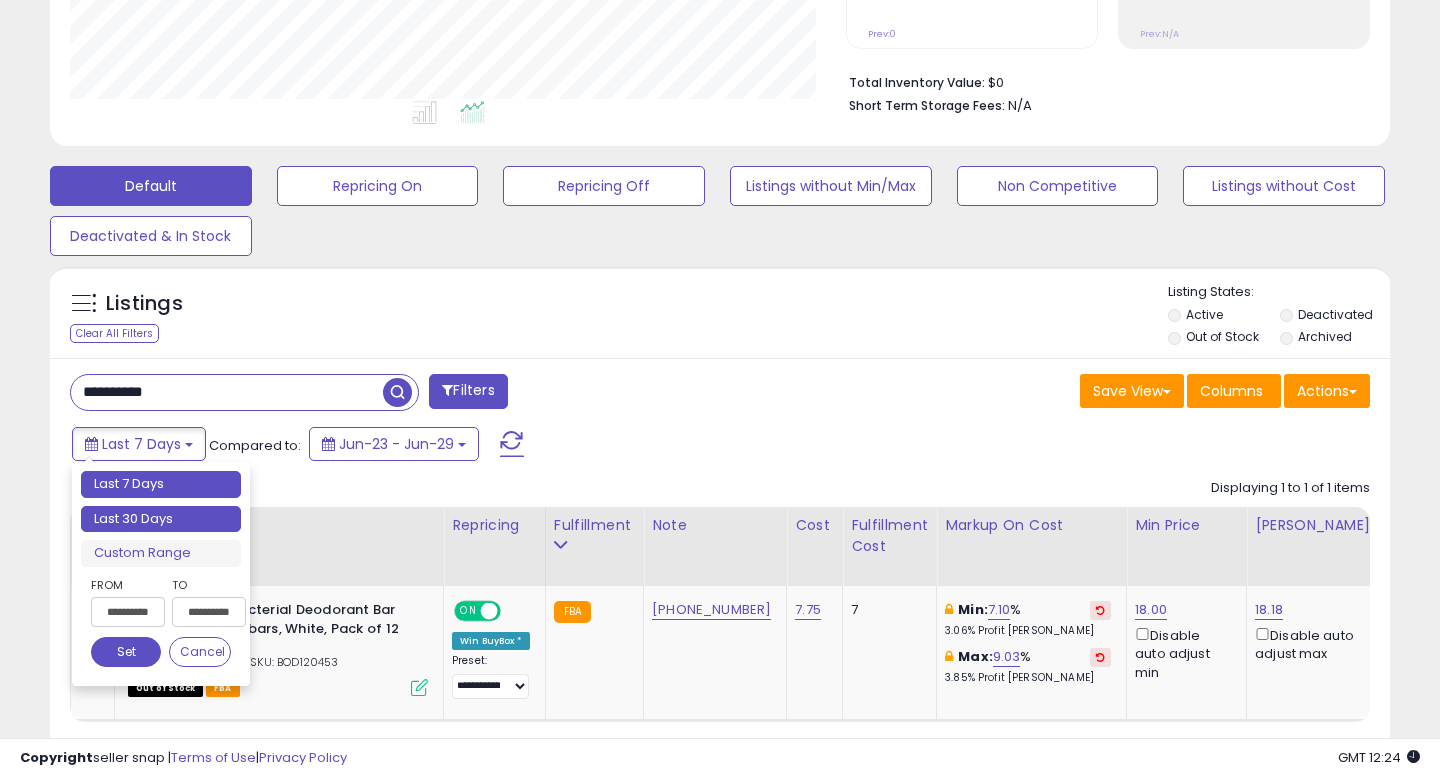 click on "Last 30 Days" at bounding box center [161, 519] 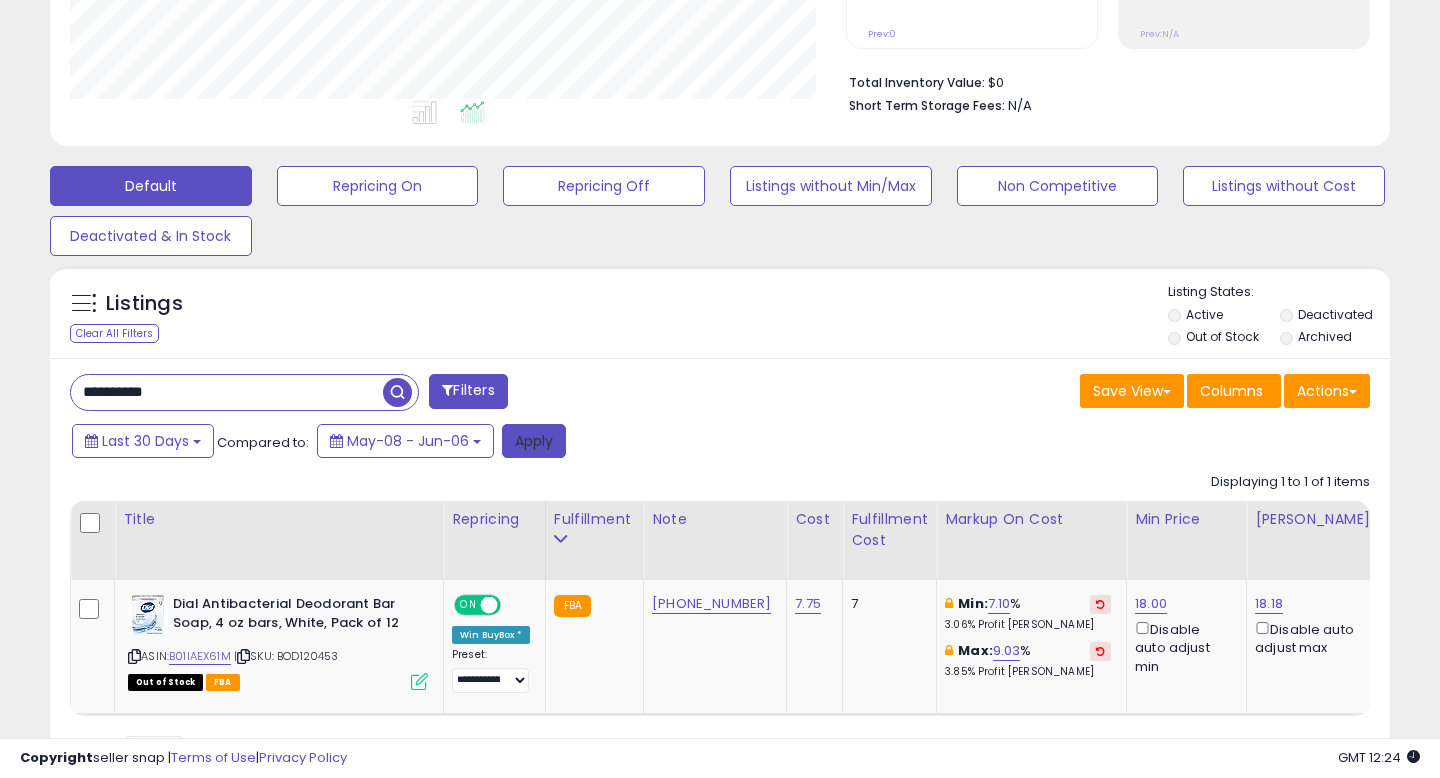 click on "Apply" at bounding box center (534, 441) 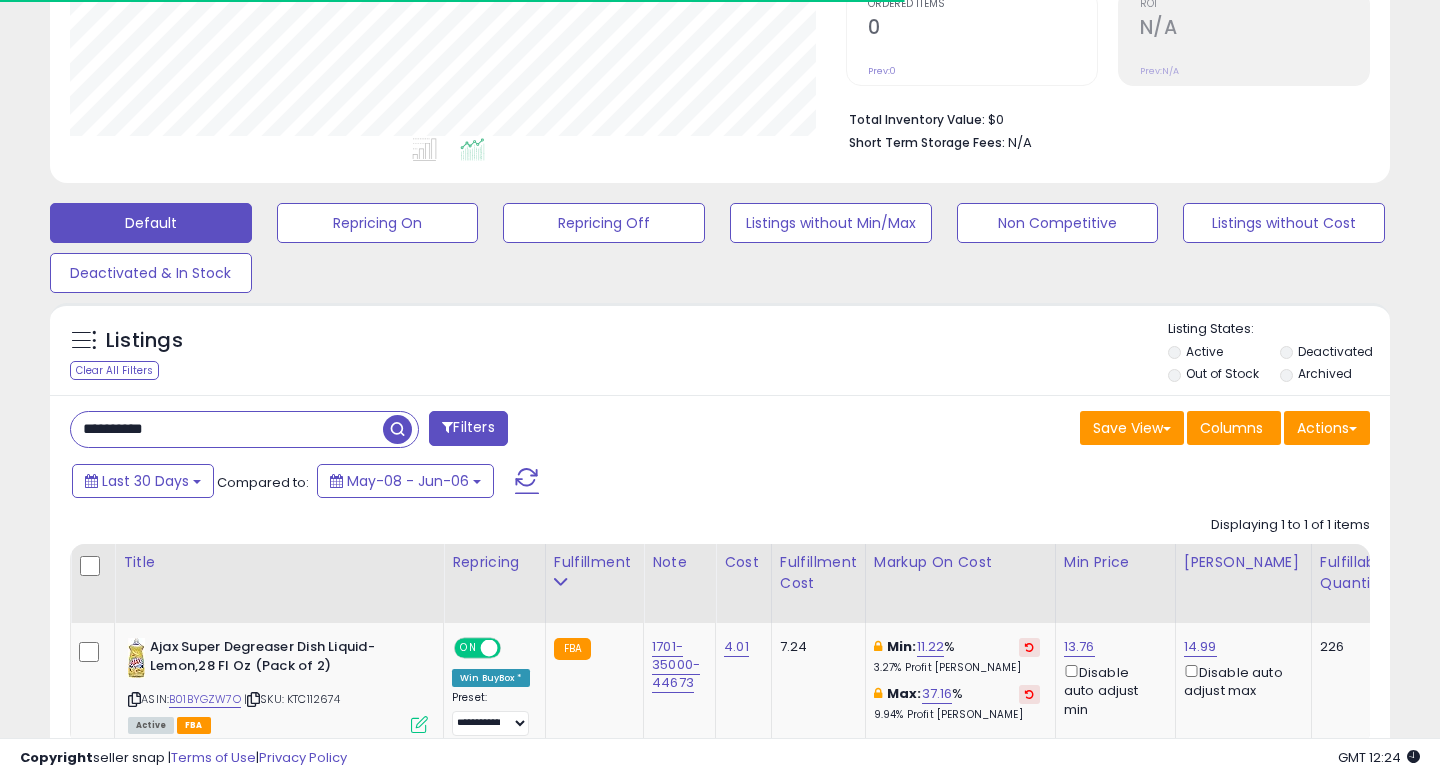 scroll, scrollTop: 464, scrollLeft: 0, axis: vertical 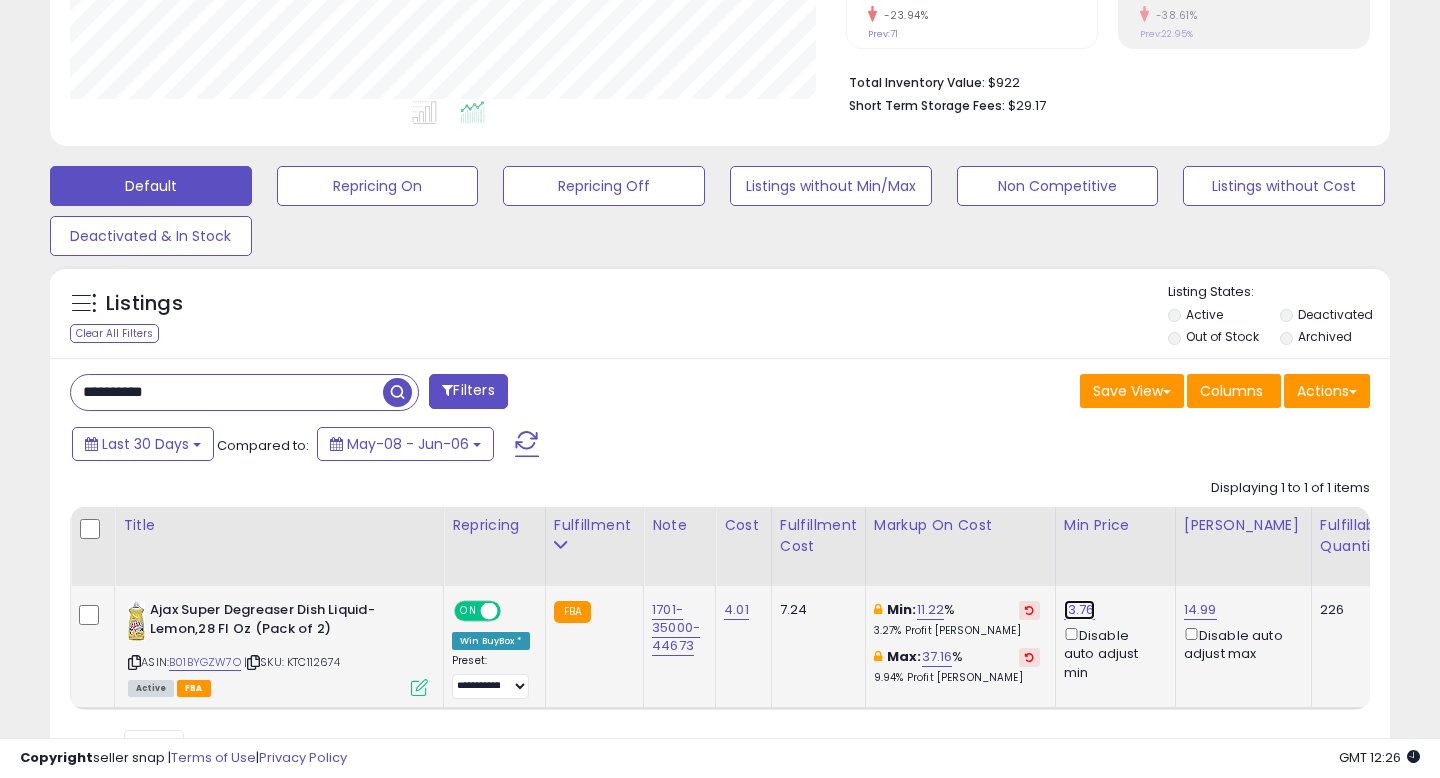 click on "13.76" at bounding box center [1079, 610] 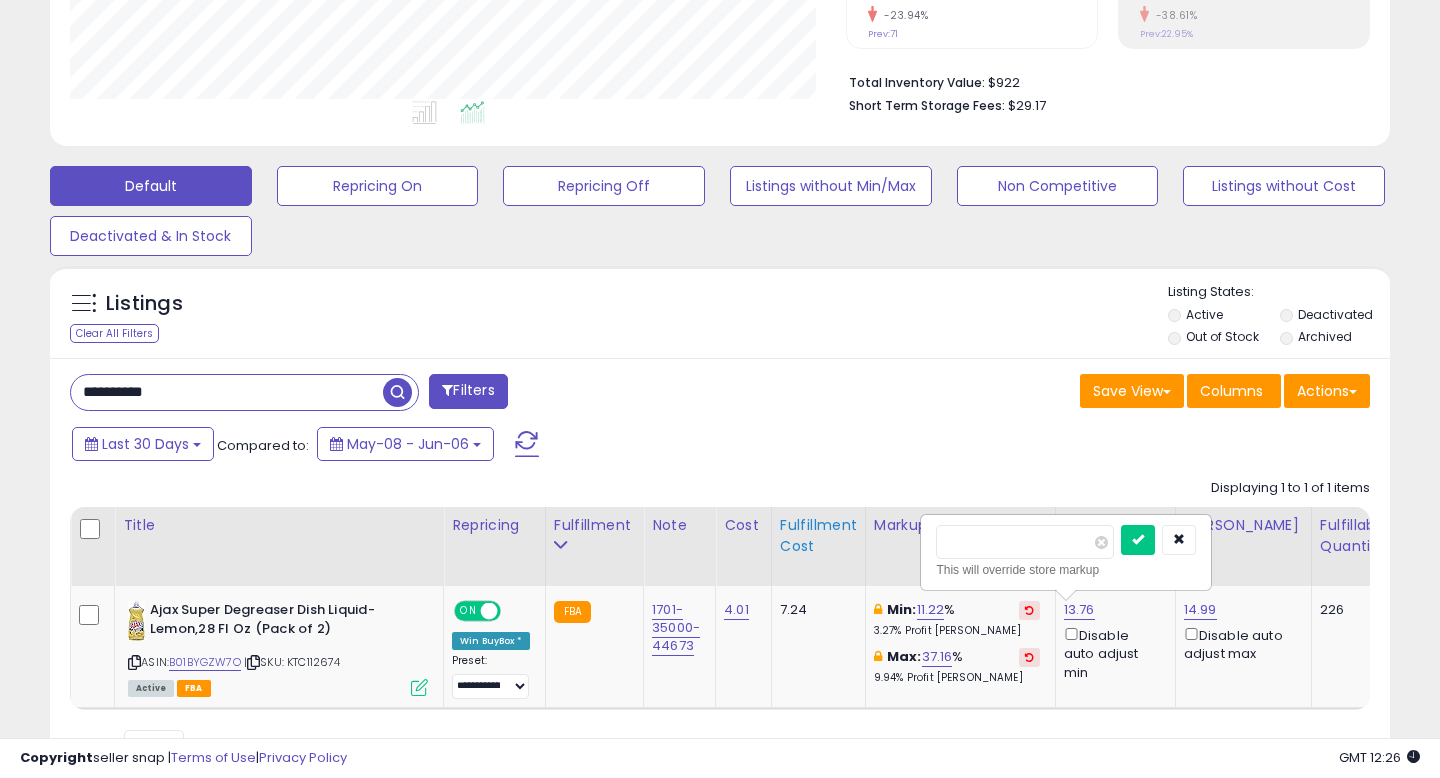 drag, startPoint x: 1024, startPoint y: 546, endPoint x: 846, endPoint y: 546, distance: 178 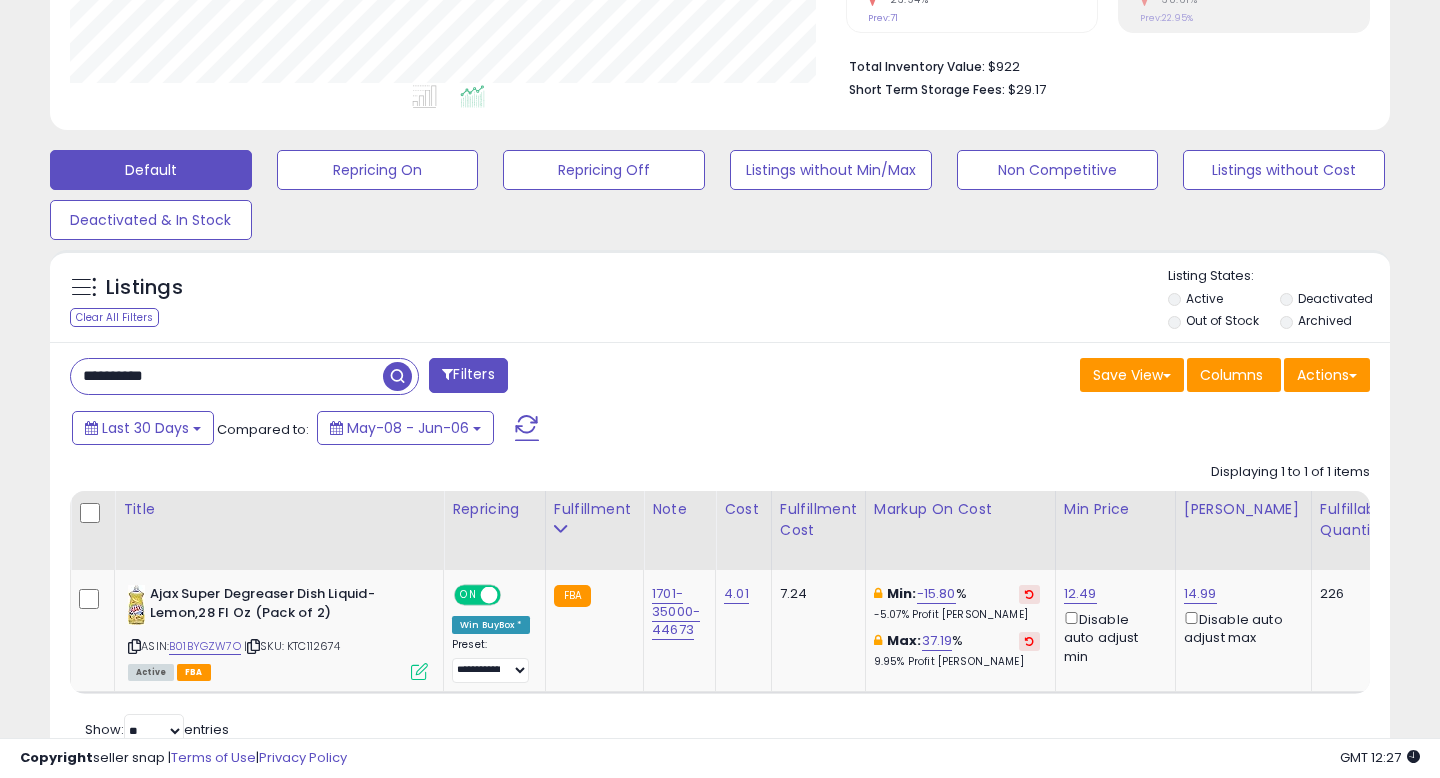 scroll, scrollTop: 491, scrollLeft: 0, axis: vertical 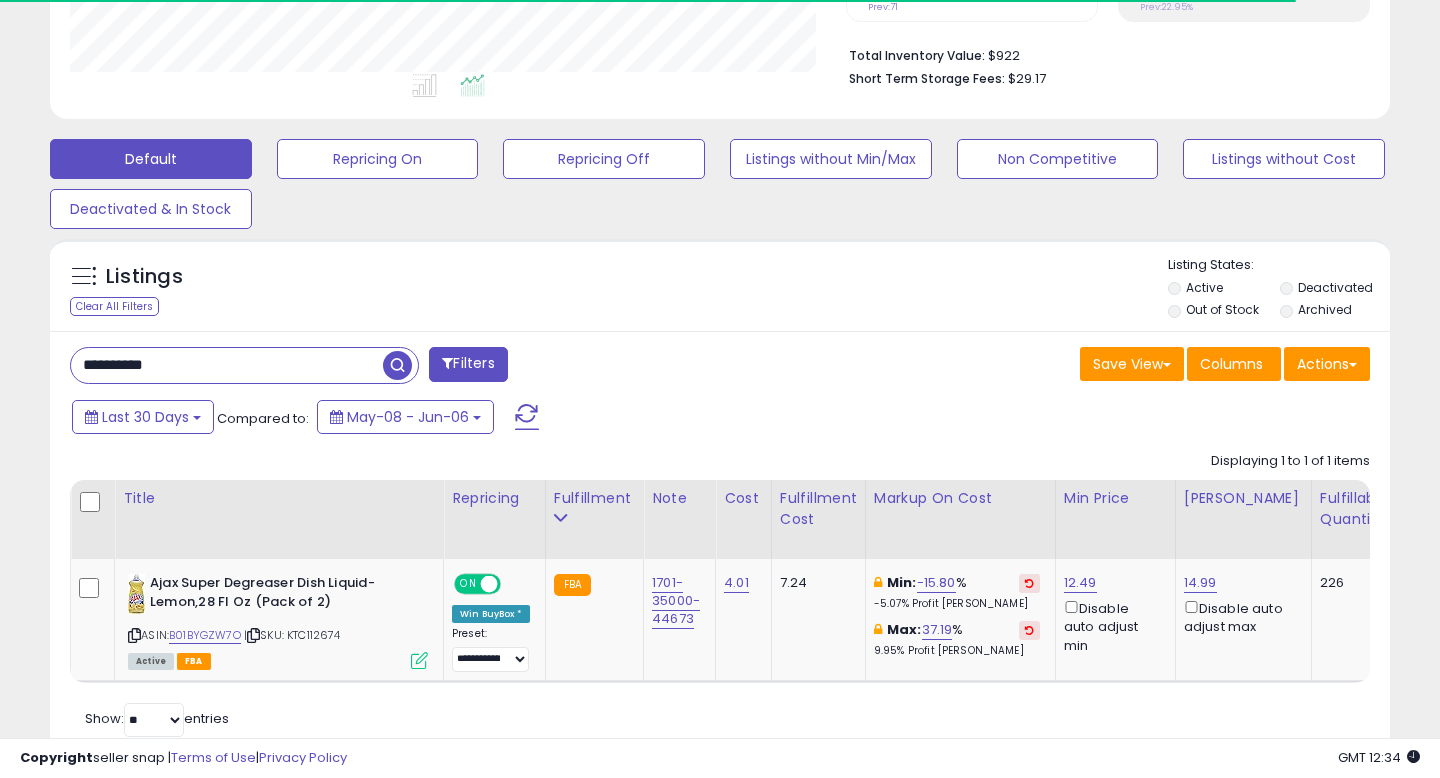 click on "**********" at bounding box center [387, 367] 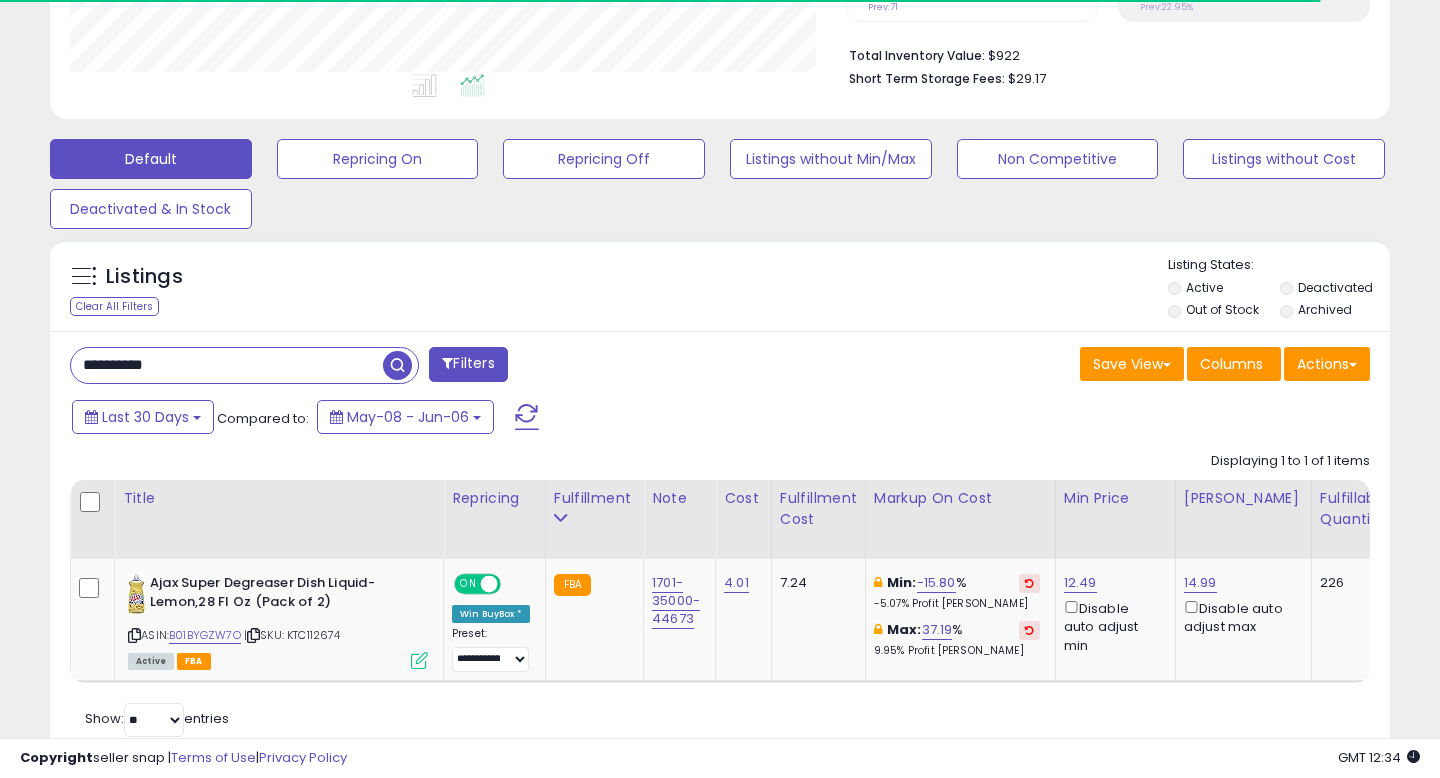 click on "**********" at bounding box center [227, 365] 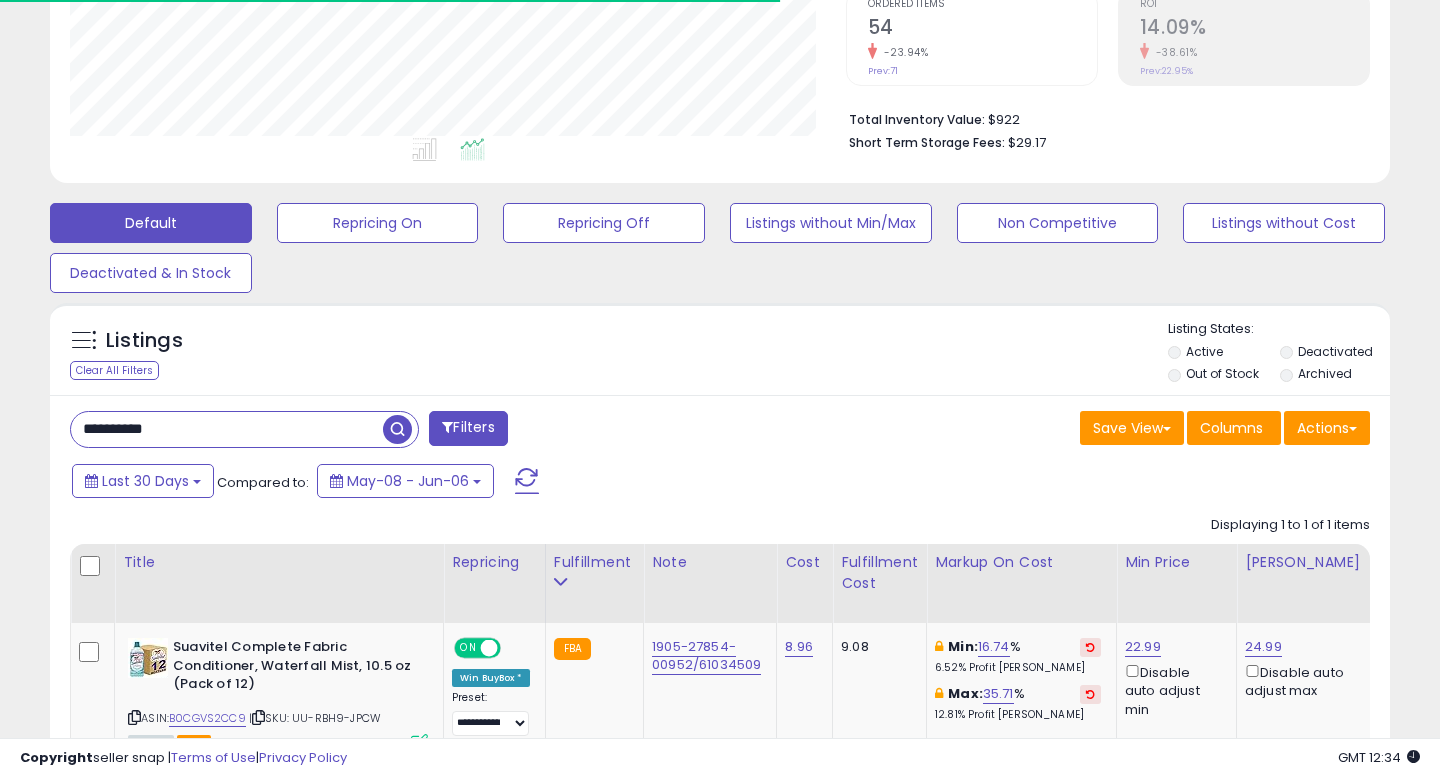 scroll, scrollTop: 491, scrollLeft: 0, axis: vertical 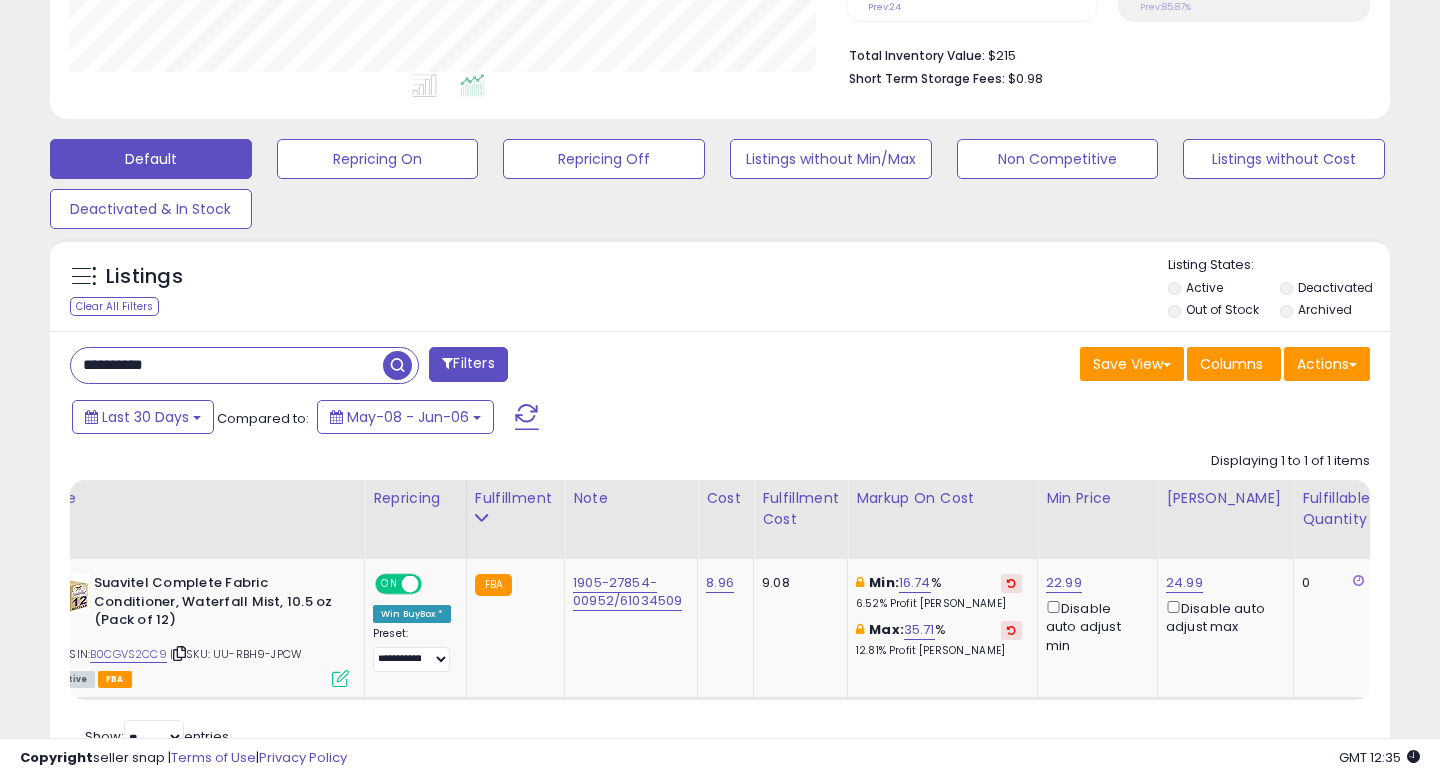 click on "**********" at bounding box center (227, 365) 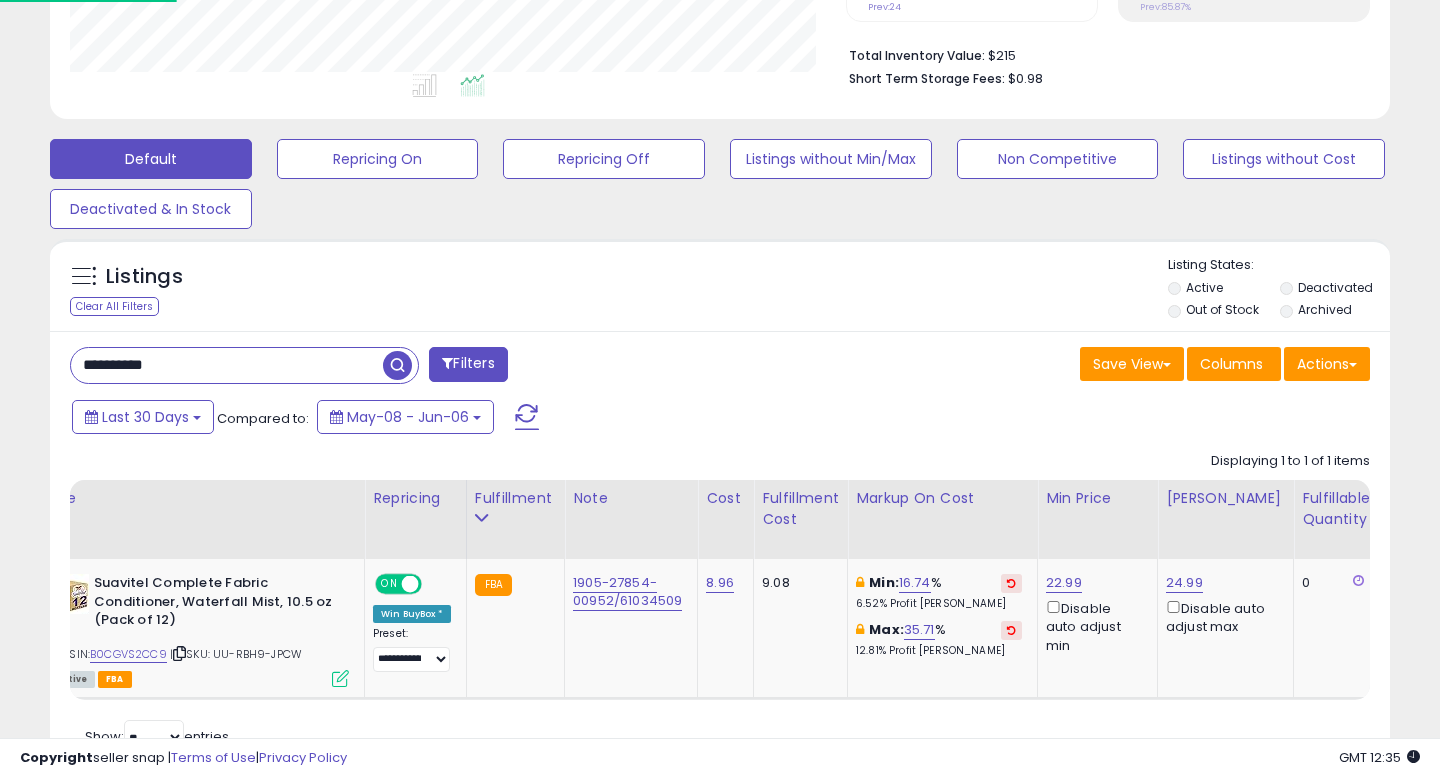 click on "**********" at bounding box center (227, 365) 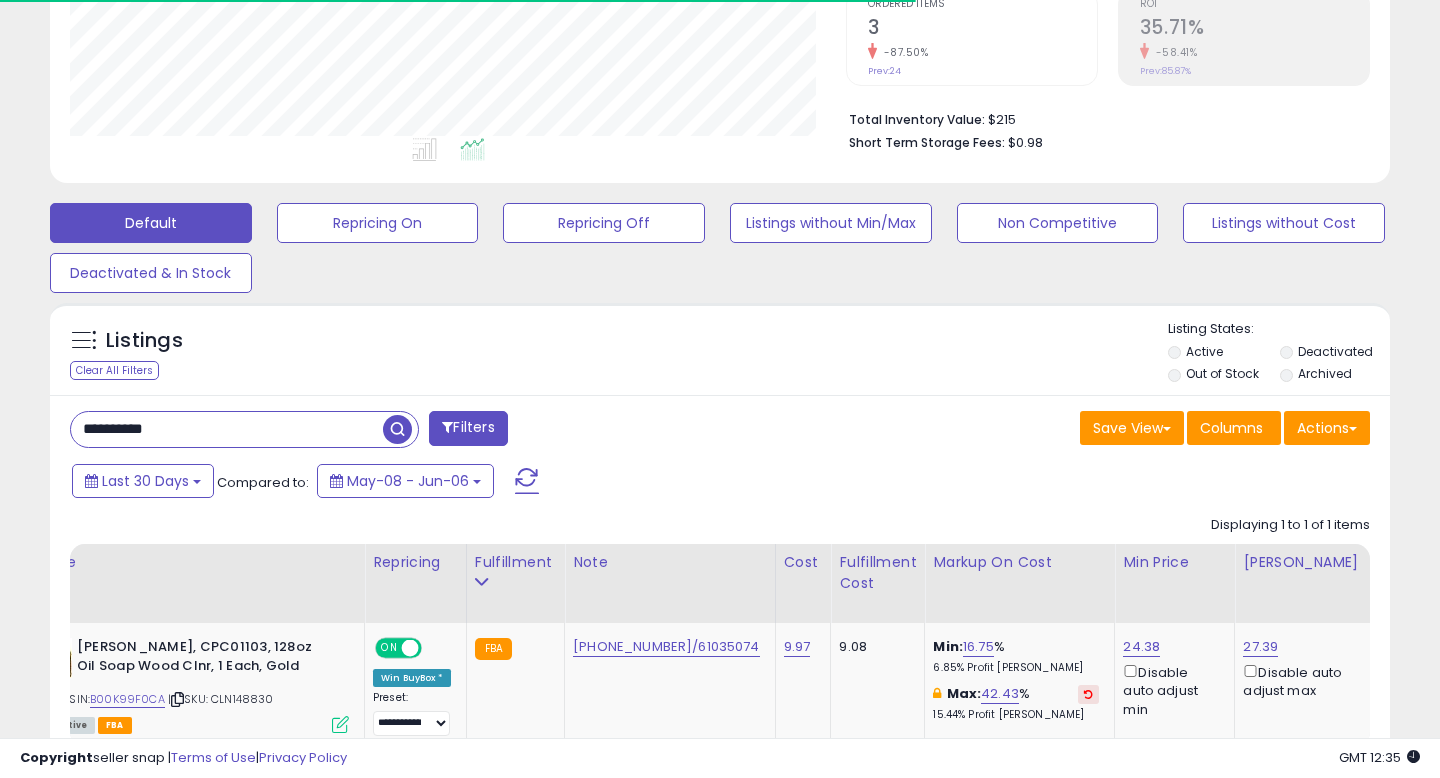 scroll, scrollTop: 491, scrollLeft: 0, axis: vertical 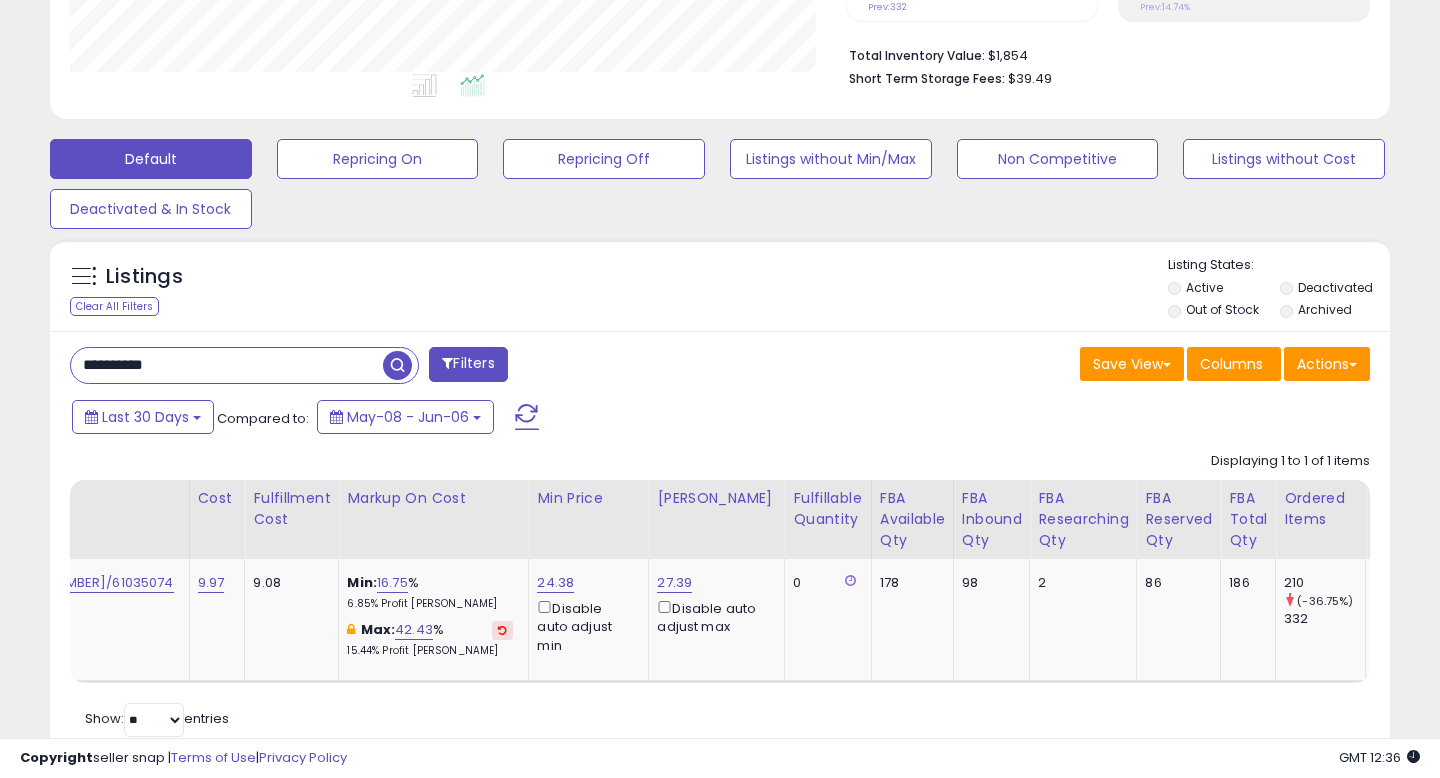 click on "**********" at bounding box center (227, 365) 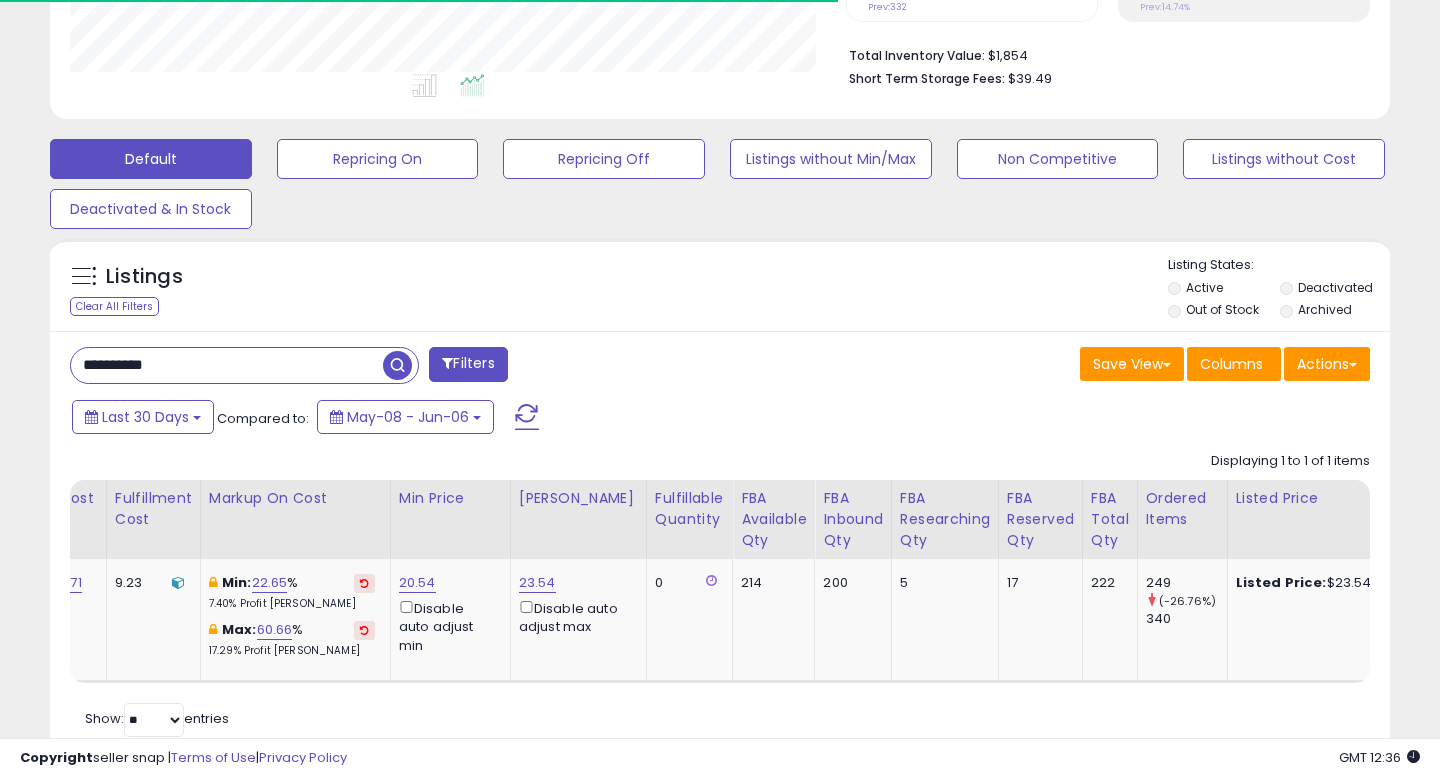 scroll, scrollTop: 550, scrollLeft: 0, axis: vertical 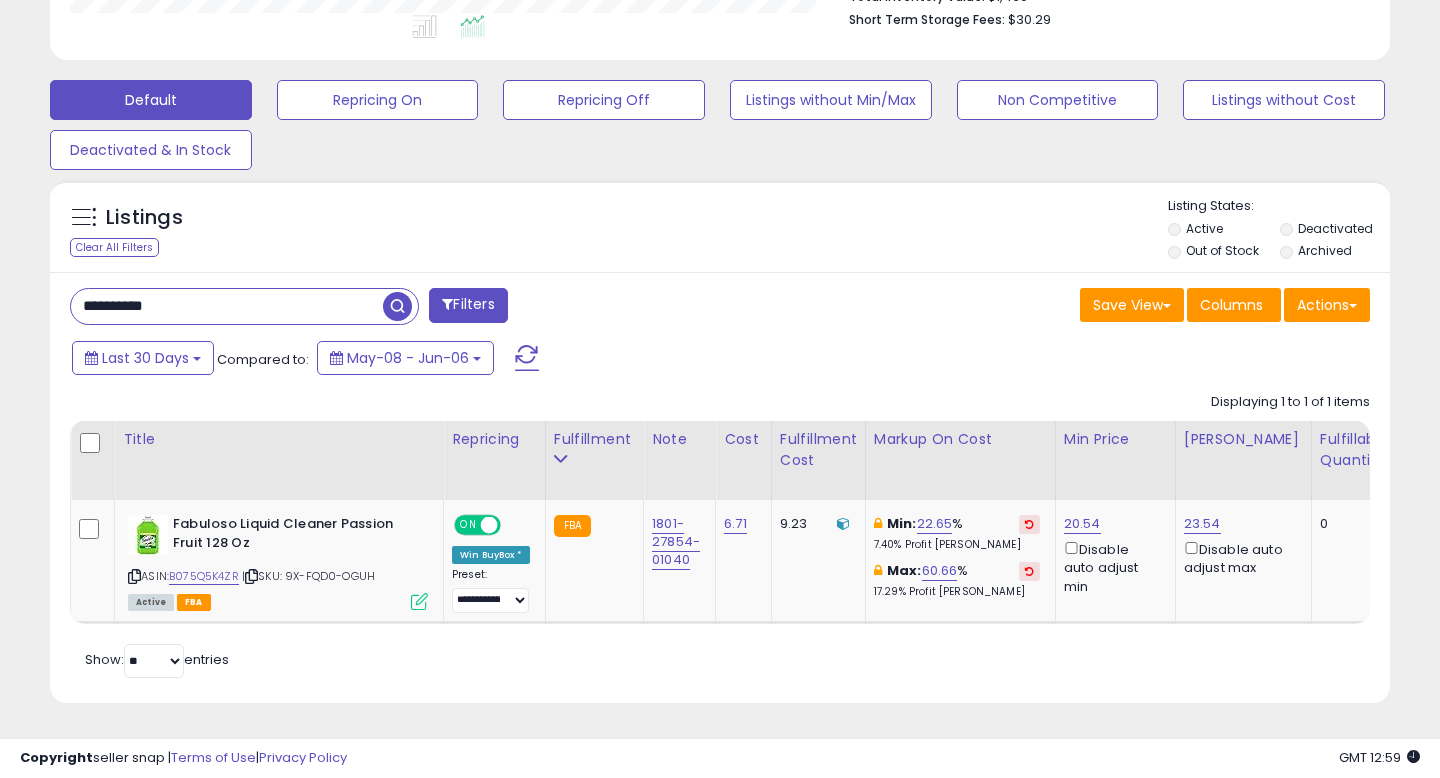 click on "**********" at bounding box center [227, 306] 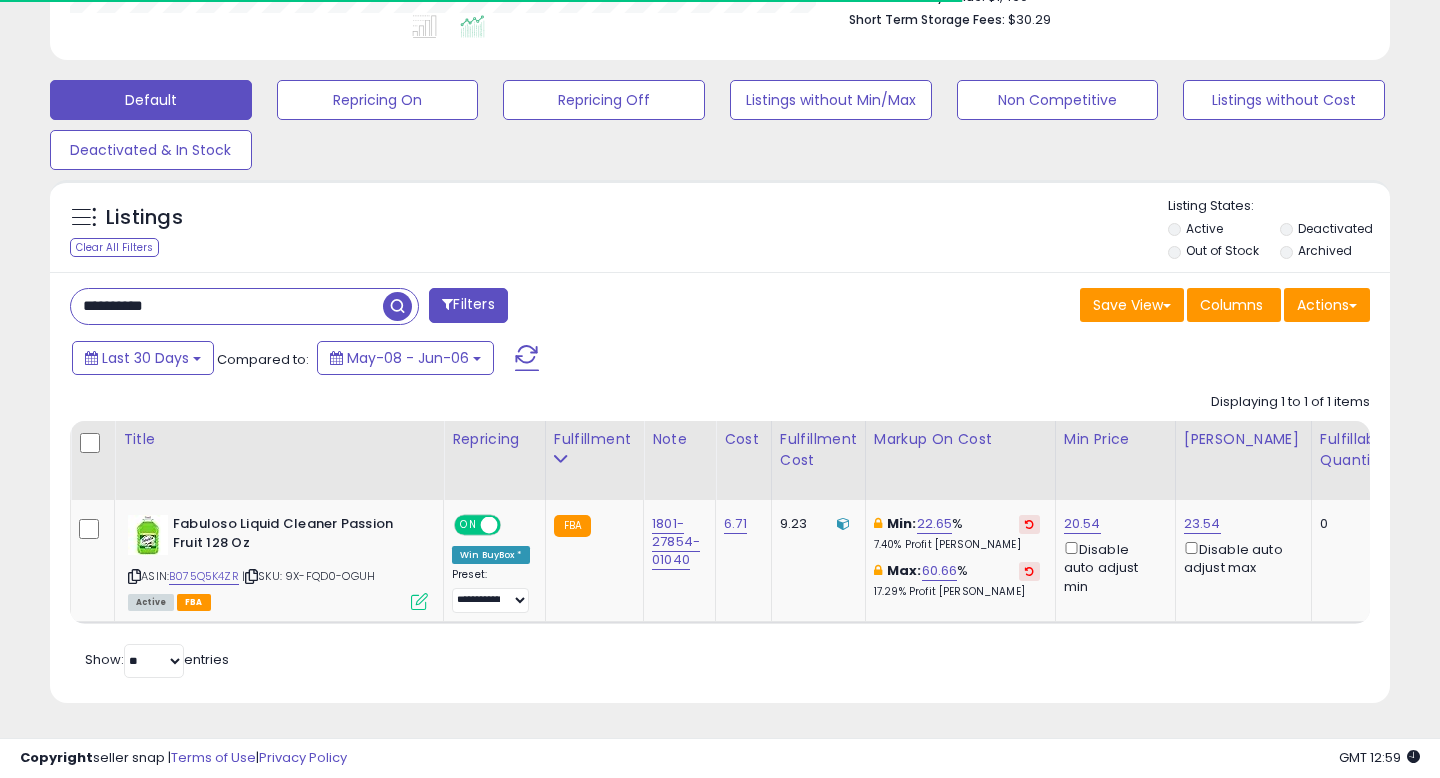 click on "**********" at bounding box center (227, 306) 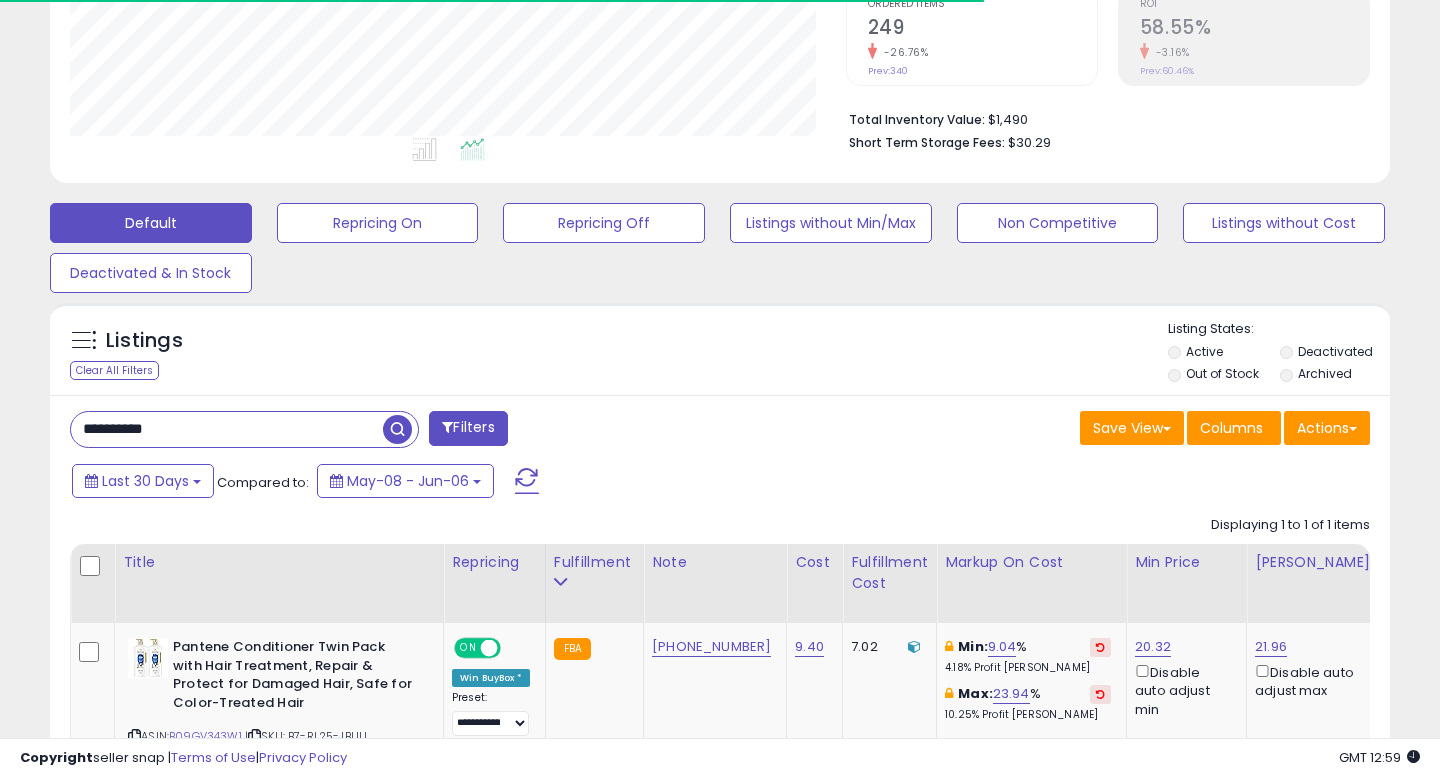 scroll, scrollTop: 550, scrollLeft: 0, axis: vertical 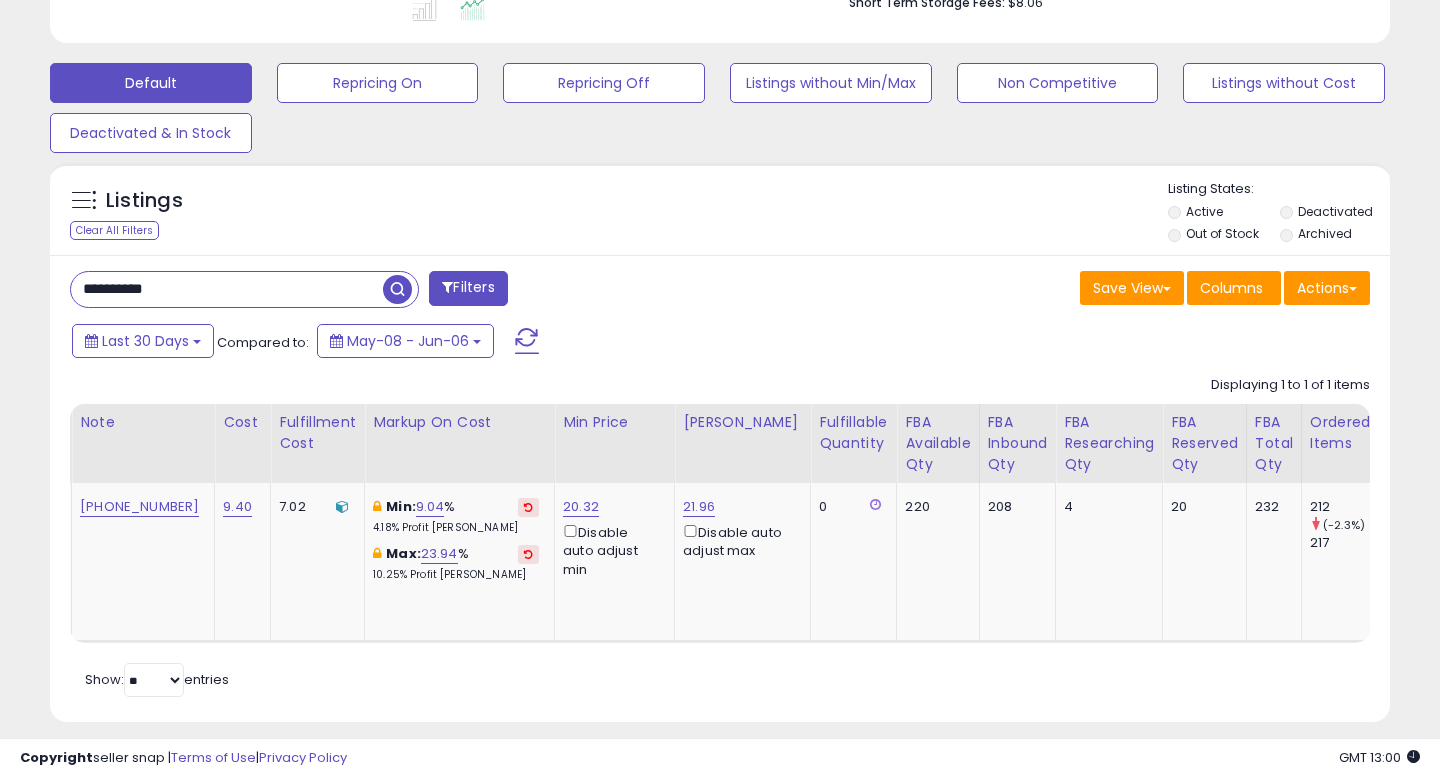 click on "**********" at bounding box center [227, 289] 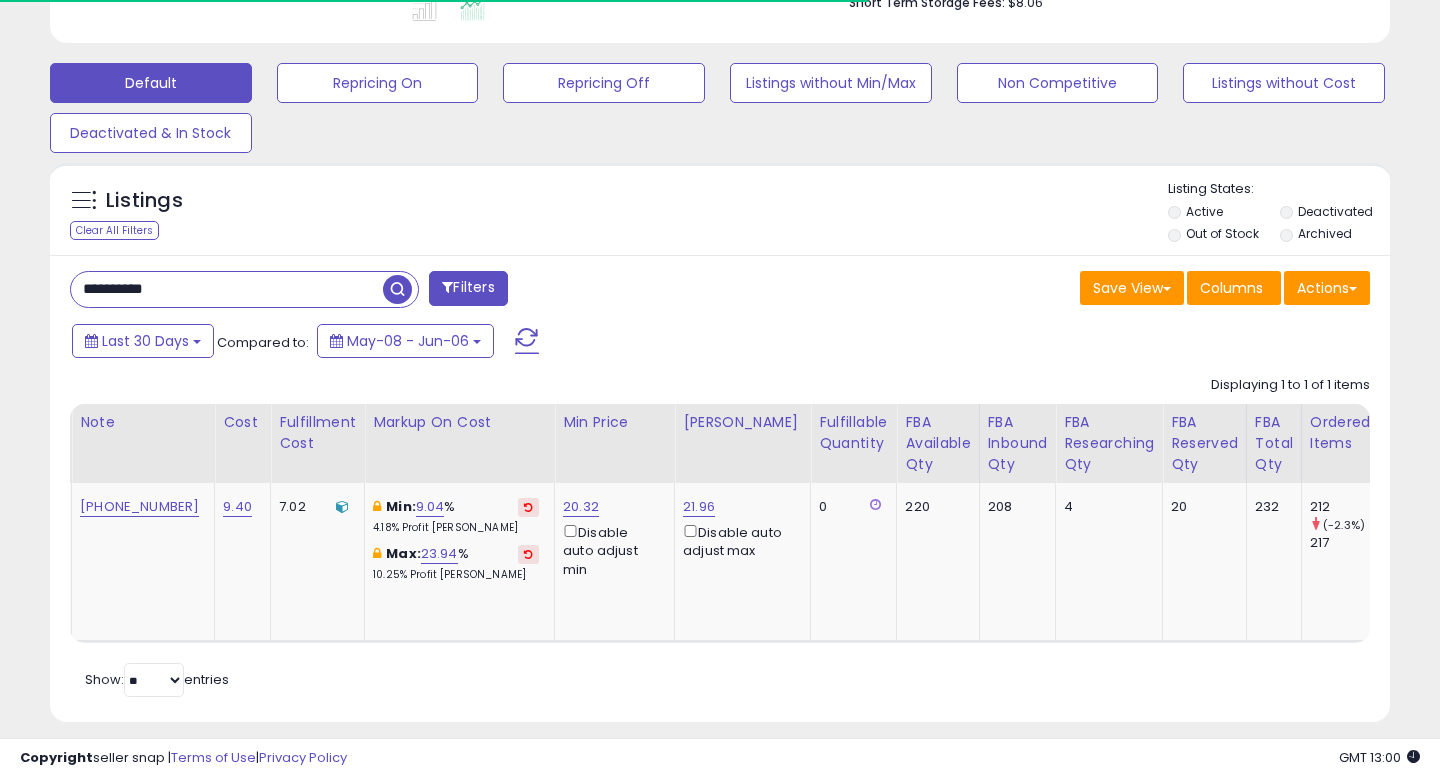 paste 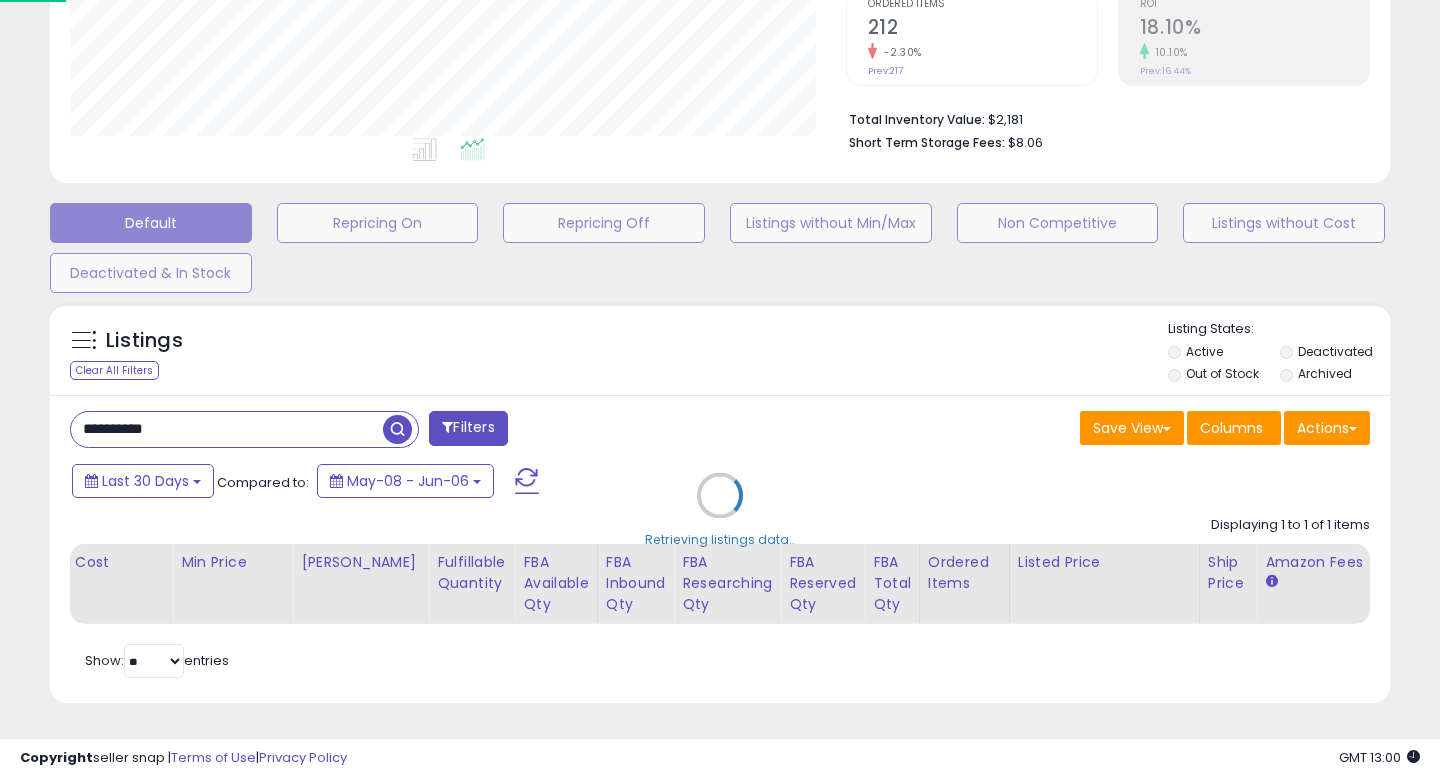 scroll, scrollTop: 427, scrollLeft: 0, axis: vertical 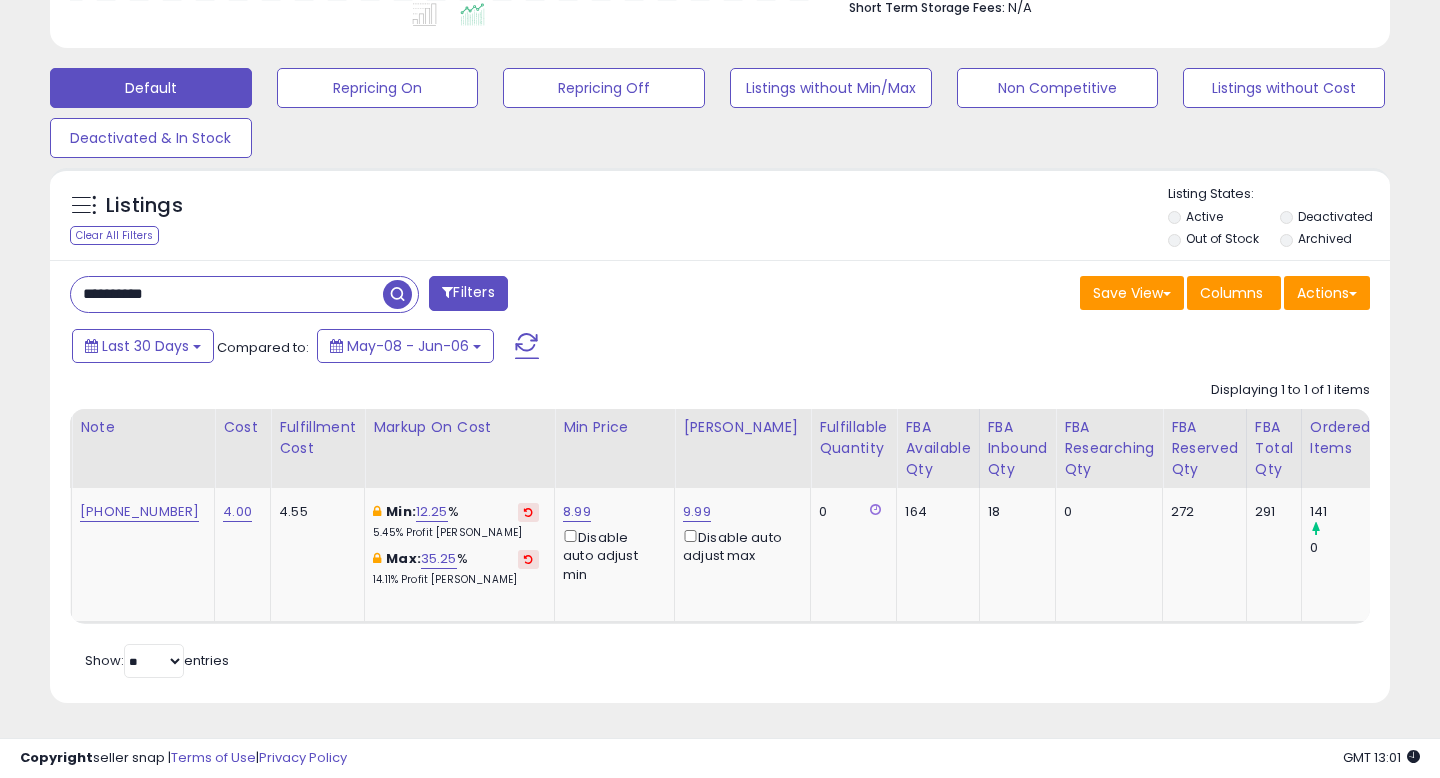 click on "**********" at bounding box center (387, 296) 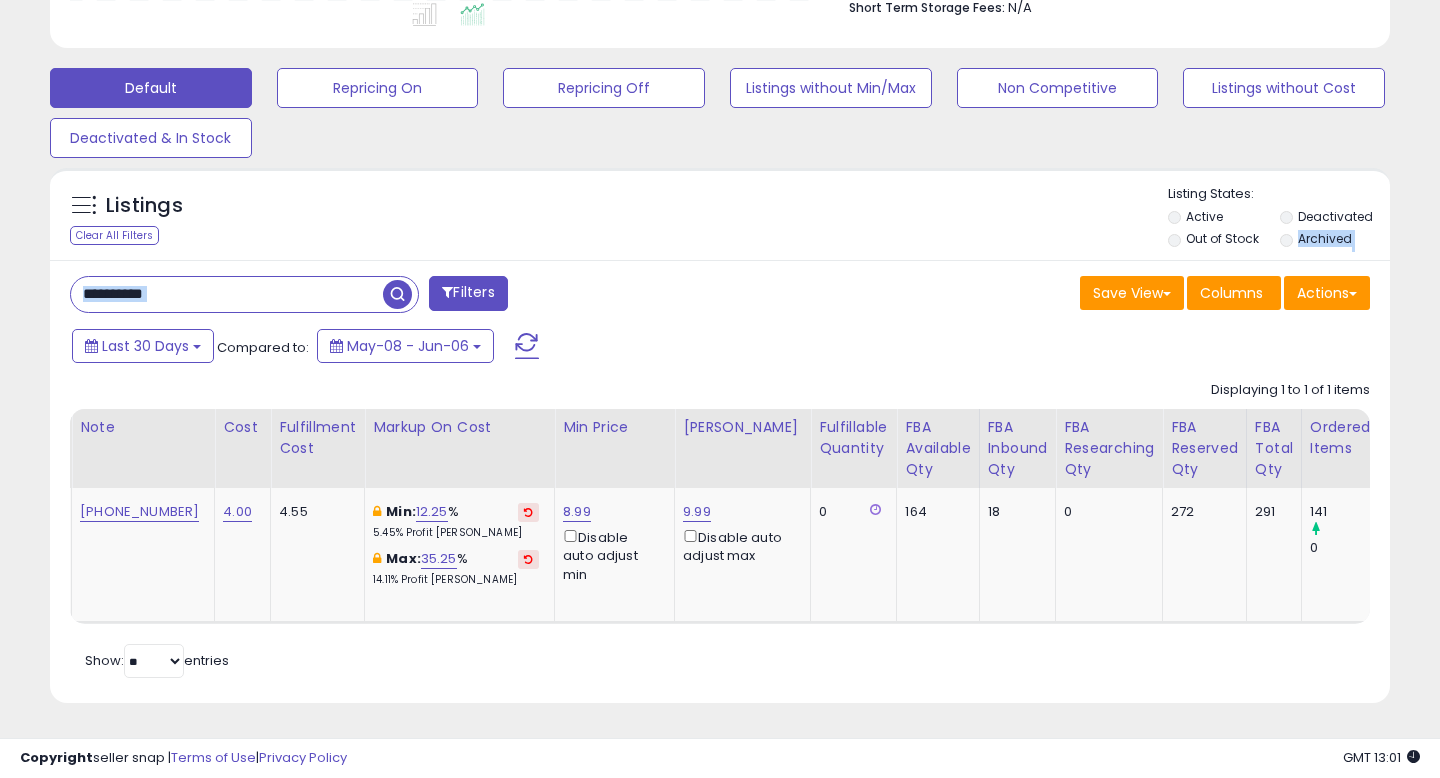 click on "**********" at bounding box center [227, 294] 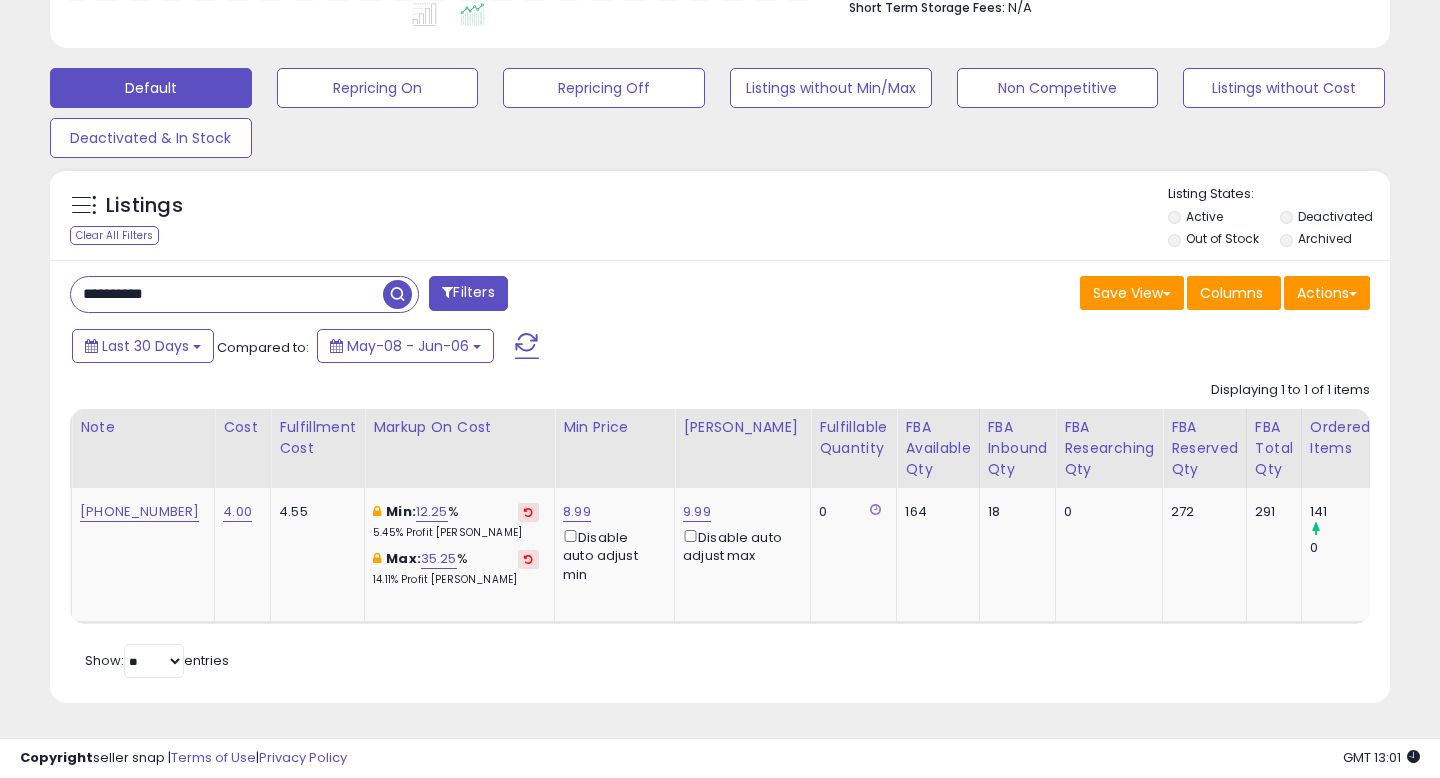 click on "**********" at bounding box center [227, 294] 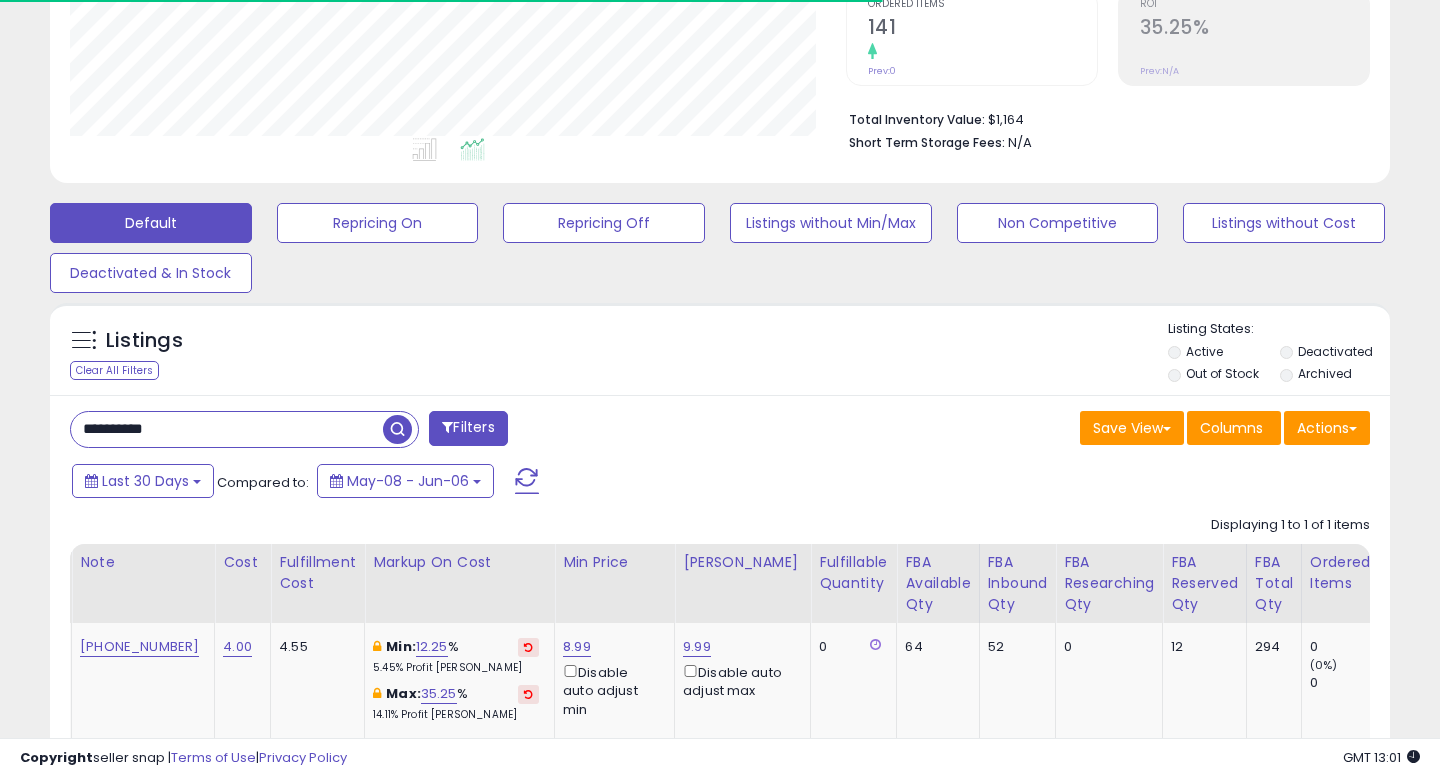scroll, scrollTop: 562, scrollLeft: 0, axis: vertical 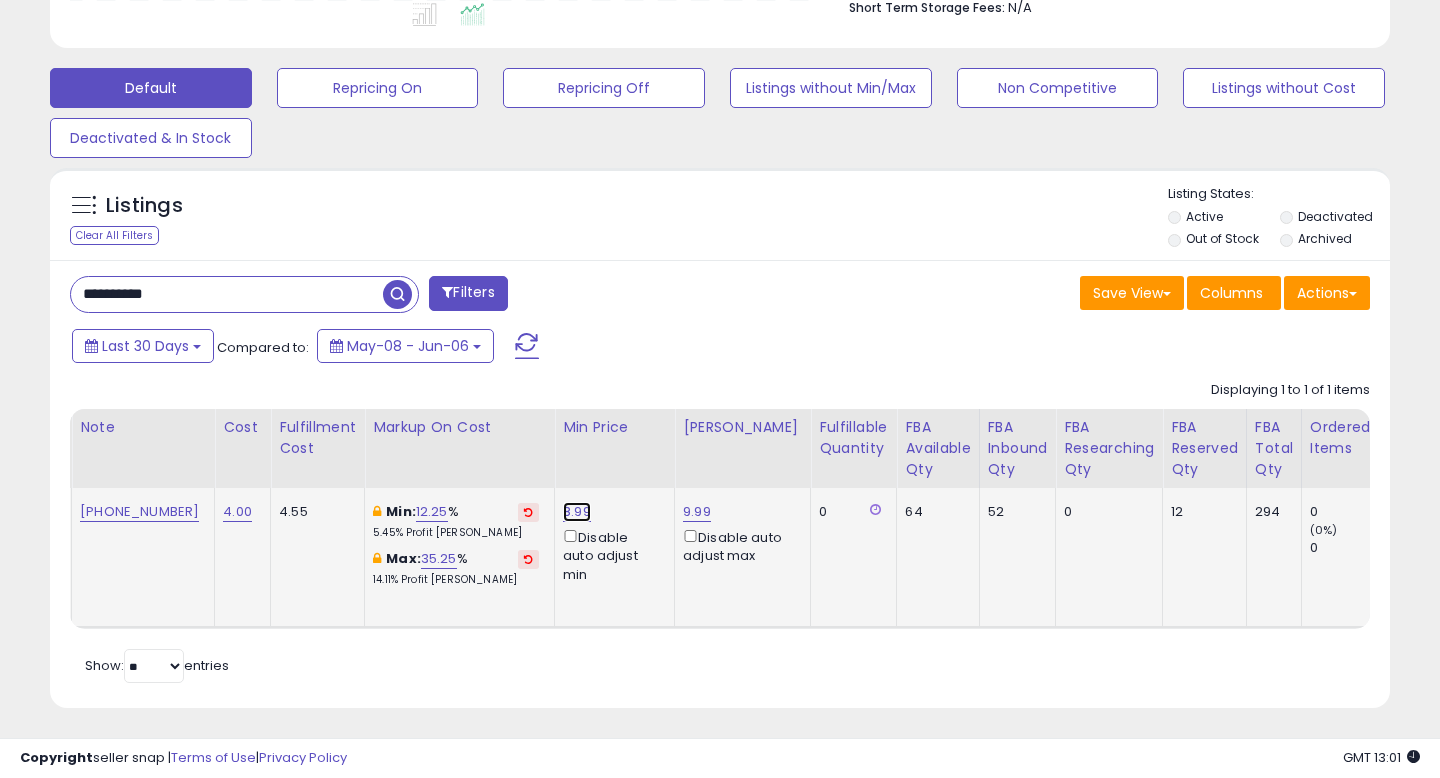 click on "8.99" at bounding box center (577, 512) 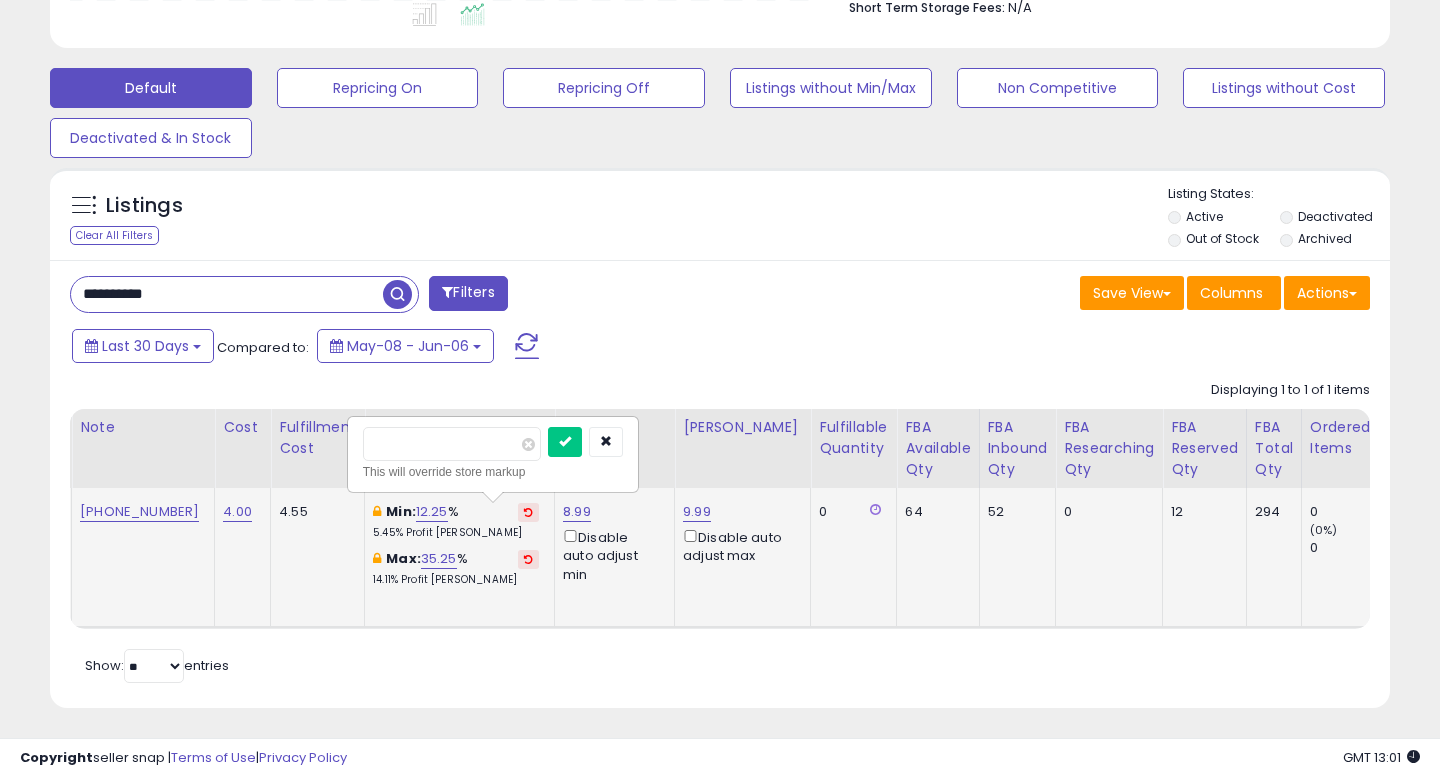 type on "****" 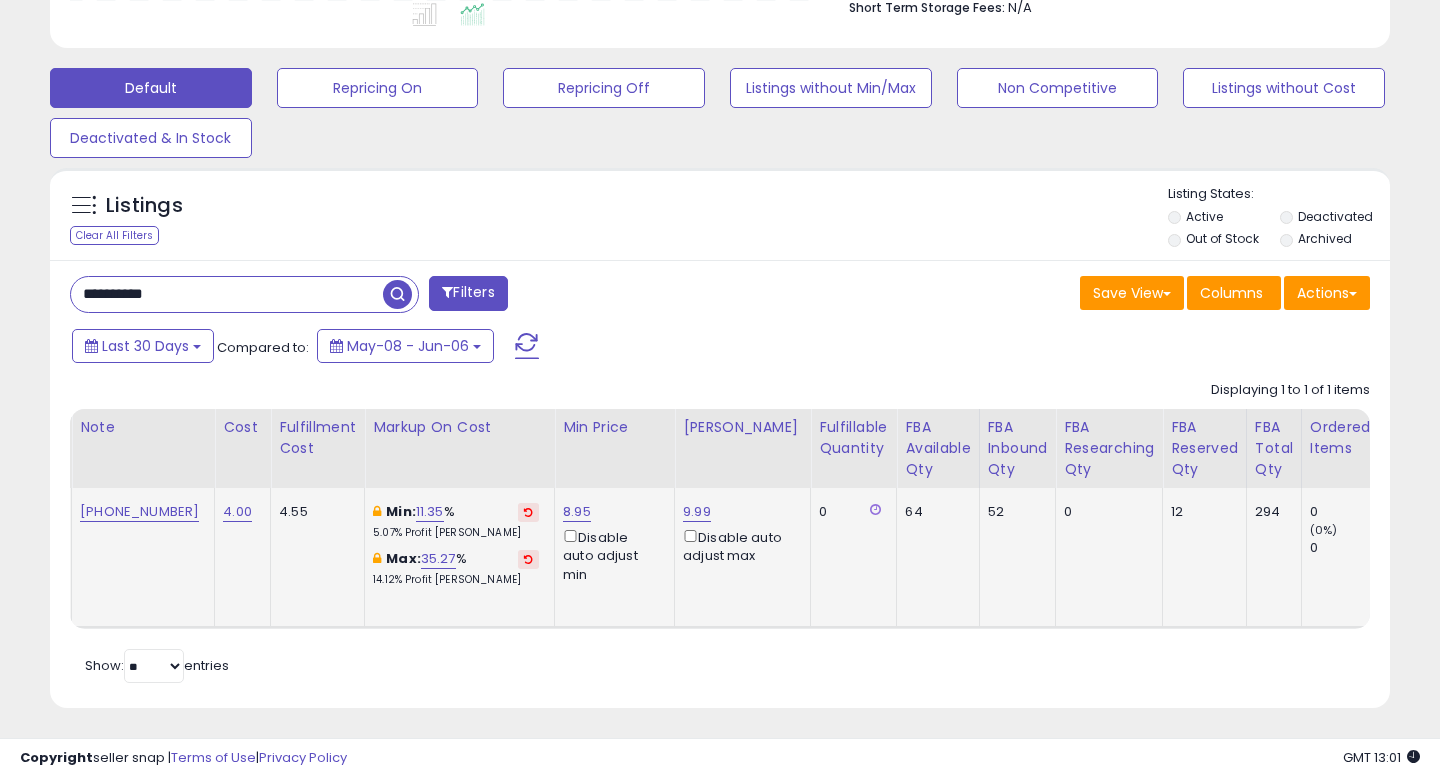 scroll, scrollTop: 561, scrollLeft: 0, axis: vertical 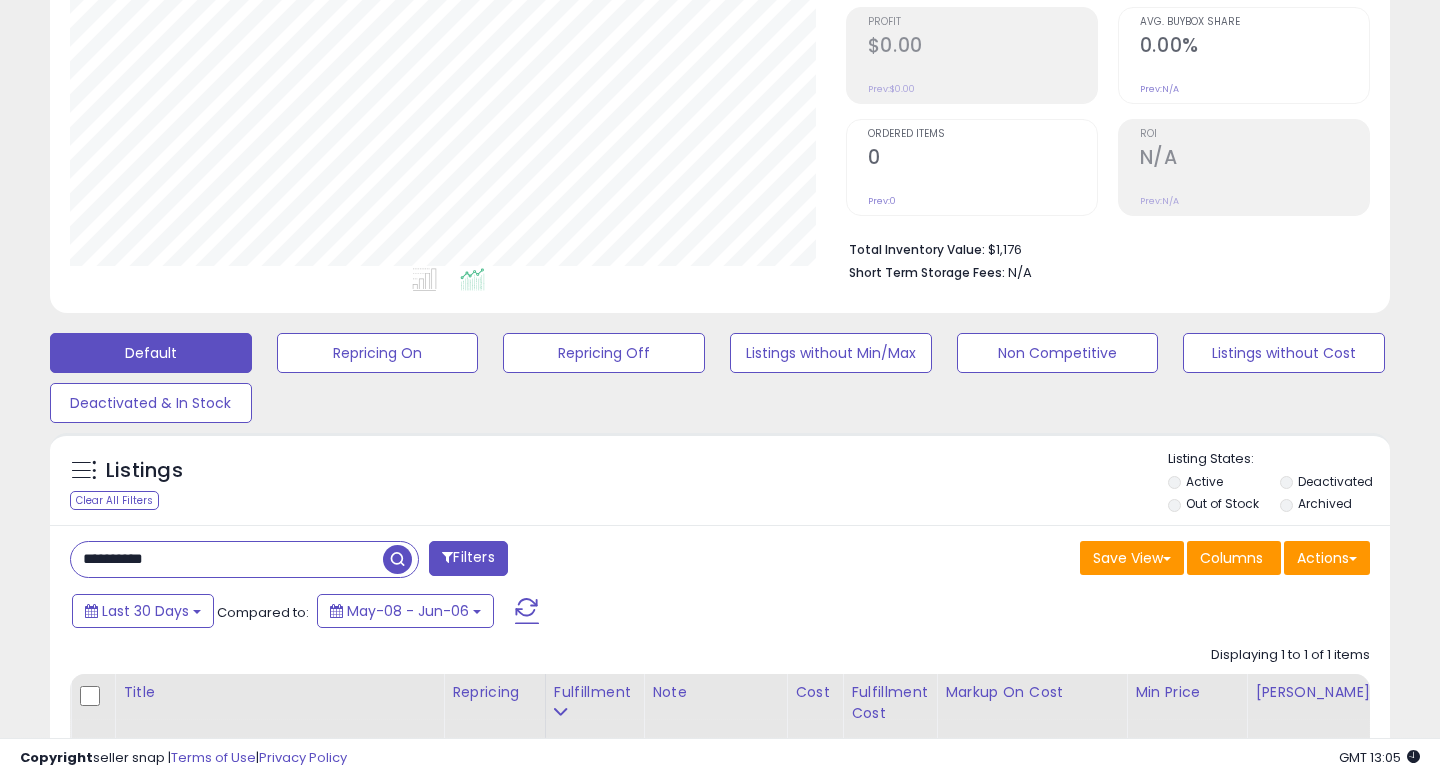 click on "**********" at bounding box center (227, 559) 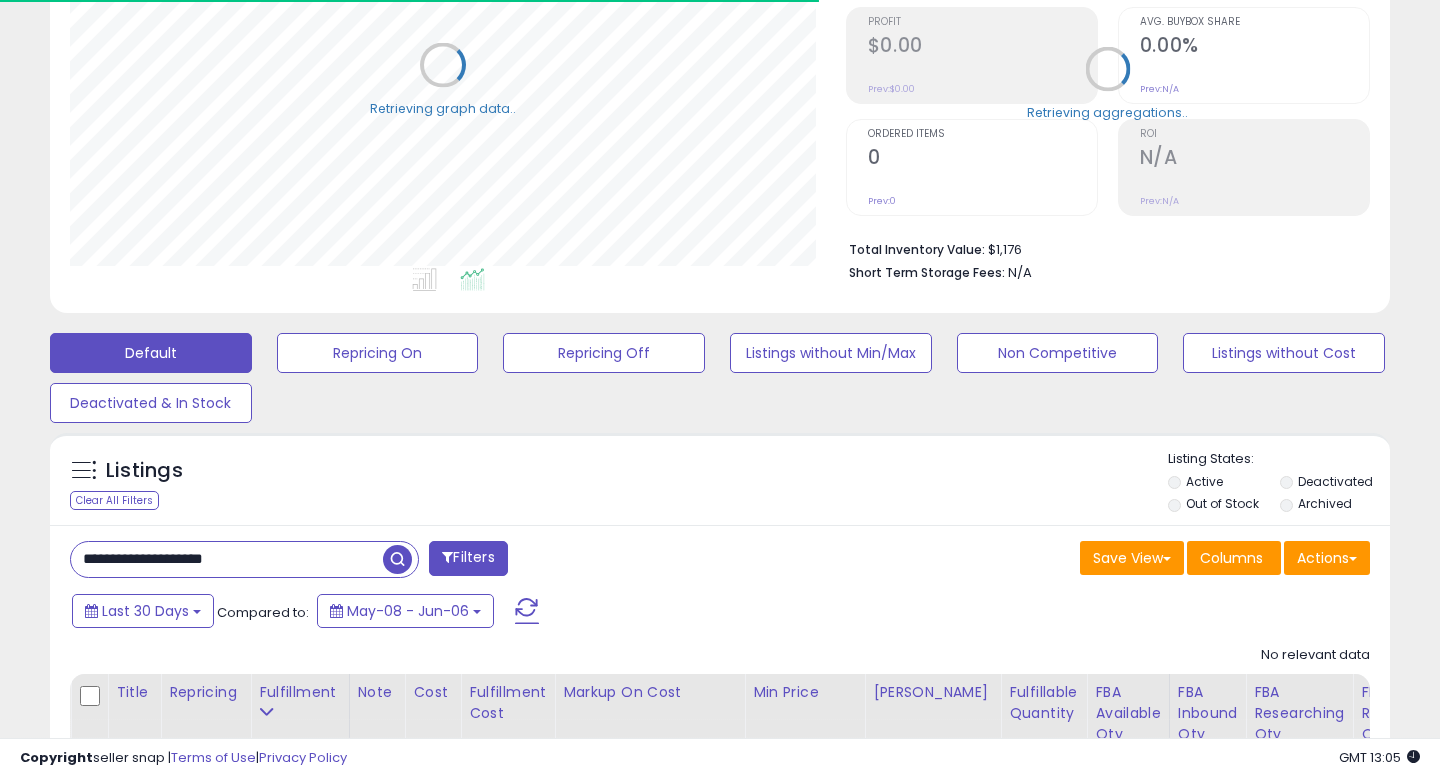 click on "**********" at bounding box center (227, 559) 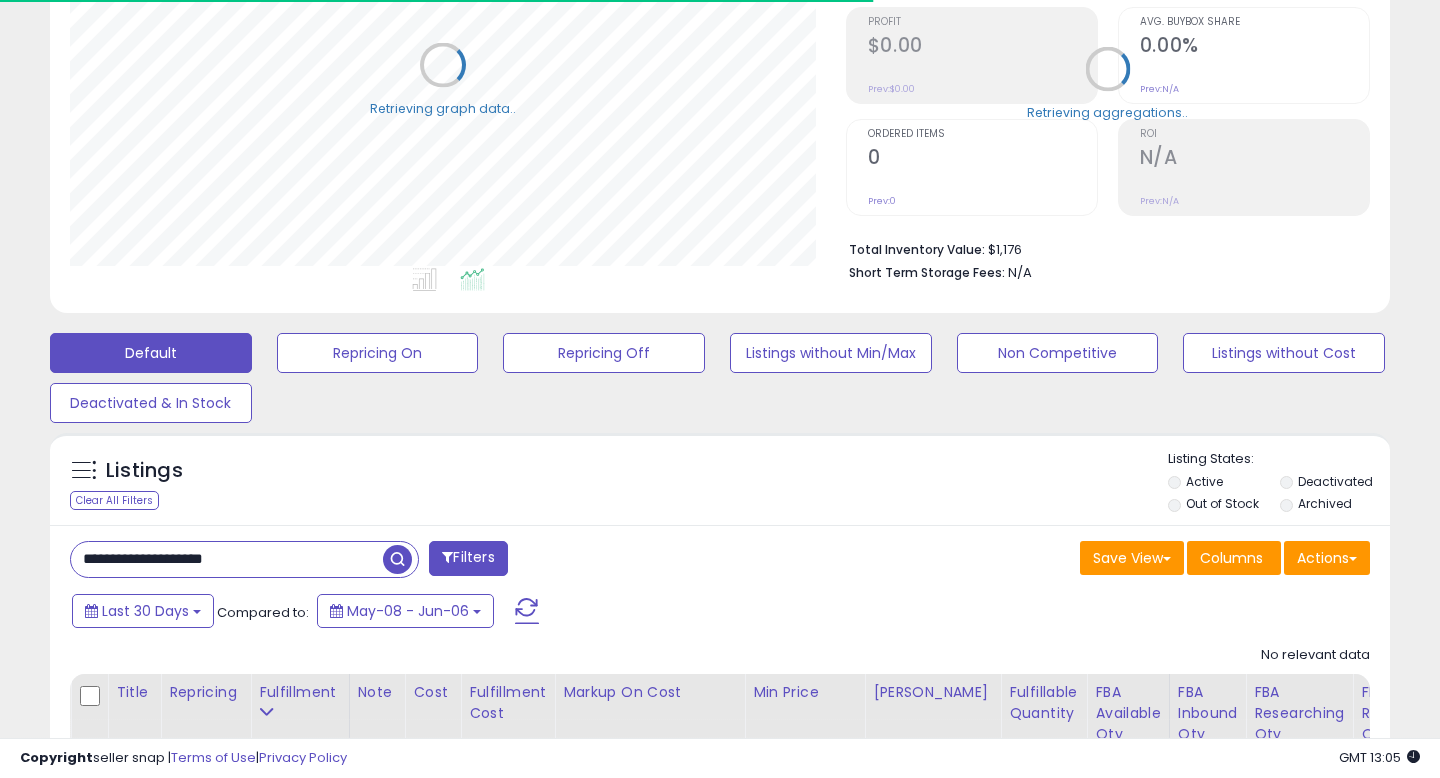 paste 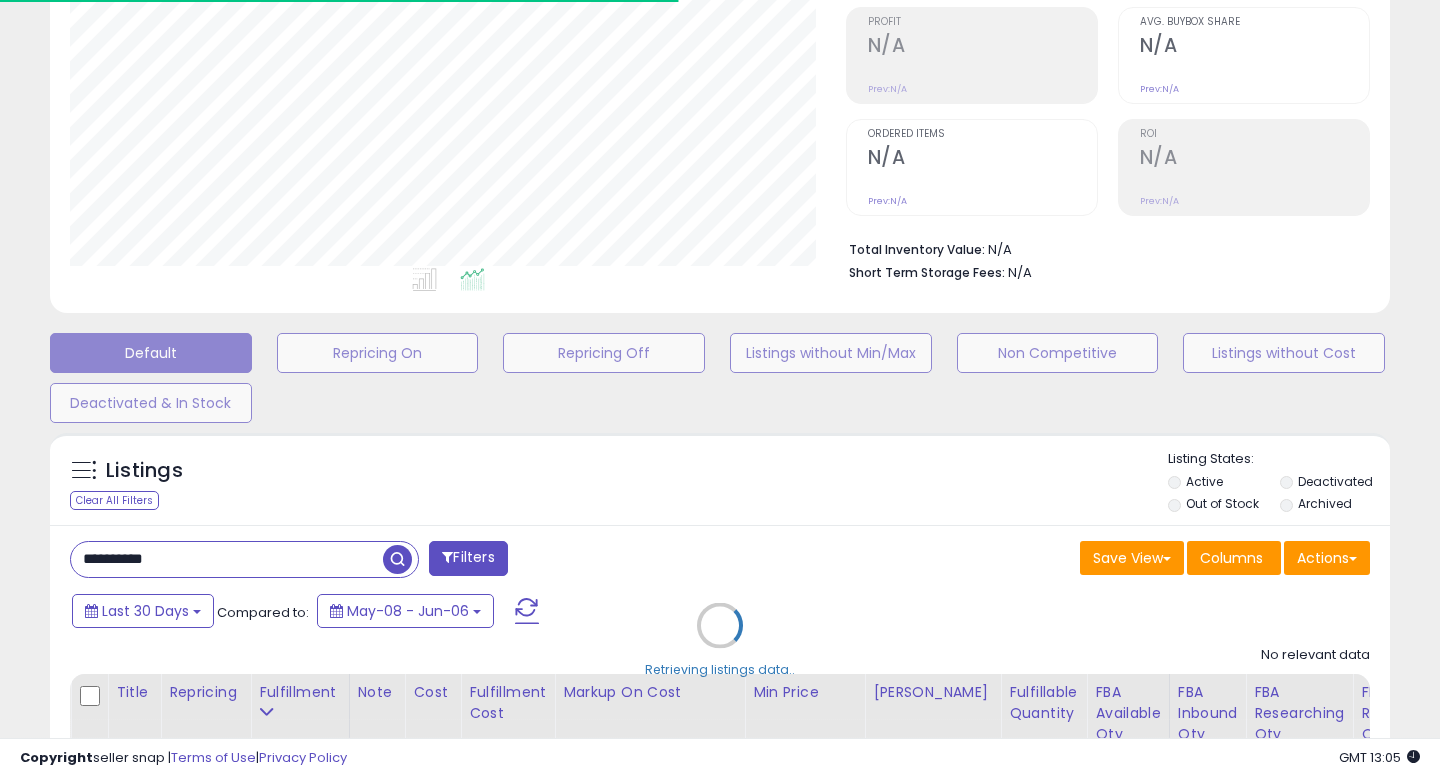scroll, scrollTop: 999590, scrollLeft: 999224, axis: both 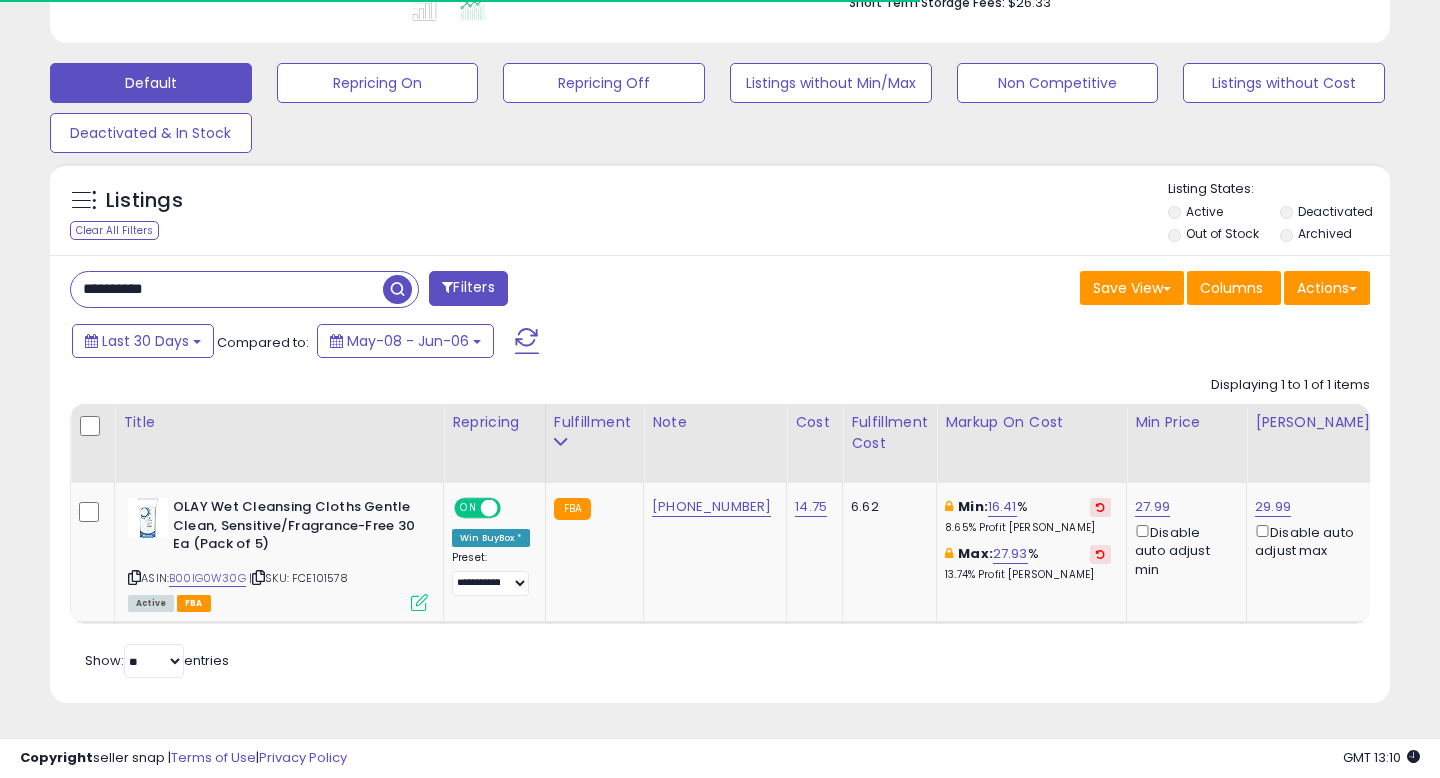 click on "**********" at bounding box center (720, 479) 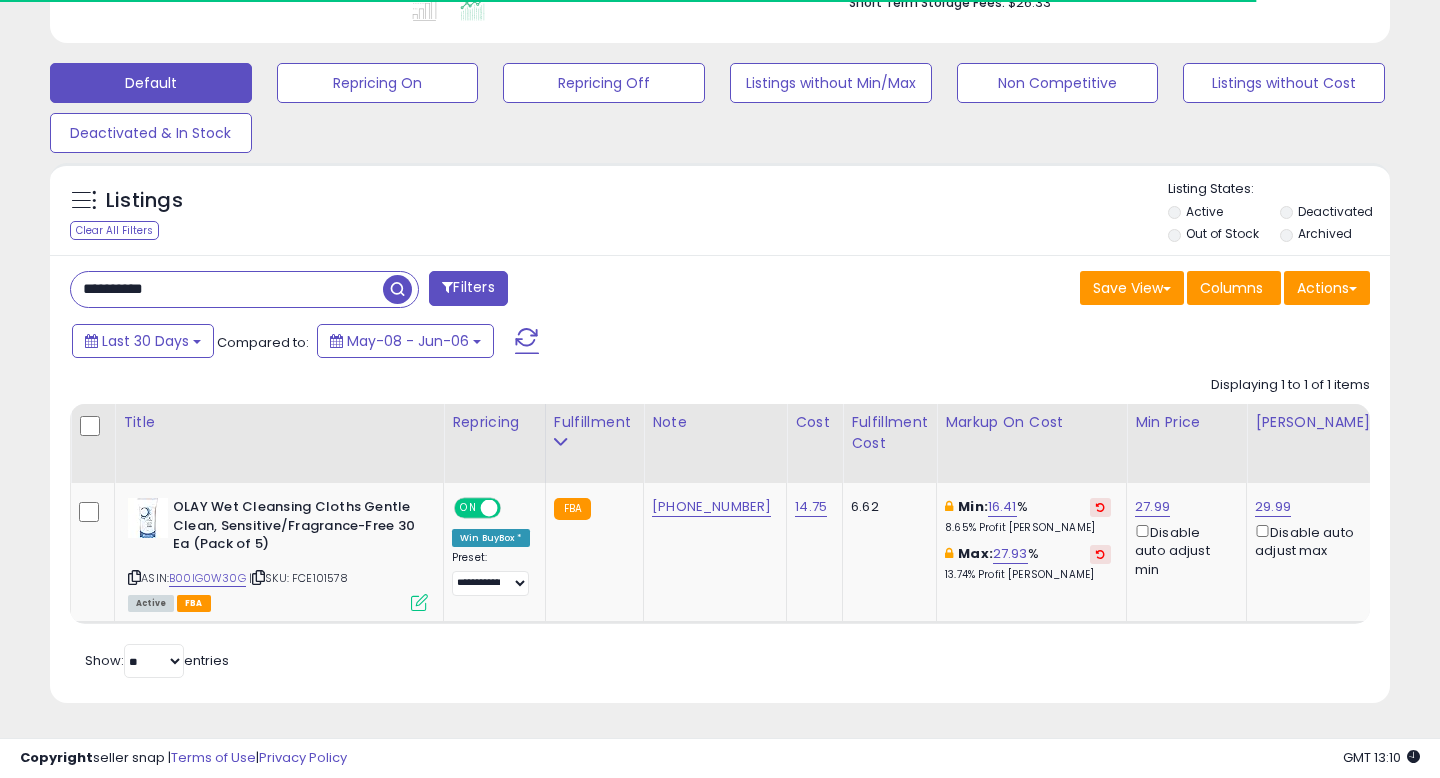 click on "**********" at bounding box center [720, 479] 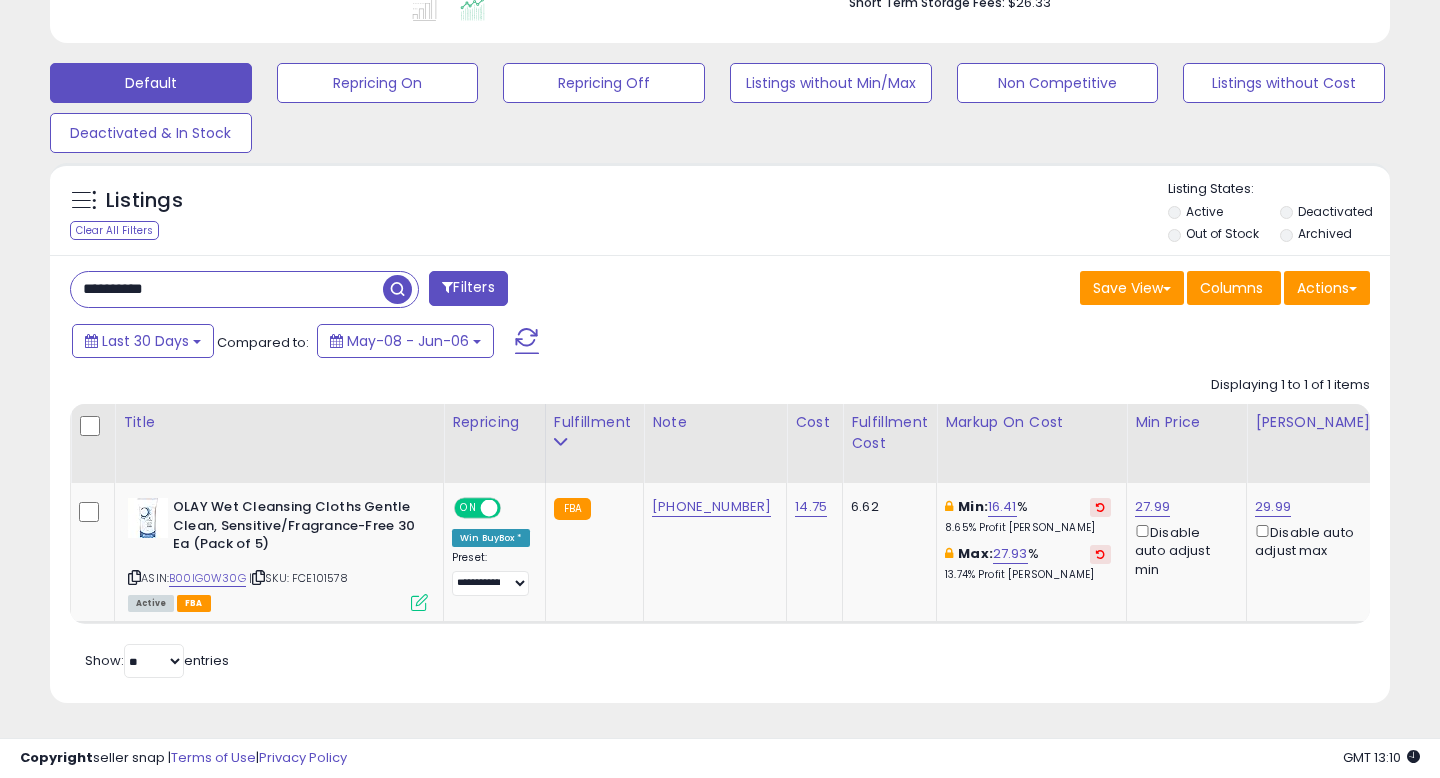 click on "**********" at bounding box center (227, 289) 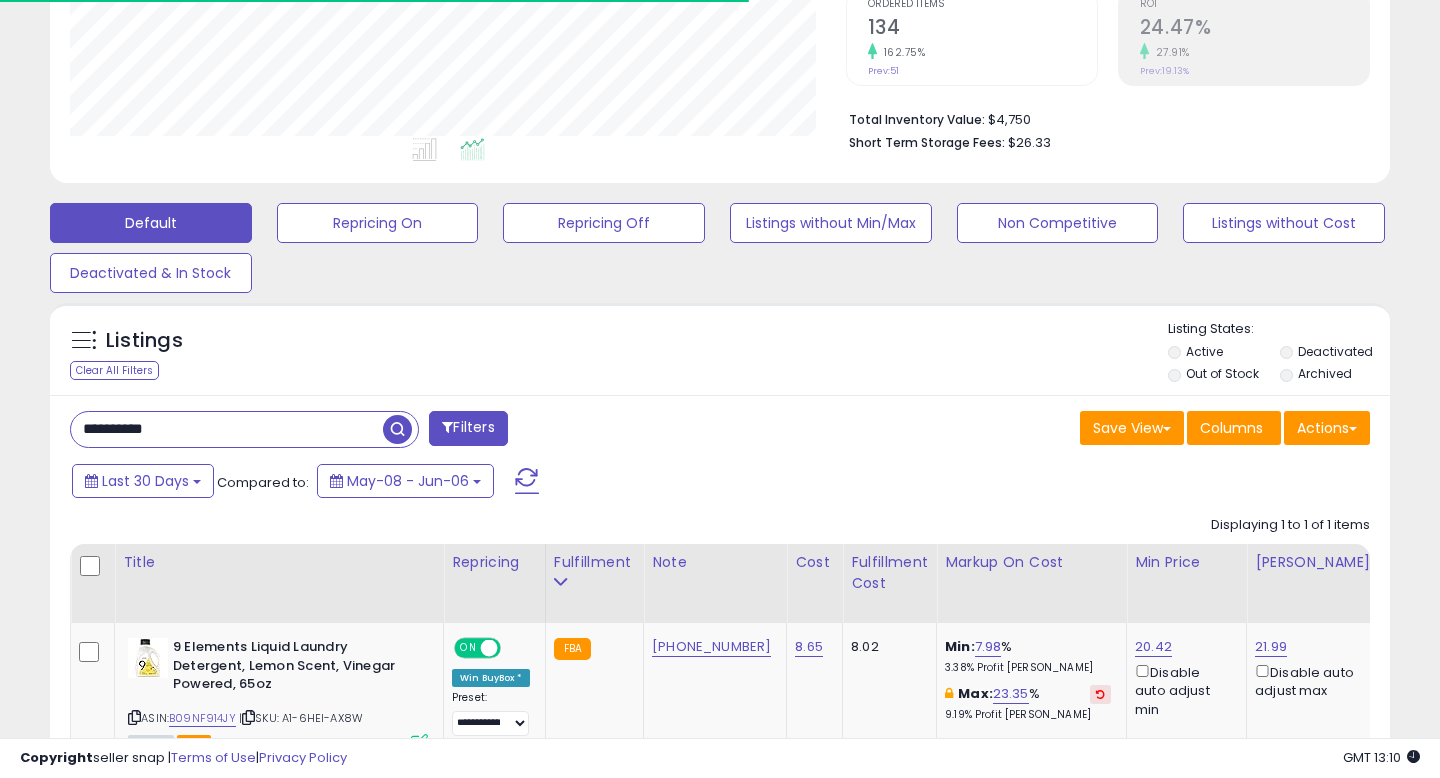 scroll, scrollTop: 568, scrollLeft: 0, axis: vertical 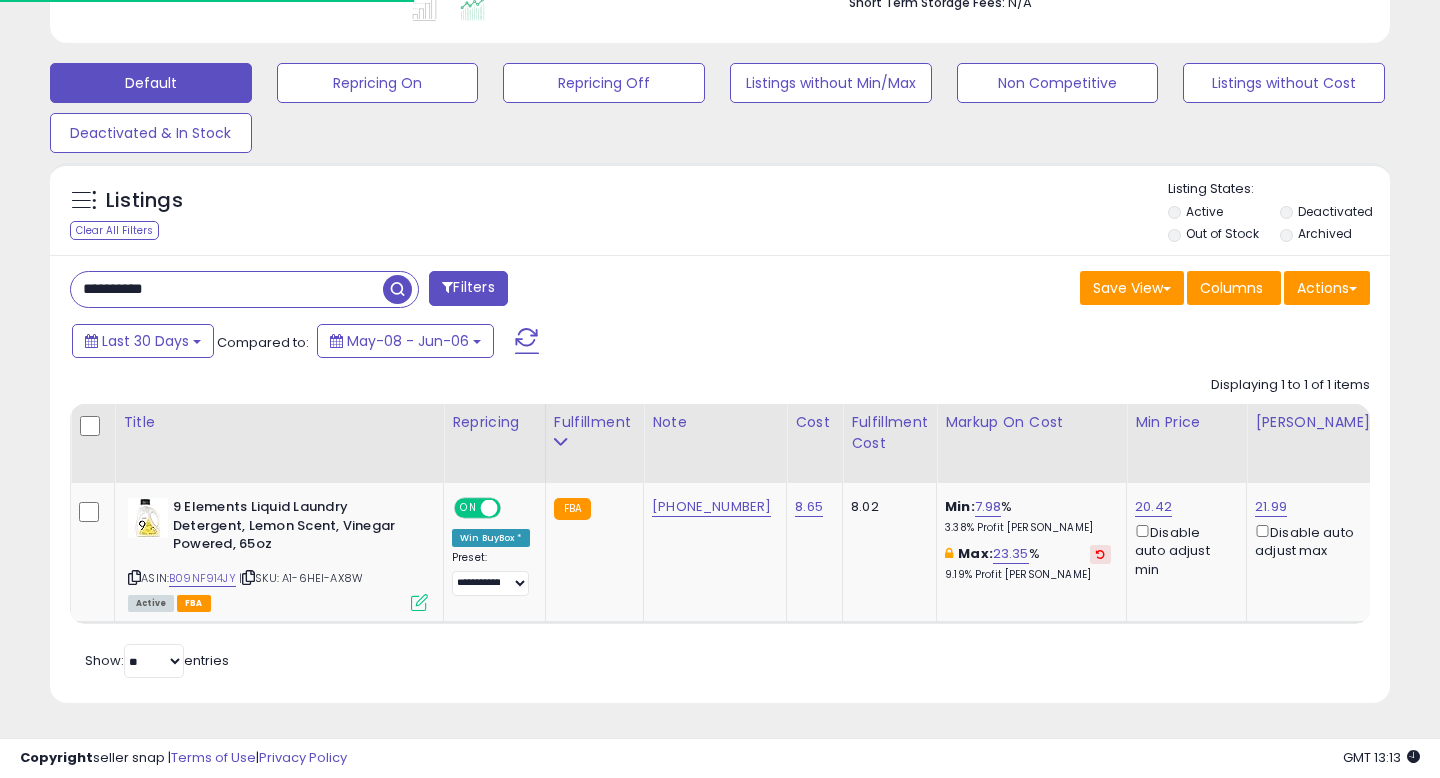 click on "**********" at bounding box center (227, 289) 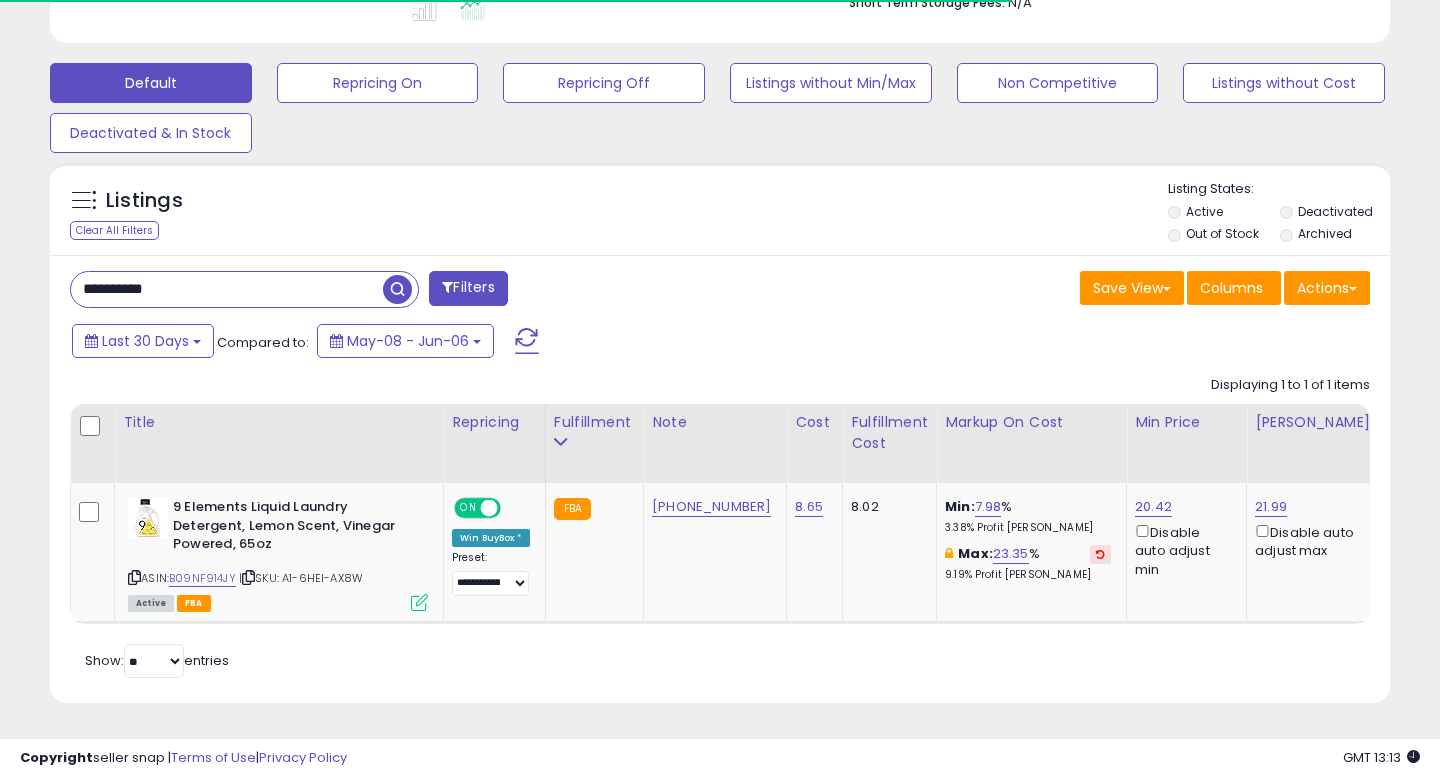 paste 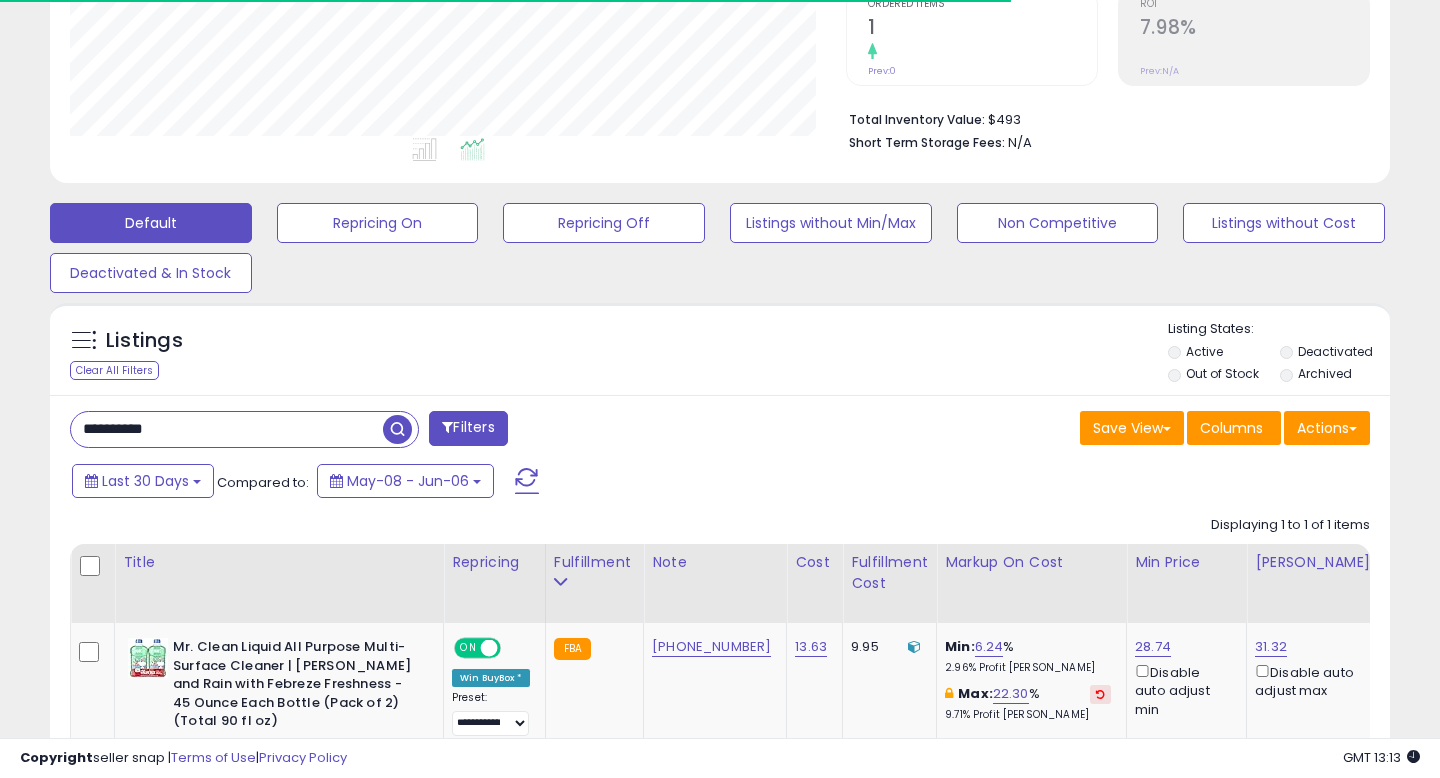 scroll, scrollTop: 568, scrollLeft: 0, axis: vertical 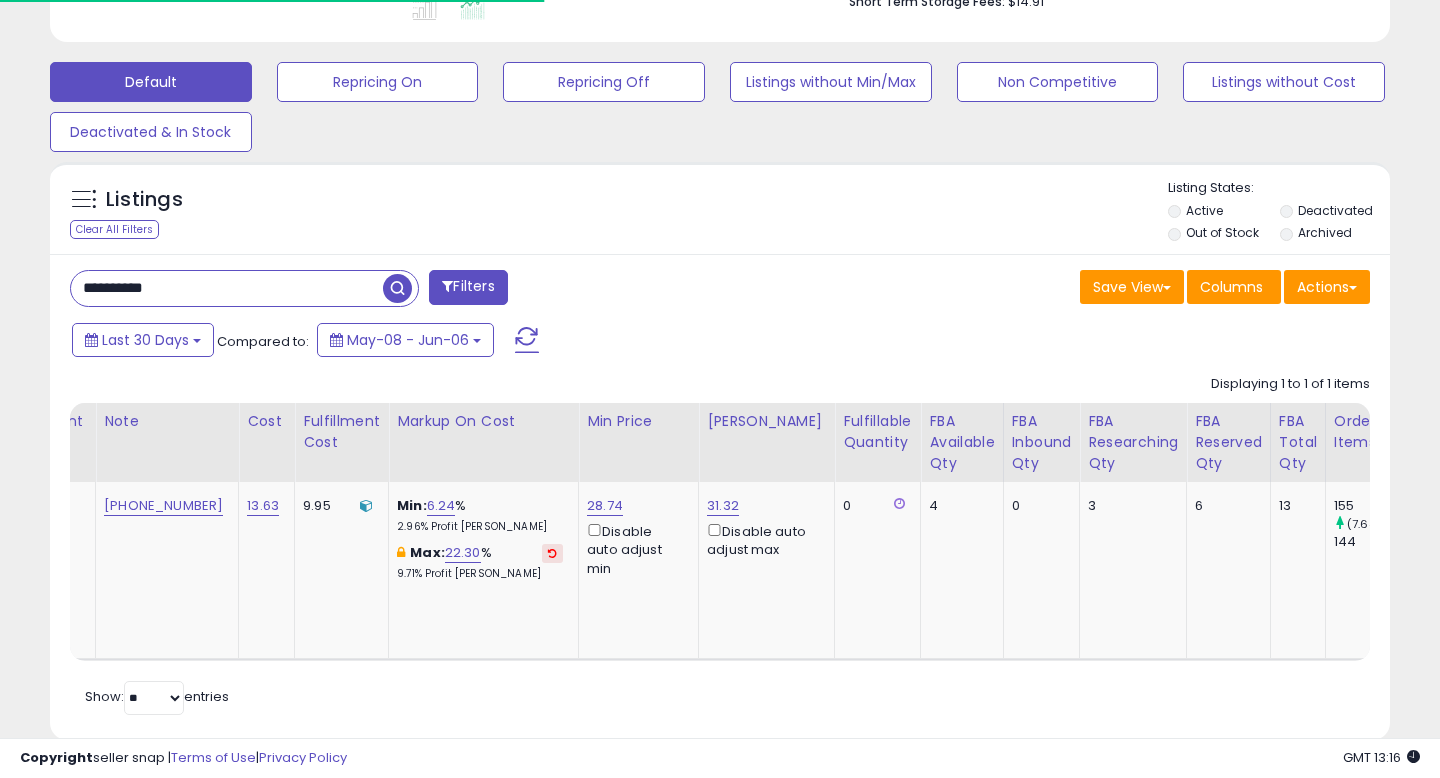 click on "**********" at bounding box center [720, 497] 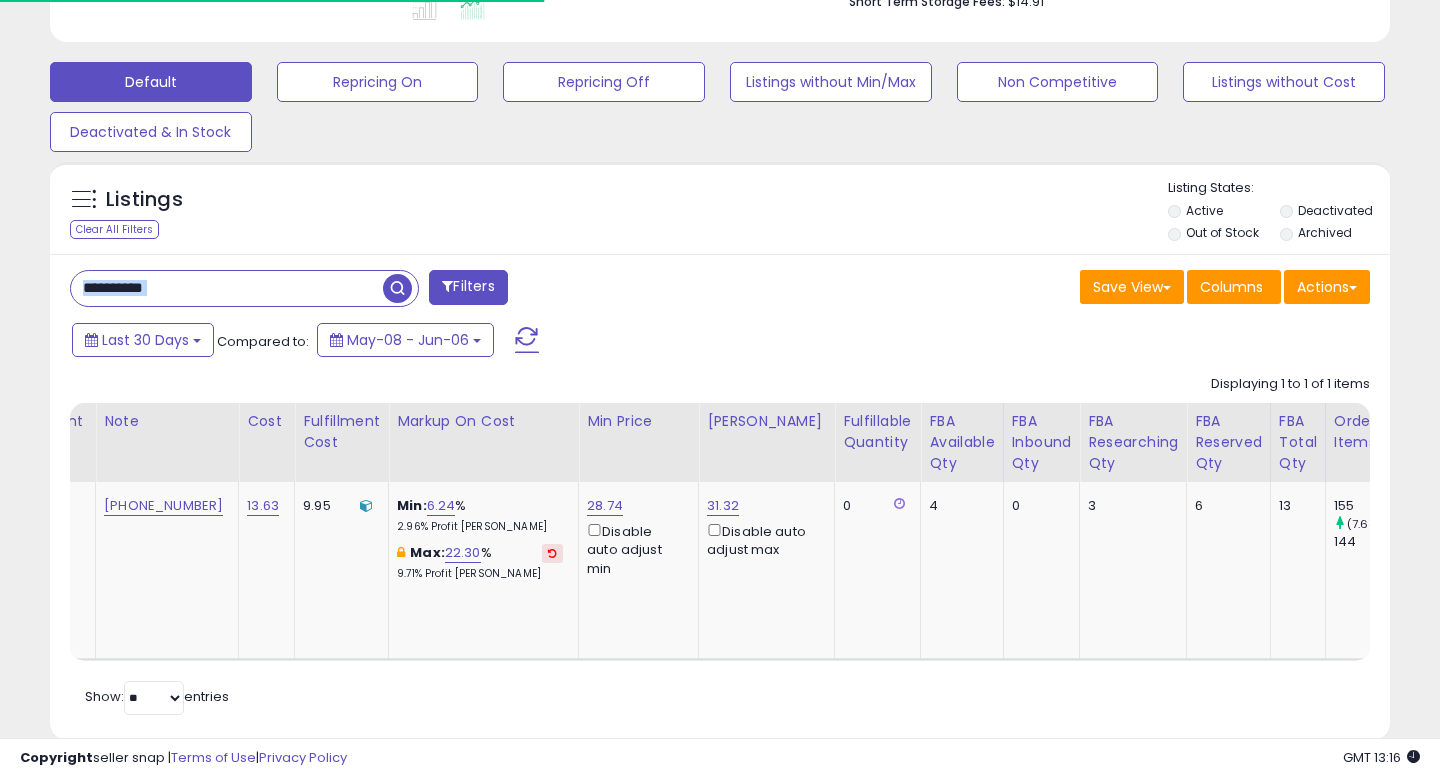 click on "**********" at bounding box center [720, 497] 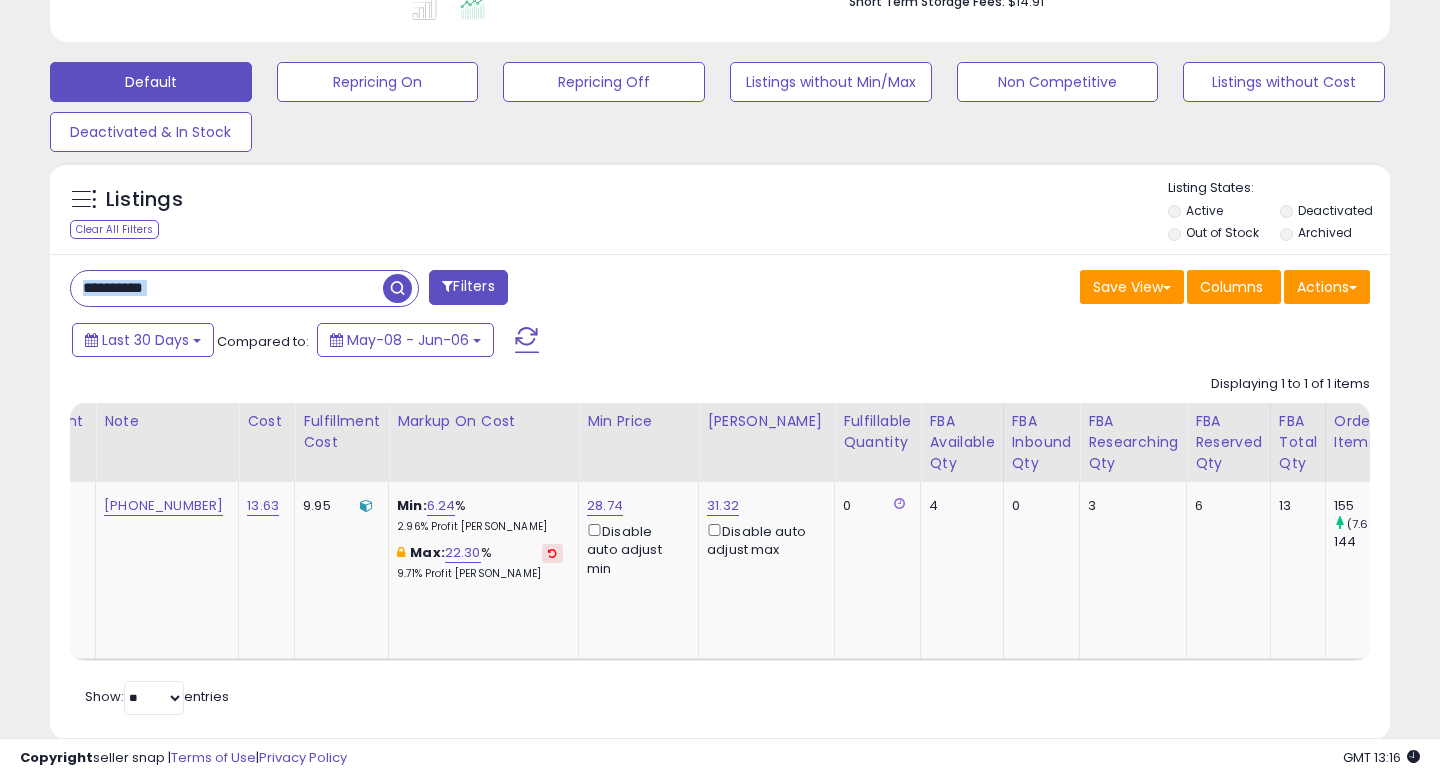 click on "**********" at bounding box center [227, 288] 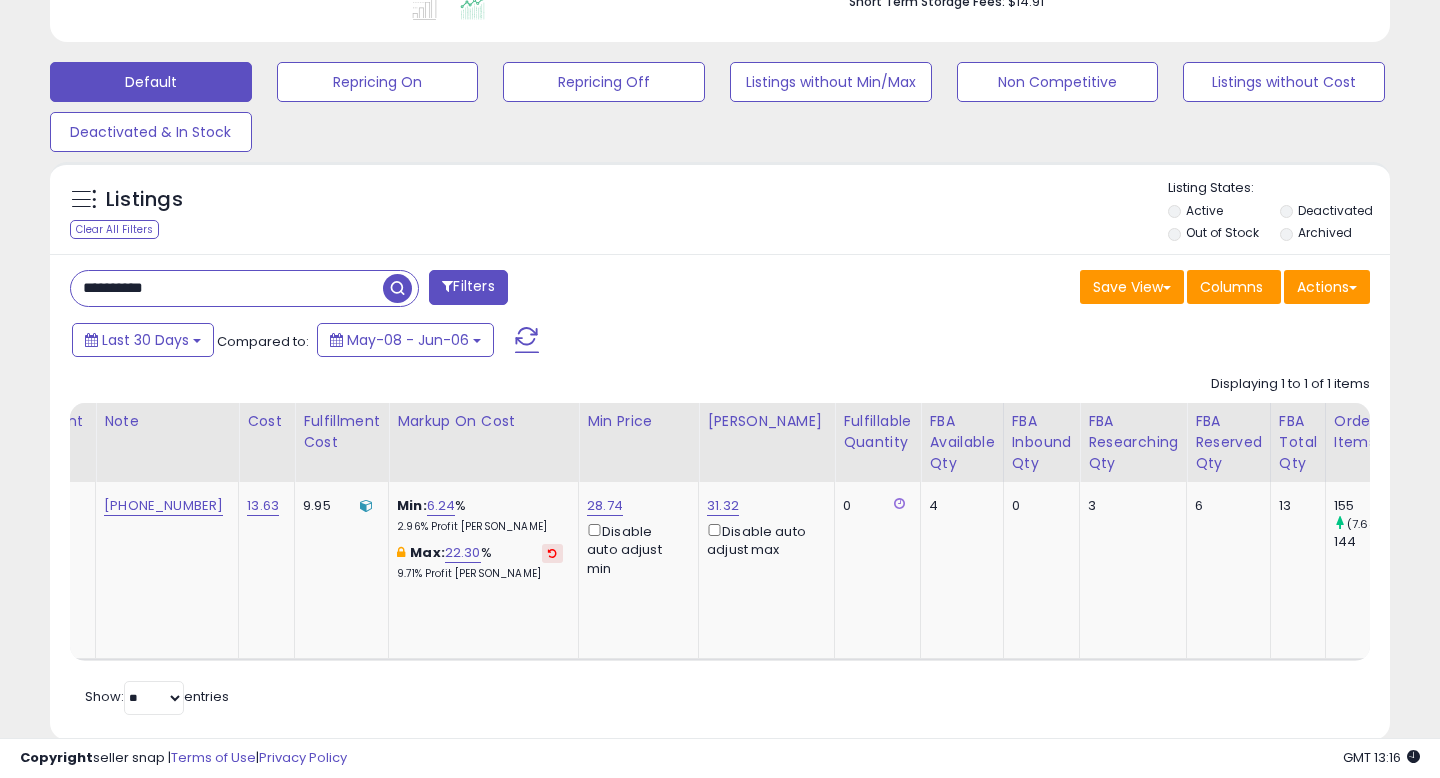 click on "**********" at bounding box center [227, 288] 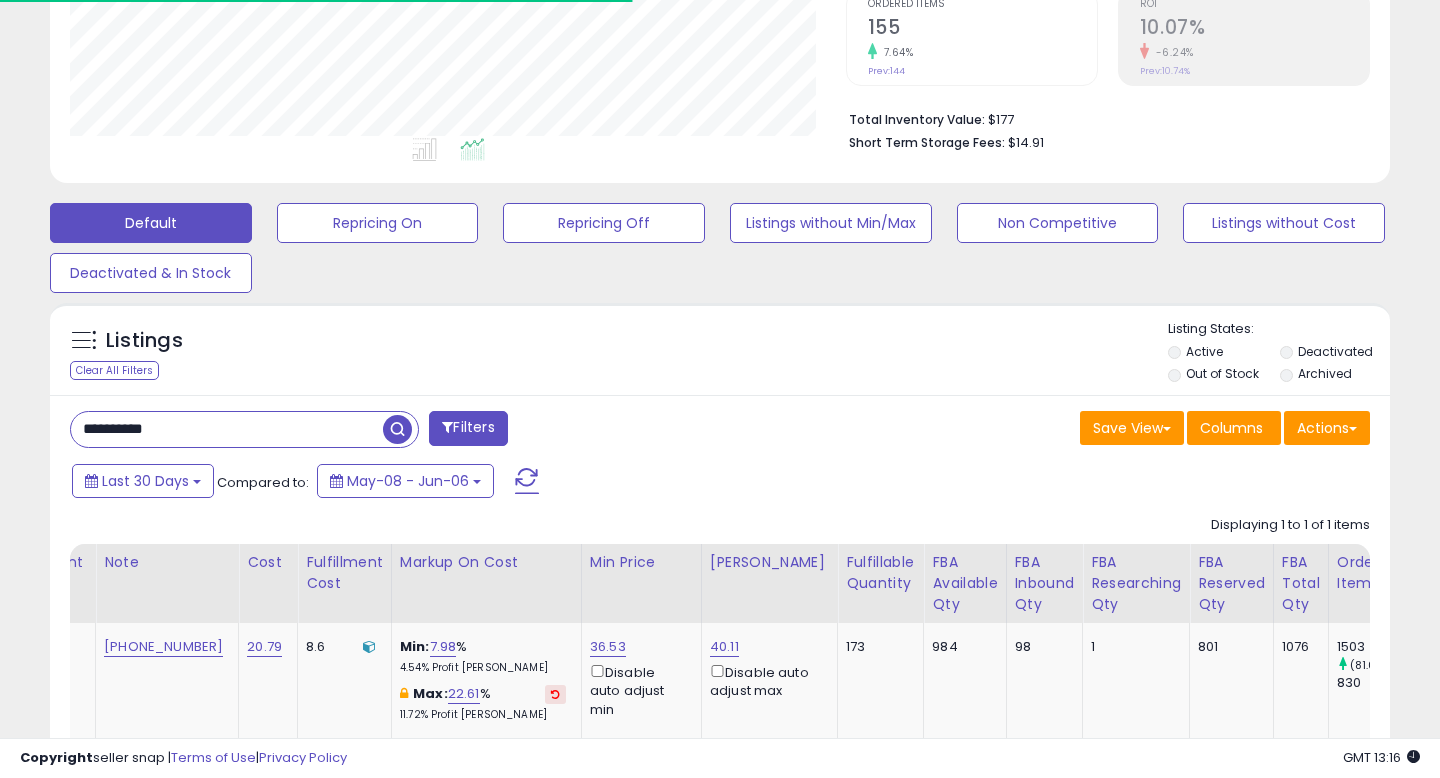 scroll, scrollTop: 568, scrollLeft: 0, axis: vertical 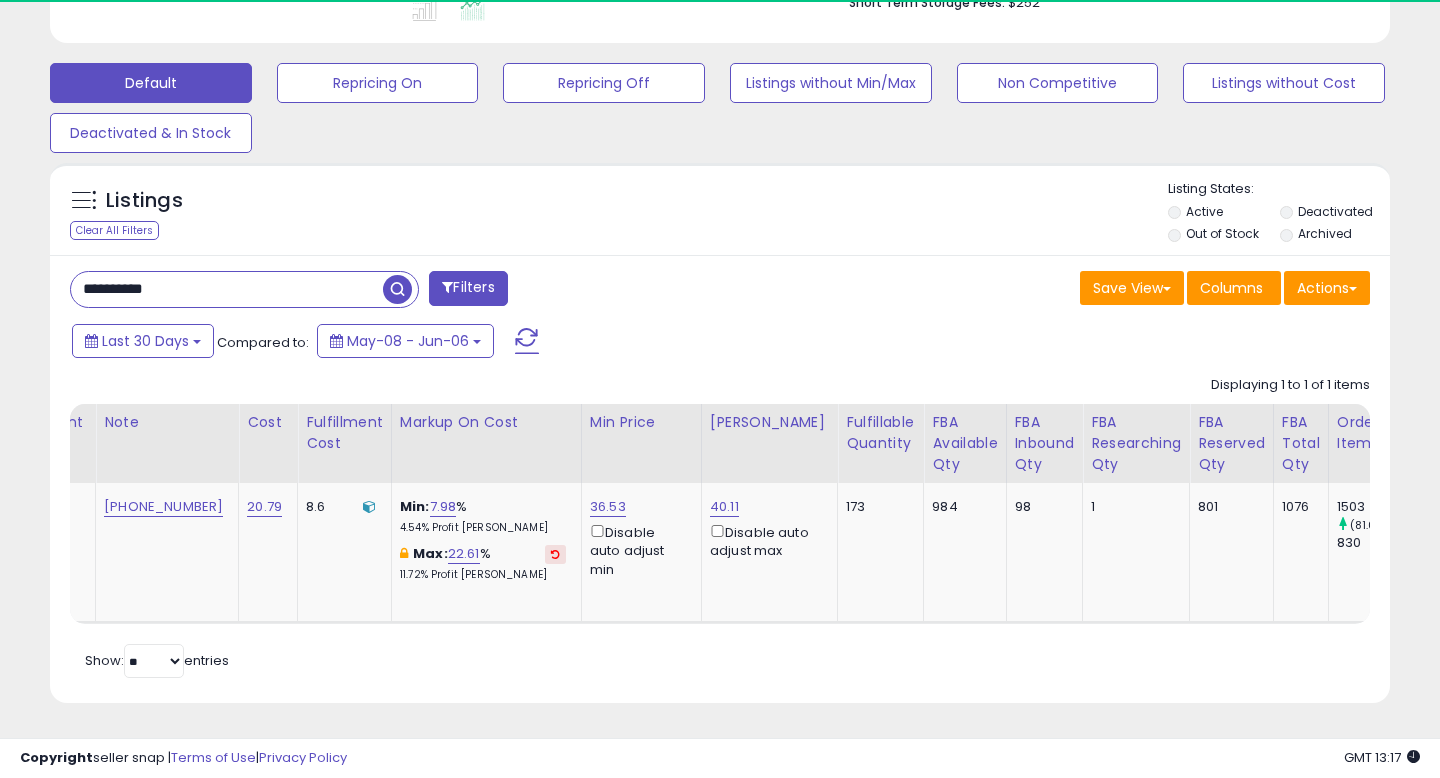 click on "**********" at bounding box center (227, 289) 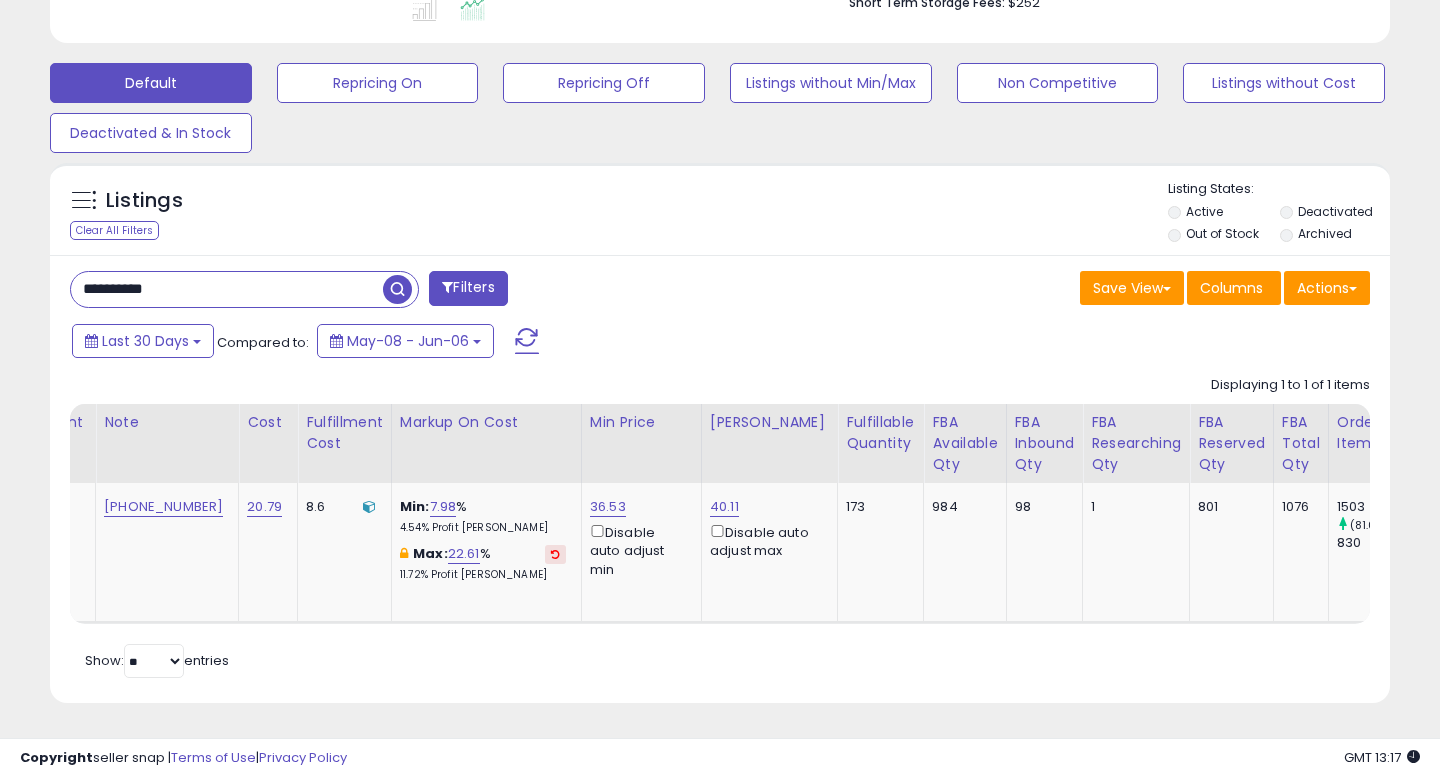 click on "**********" at bounding box center [227, 289] 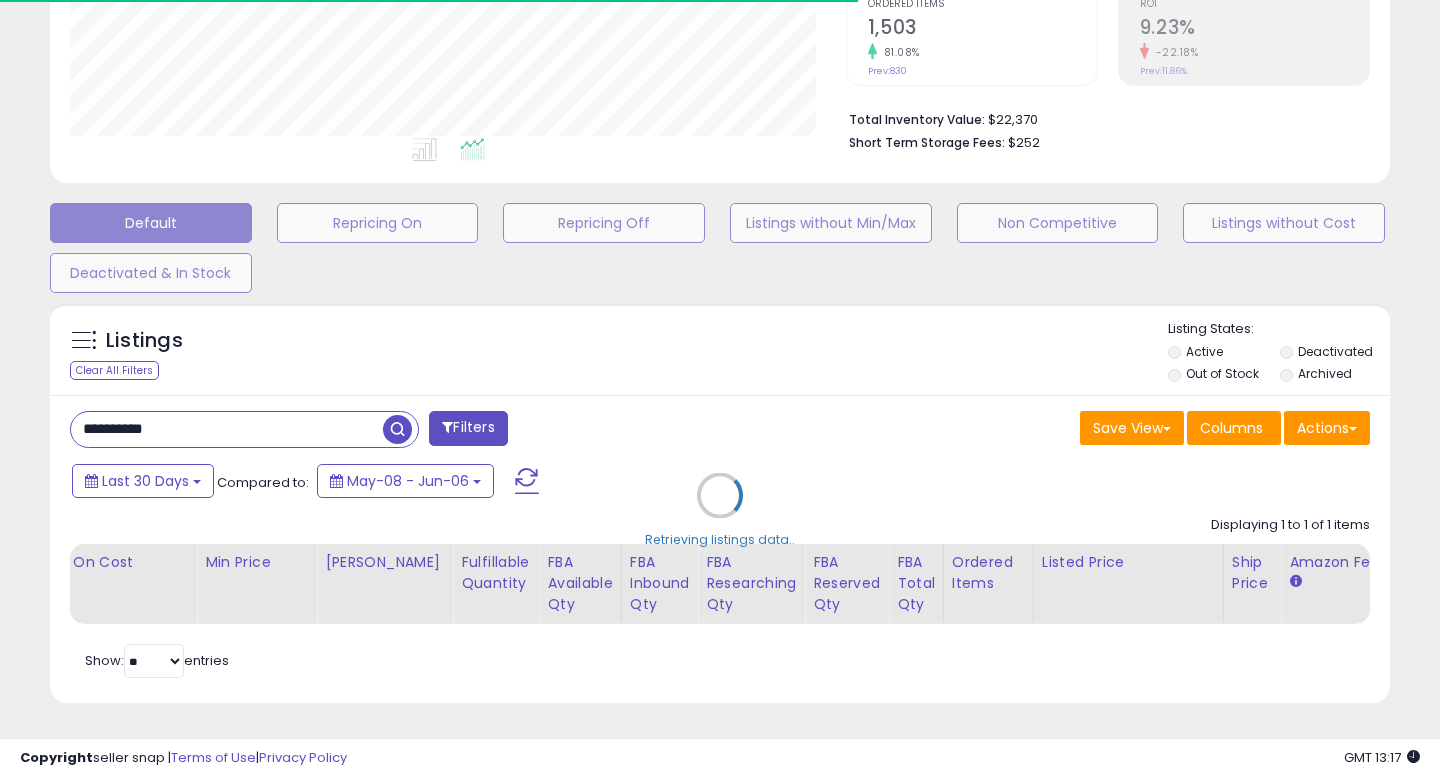 scroll, scrollTop: 550, scrollLeft: 0, axis: vertical 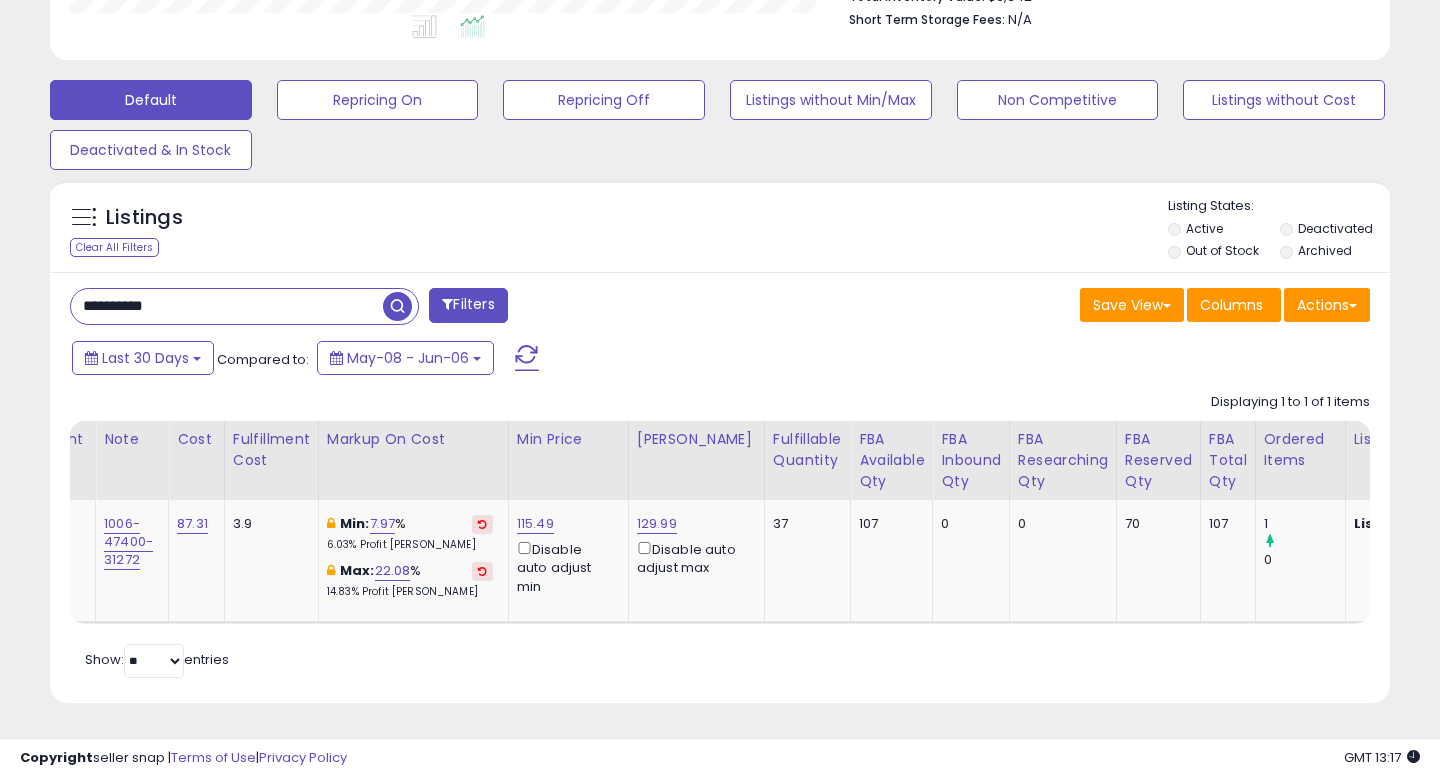 type 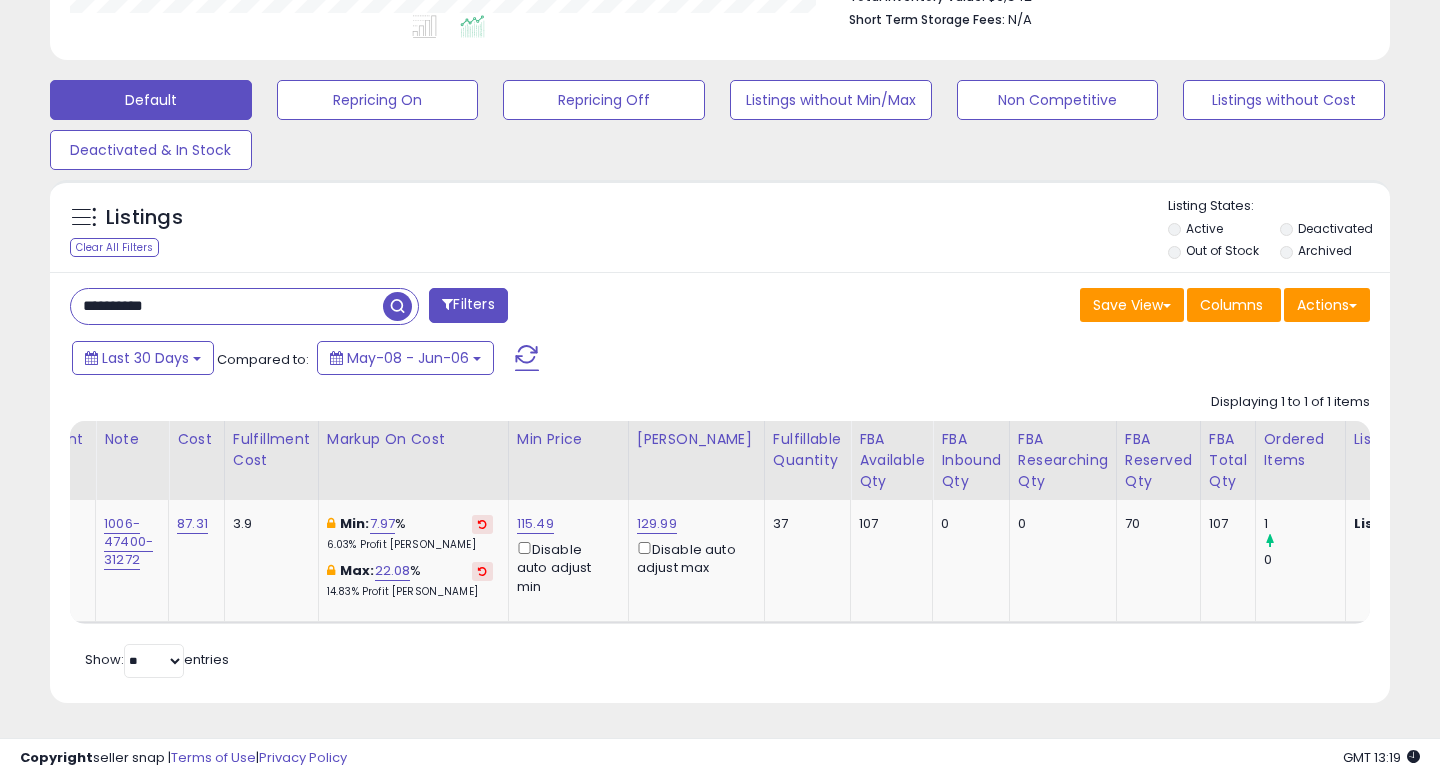 click on "**********" at bounding box center [227, 306] 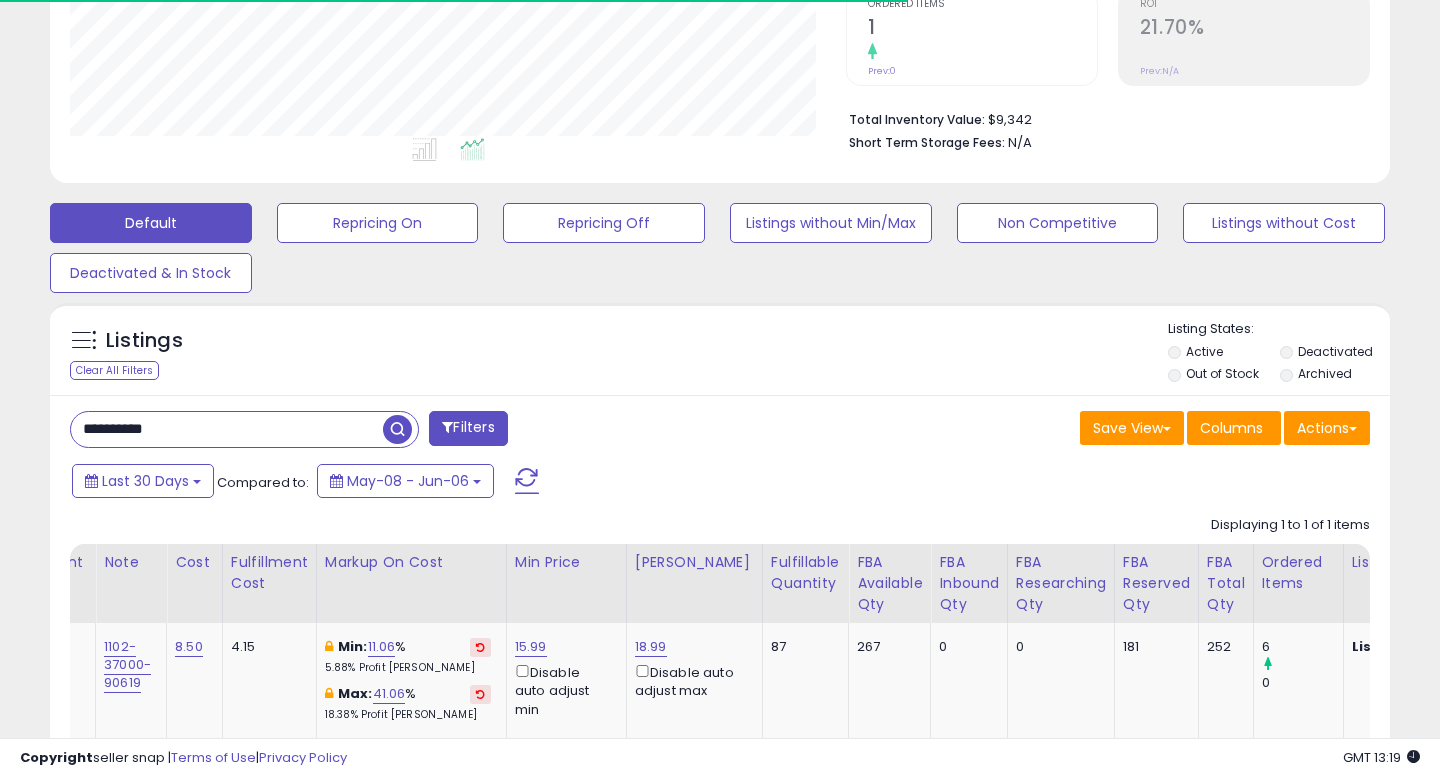 scroll, scrollTop: 550, scrollLeft: 0, axis: vertical 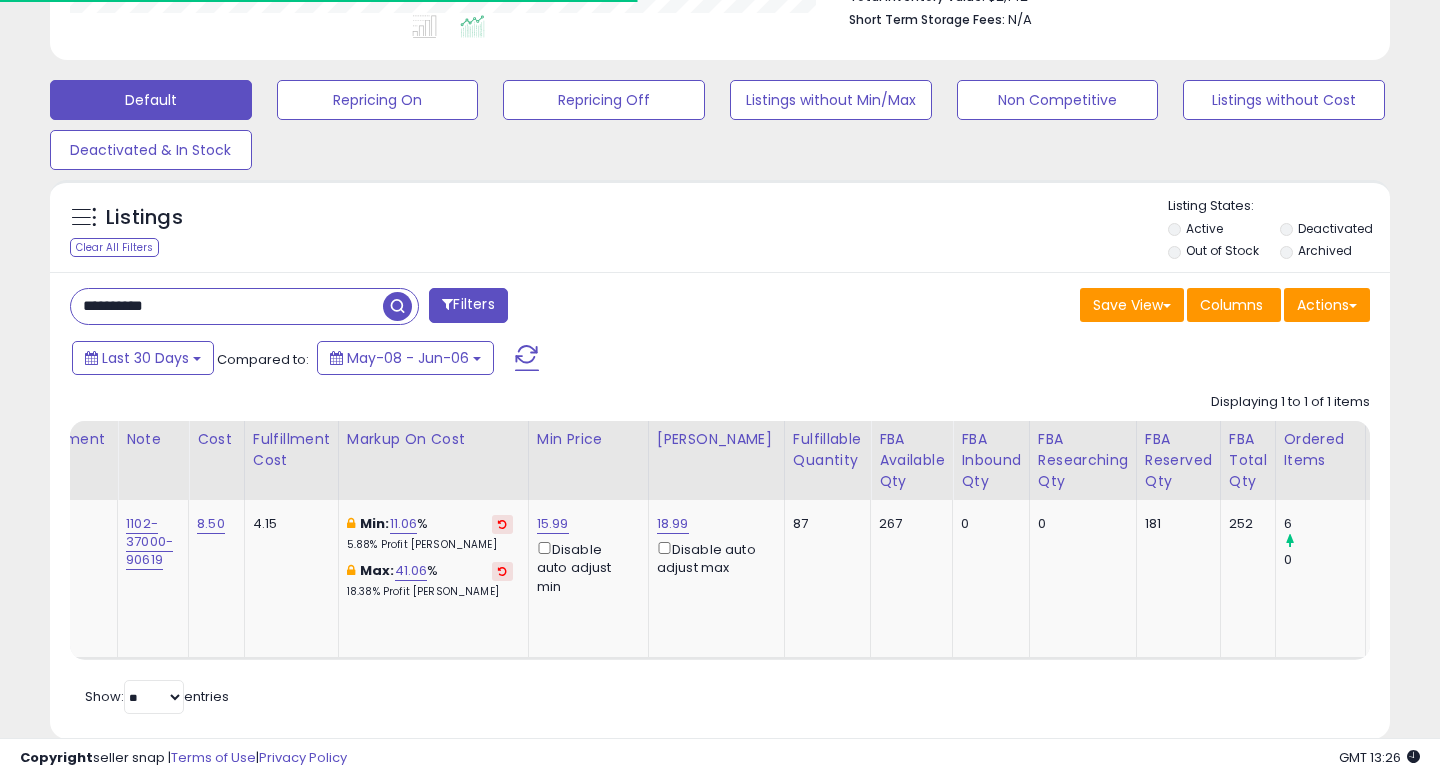click on "**********" at bounding box center (227, 306) 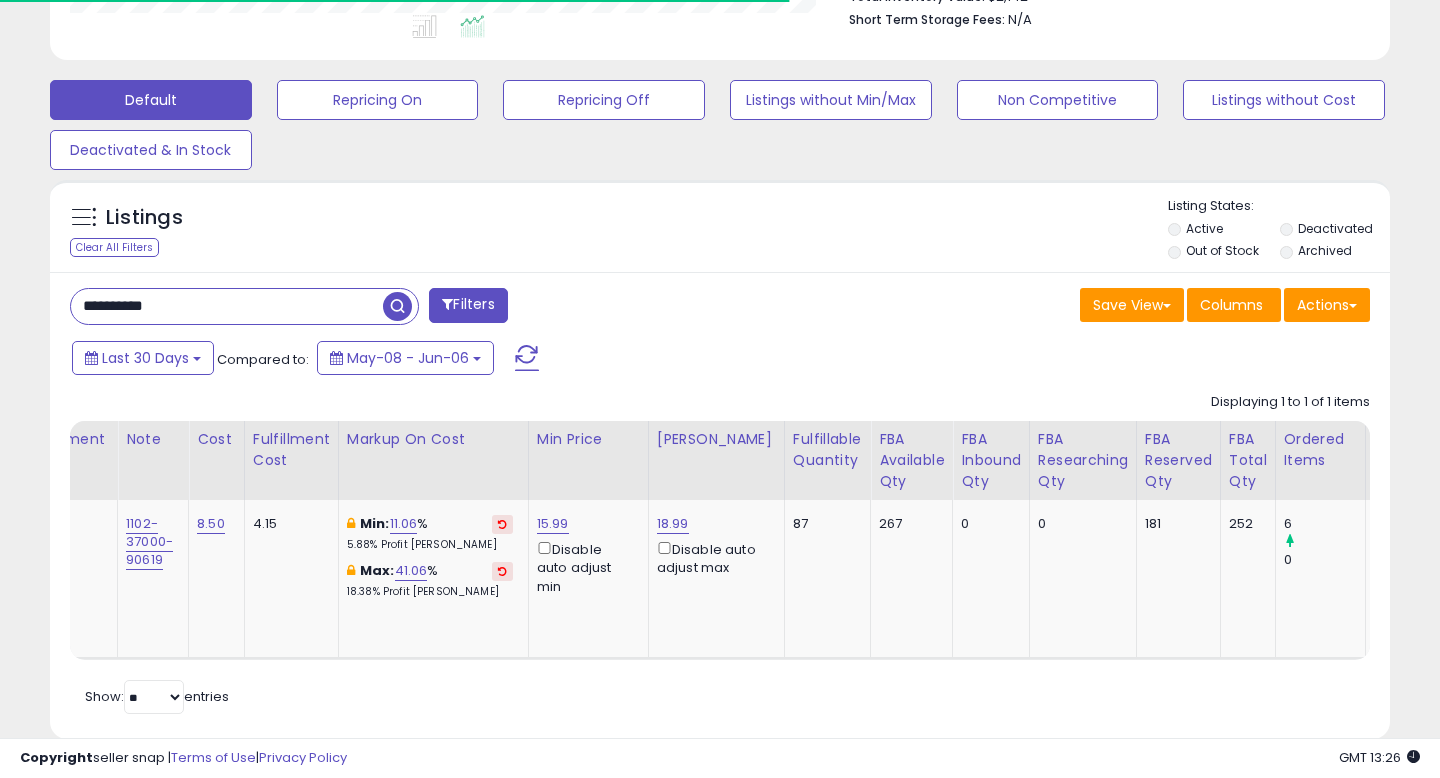 click on "**********" at bounding box center (227, 306) 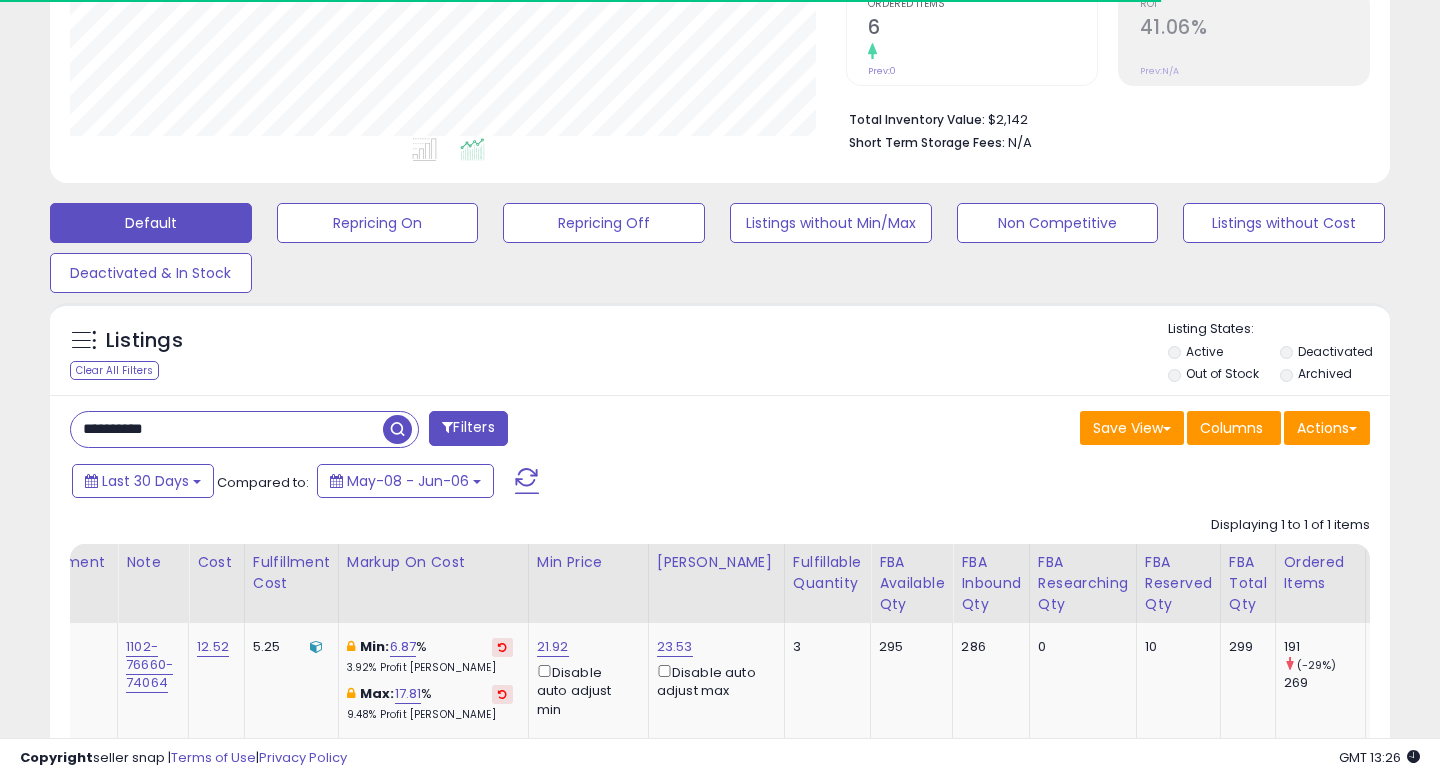scroll, scrollTop: 550, scrollLeft: 0, axis: vertical 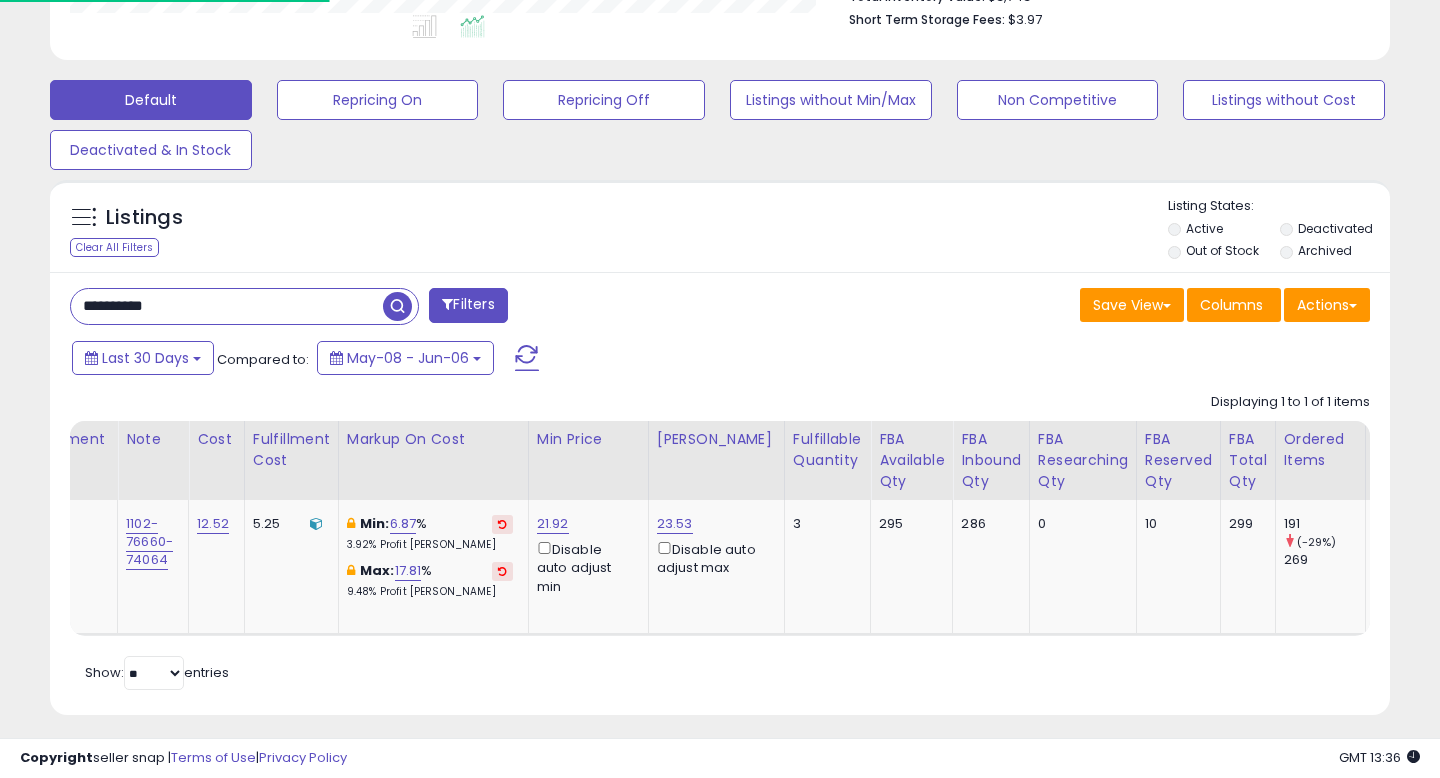 click on "**********" at bounding box center [227, 306] 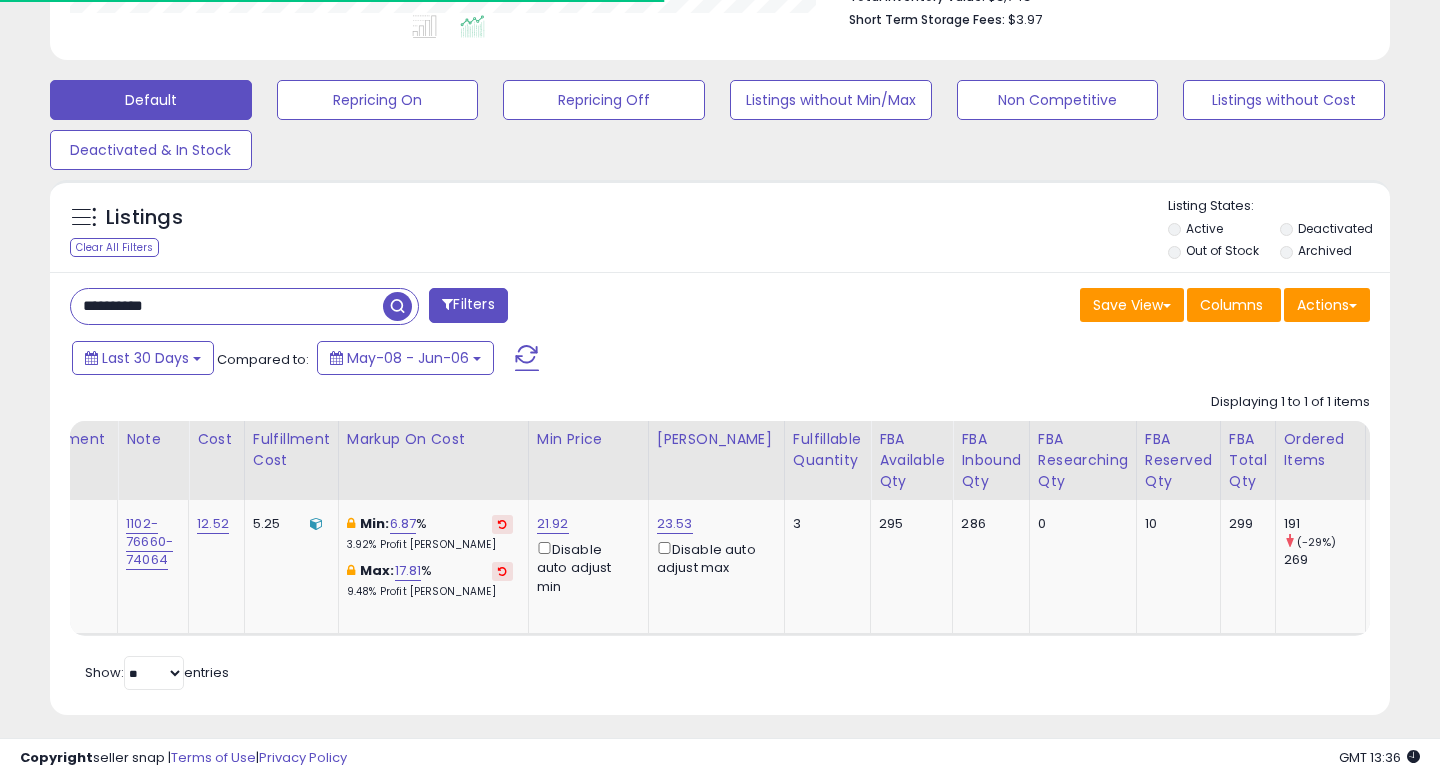 paste 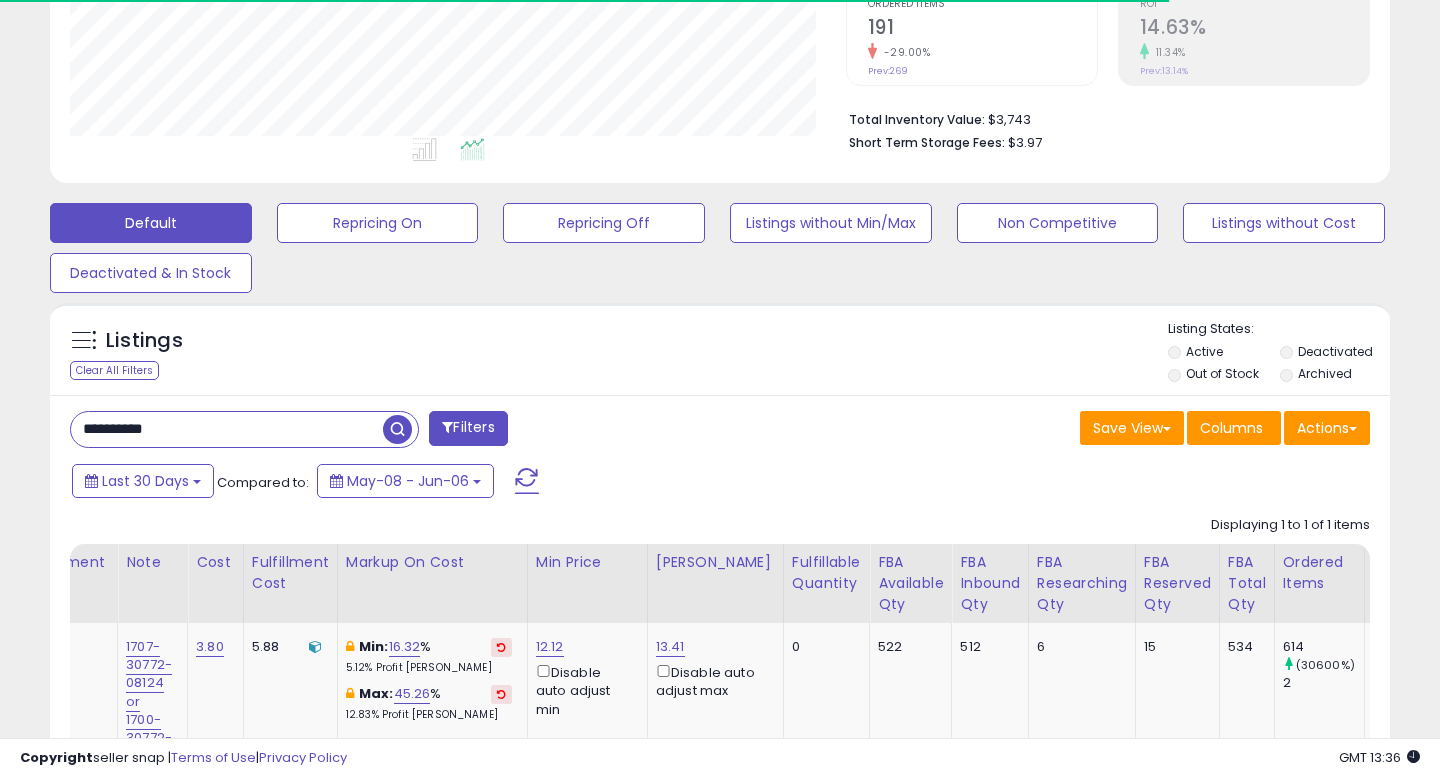 scroll, scrollTop: 550, scrollLeft: 0, axis: vertical 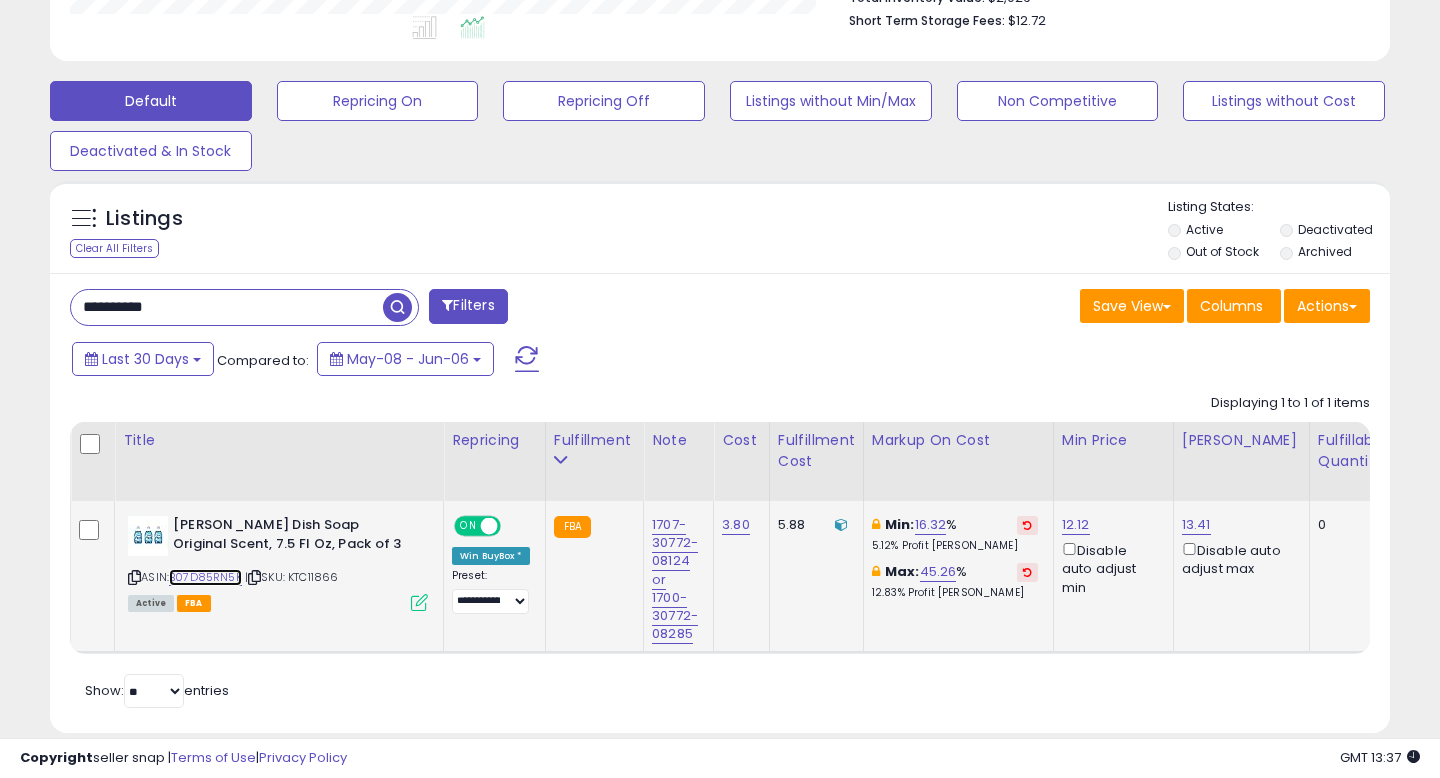 click on "B07D85RN5K" at bounding box center (205, 577) 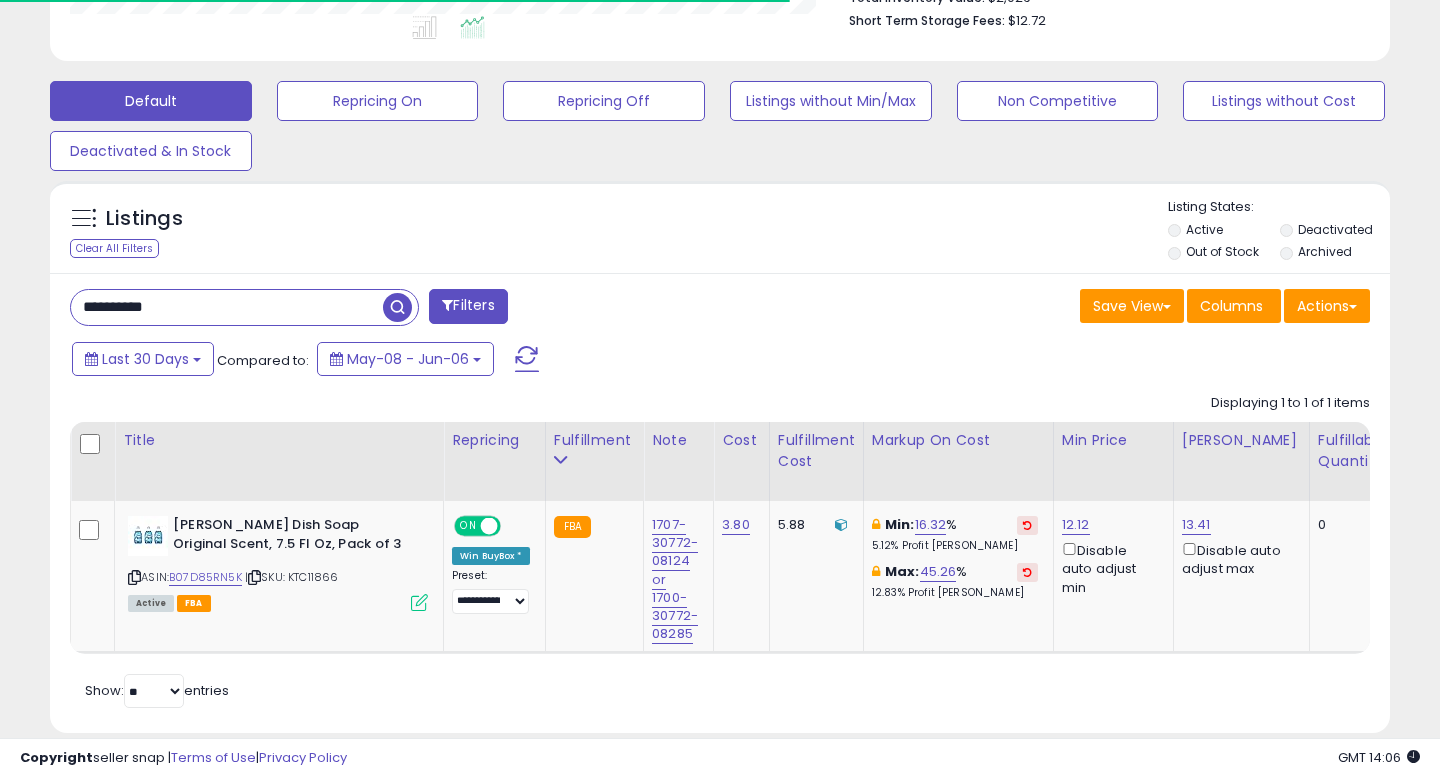 click on "**********" at bounding box center (227, 307) 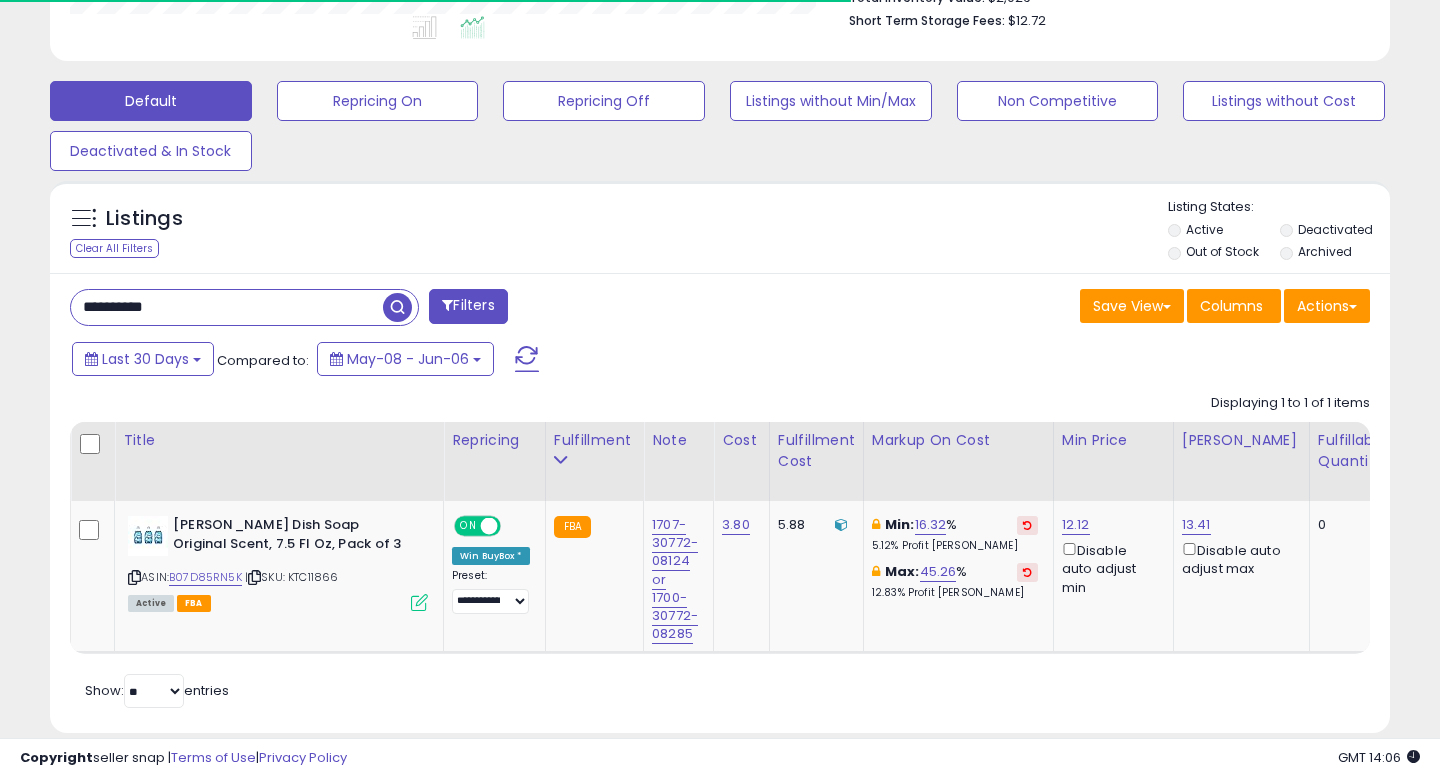 paste 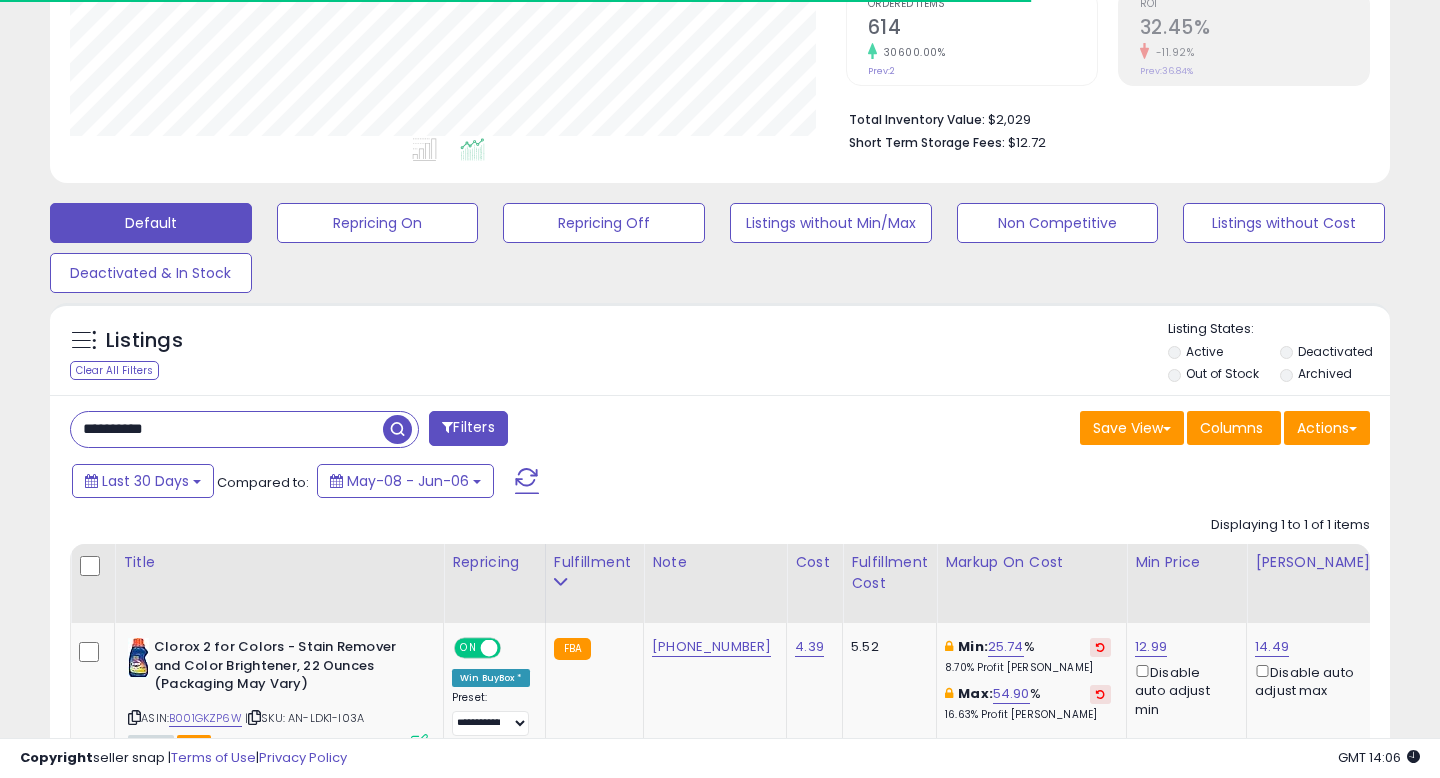 scroll, scrollTop: 549, scrollLeft: 0, axis: vertical 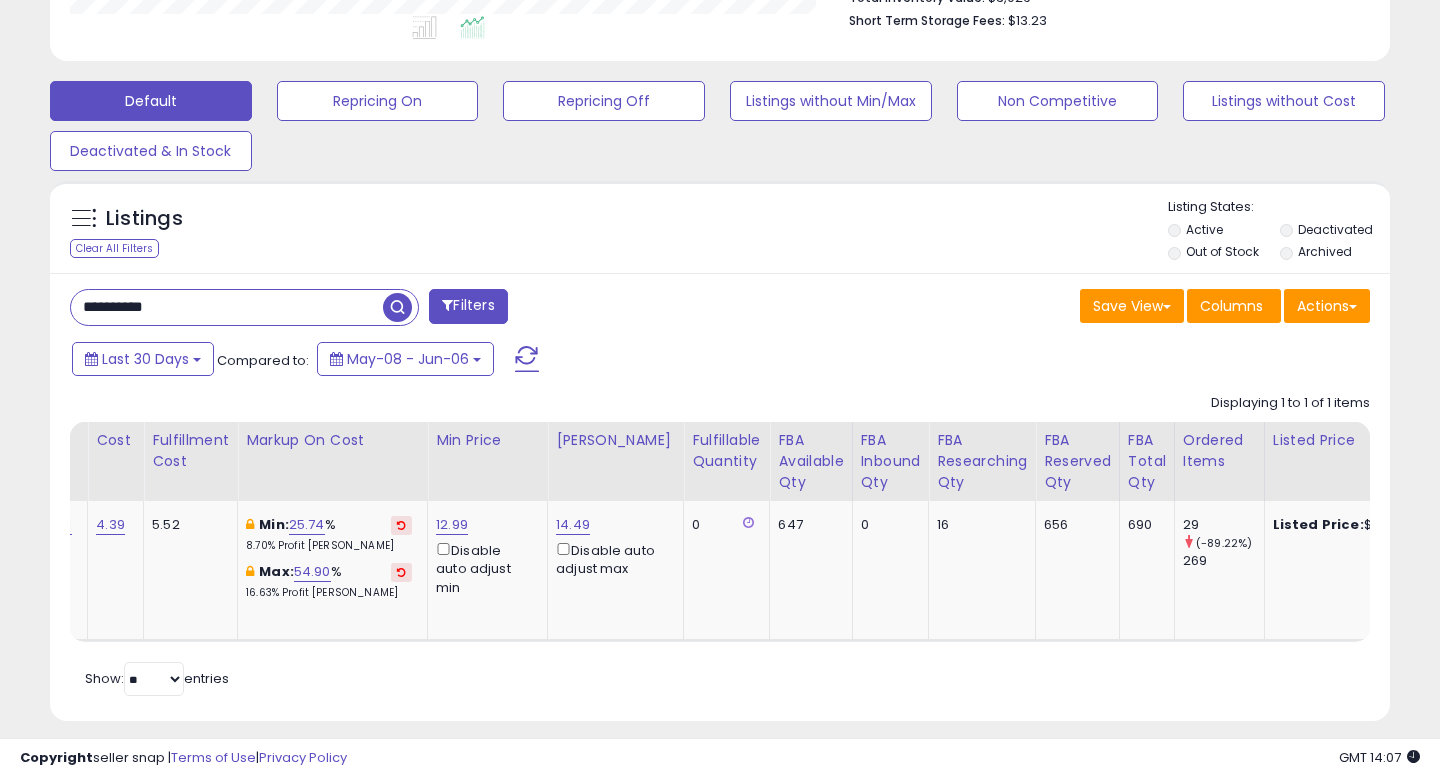 click on "**********" at bounding box center [227, 307] 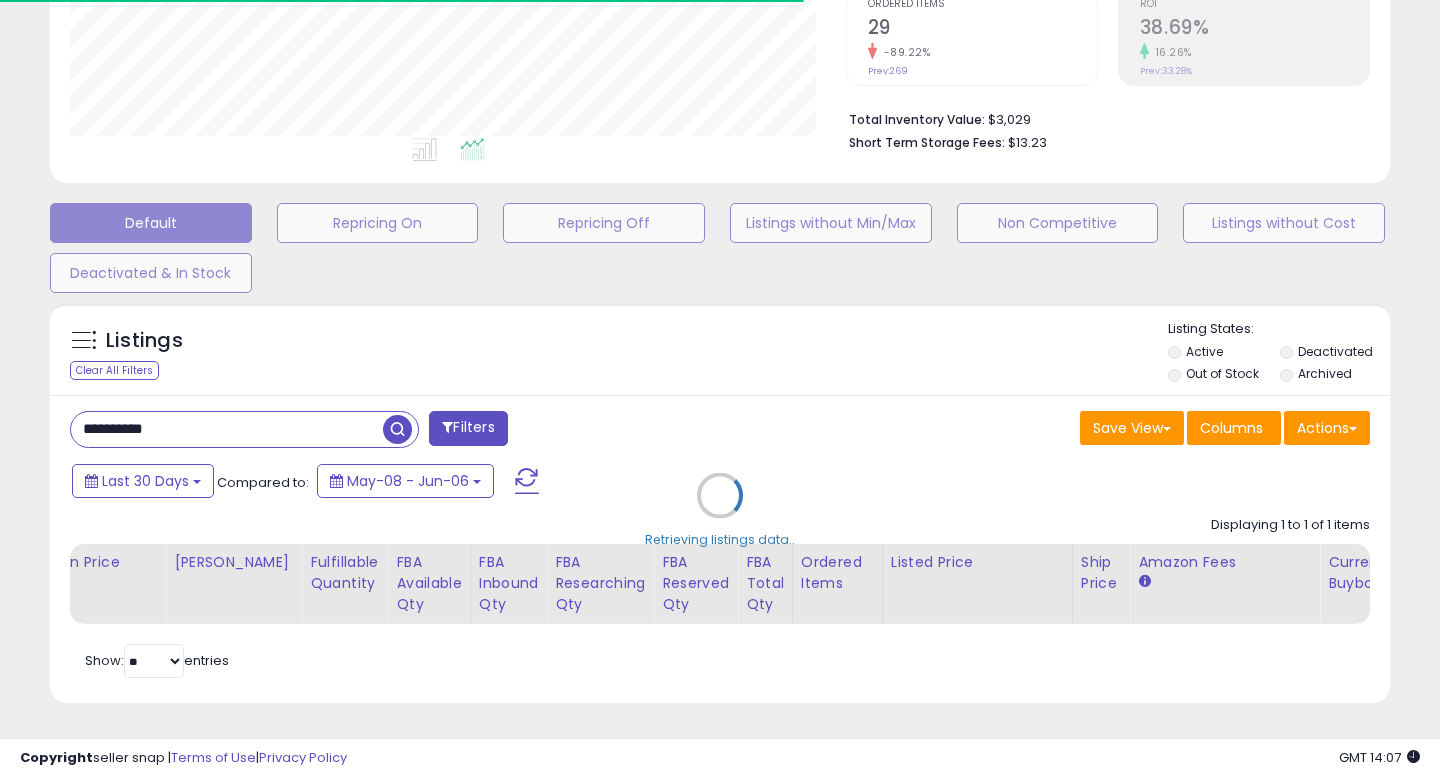 scroll, scrollTop: 549, scrollLeft: 0, axis: vertical 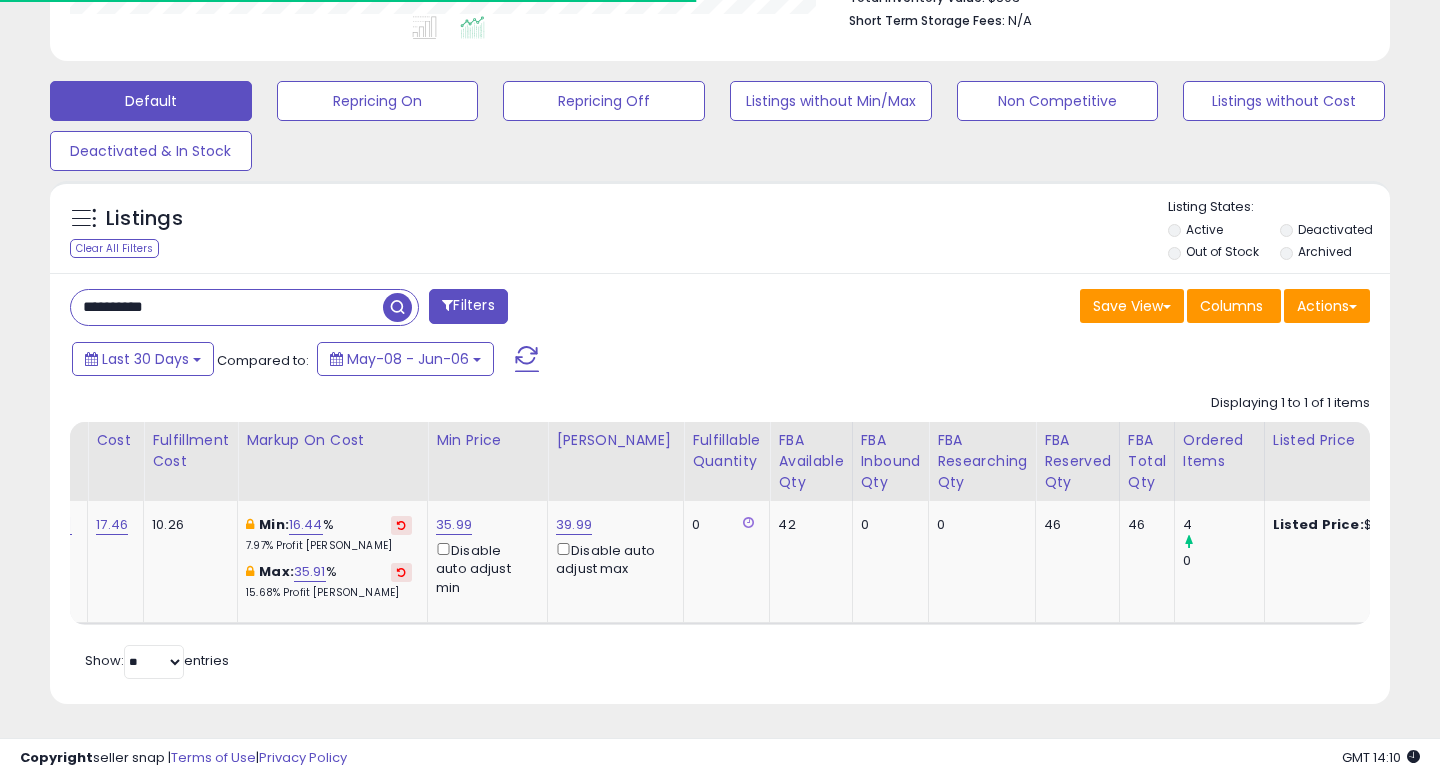 click on "**********" at bounding box center [227, 307] 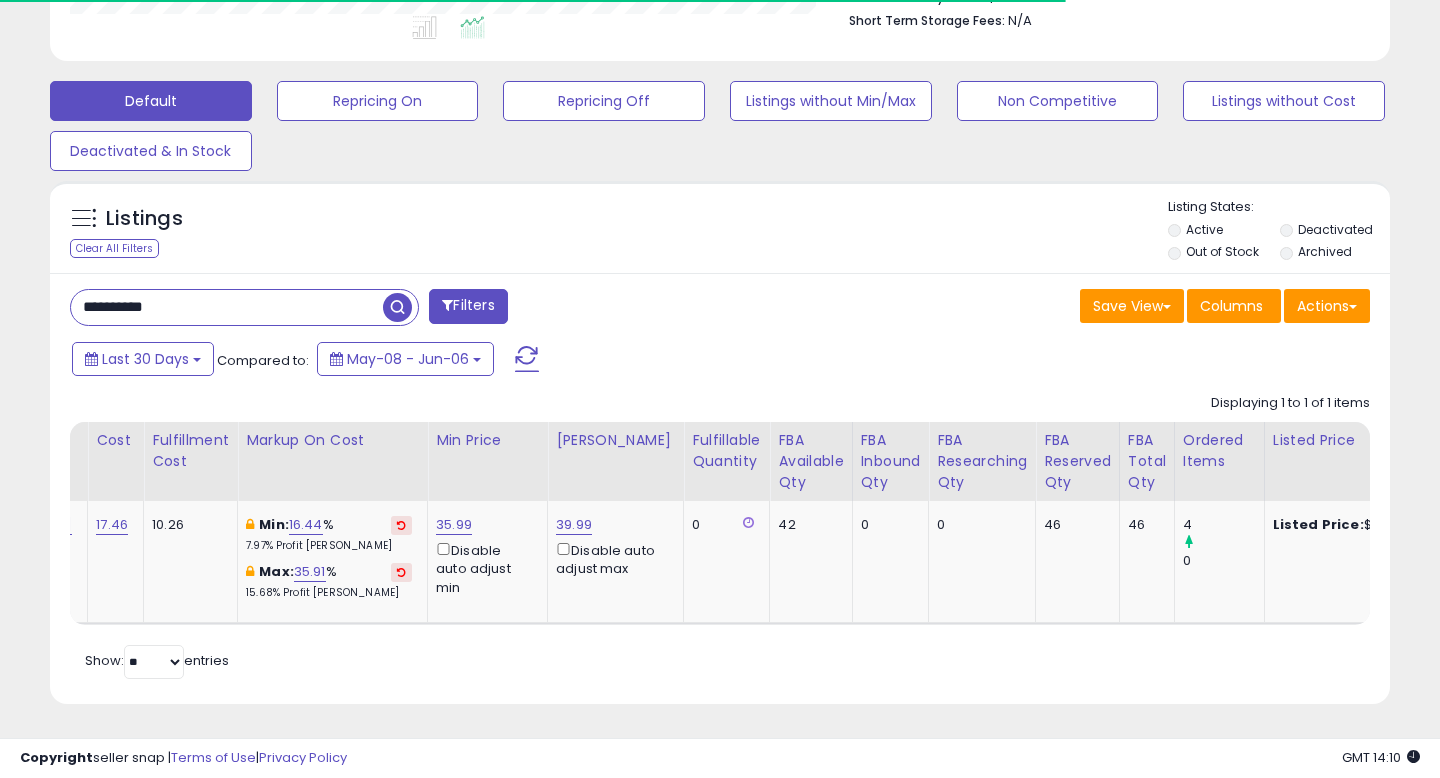type on "**********" 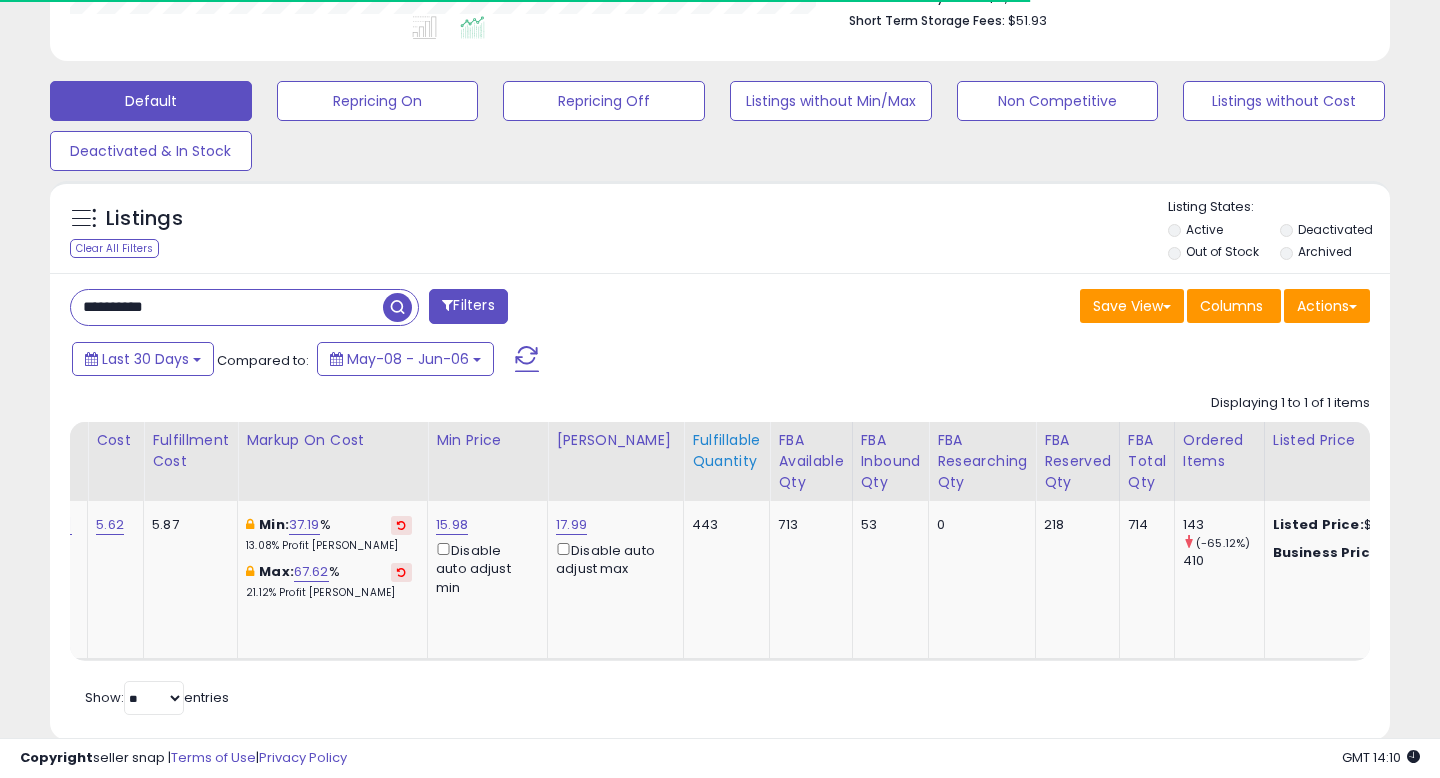 scroll, scrollTop: 565, scrollLeft: 0, axis: vertical 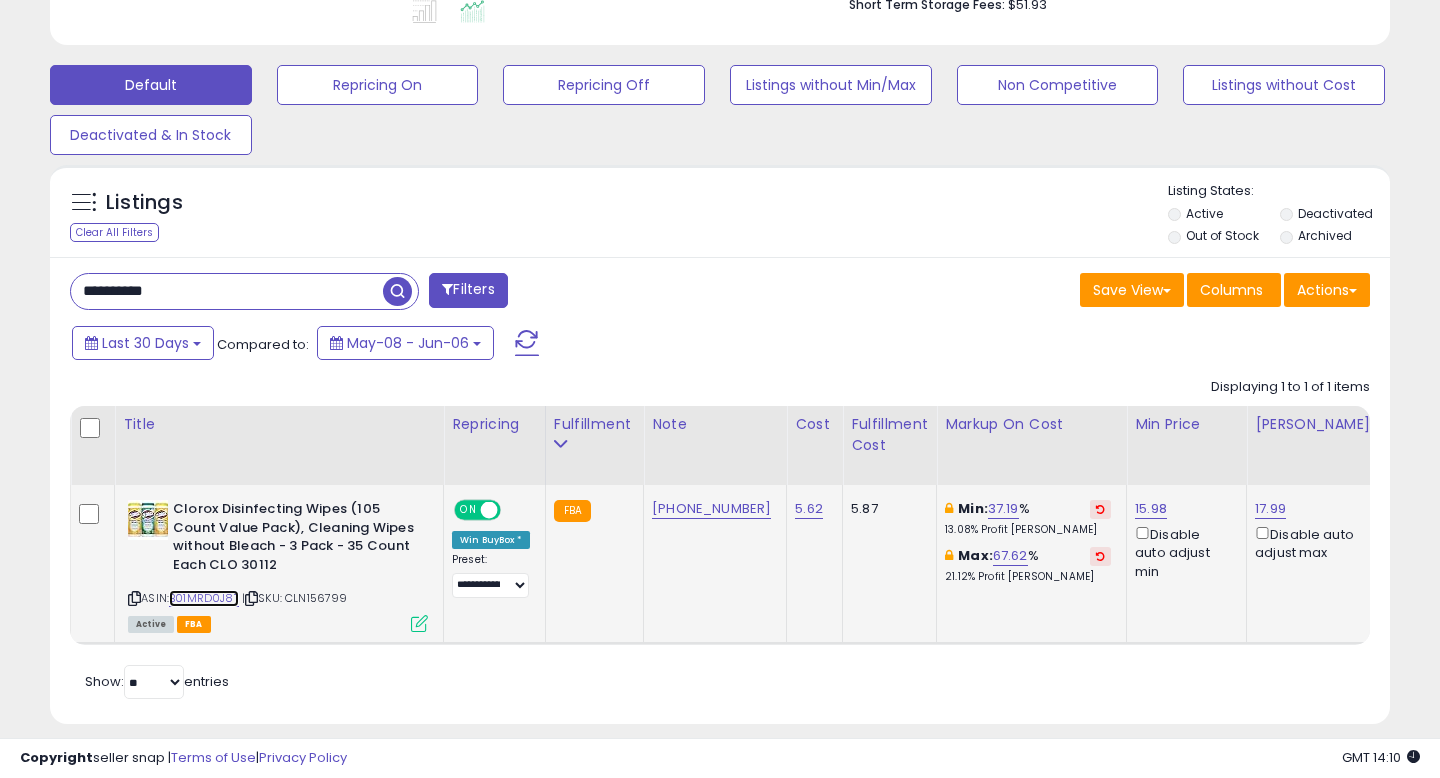 click on "B01MRD0J8T" at bounding box center [204, 598] 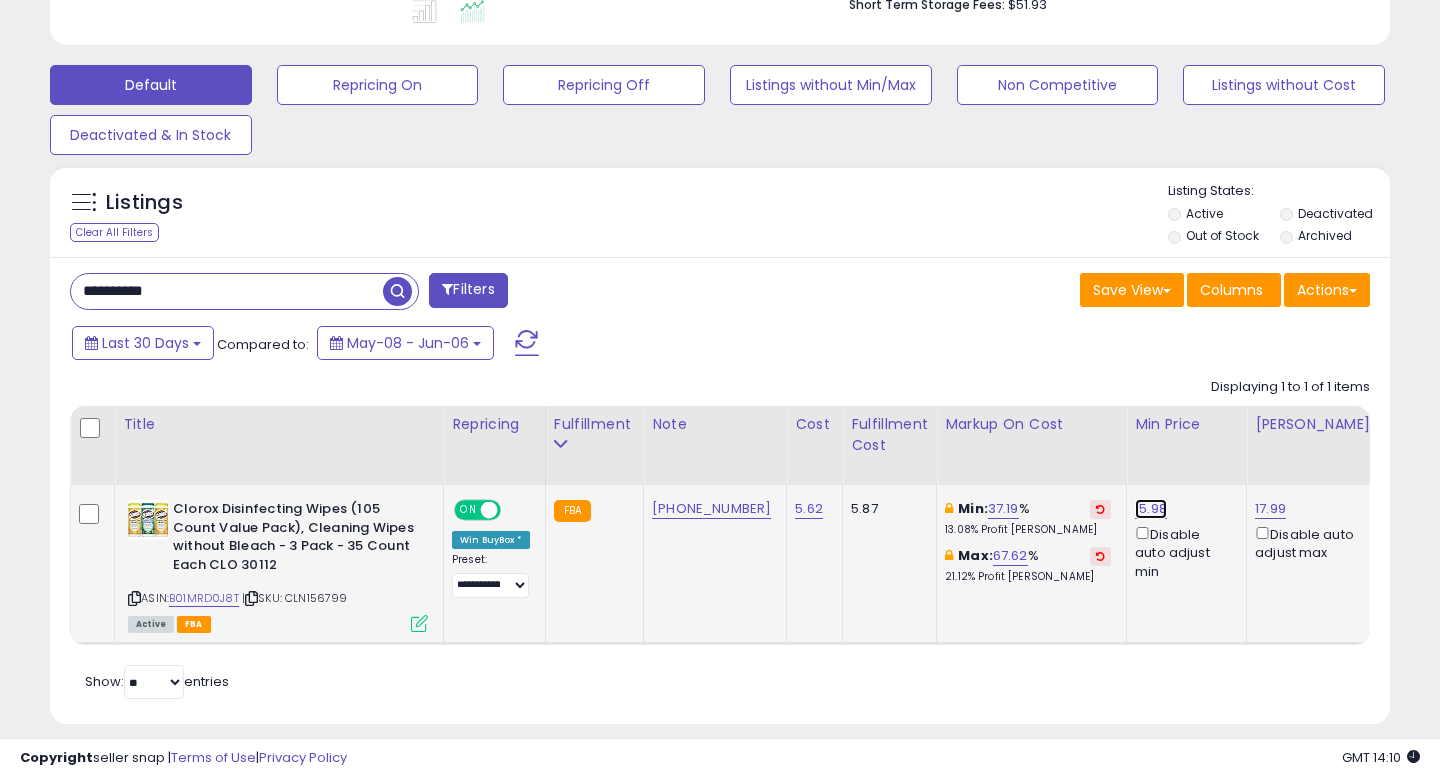 click on "15.98" at bounding box center (1151, 509) 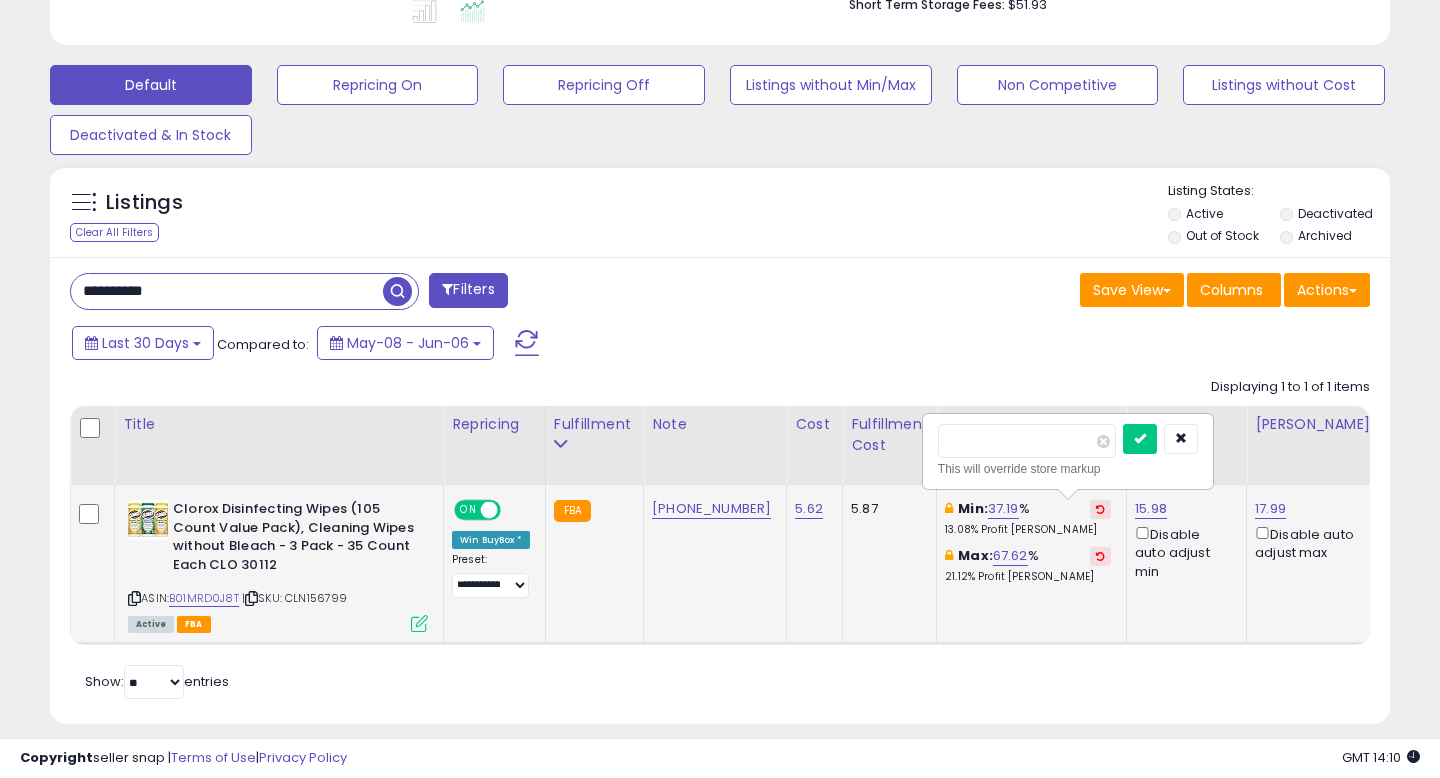 type on "*****" 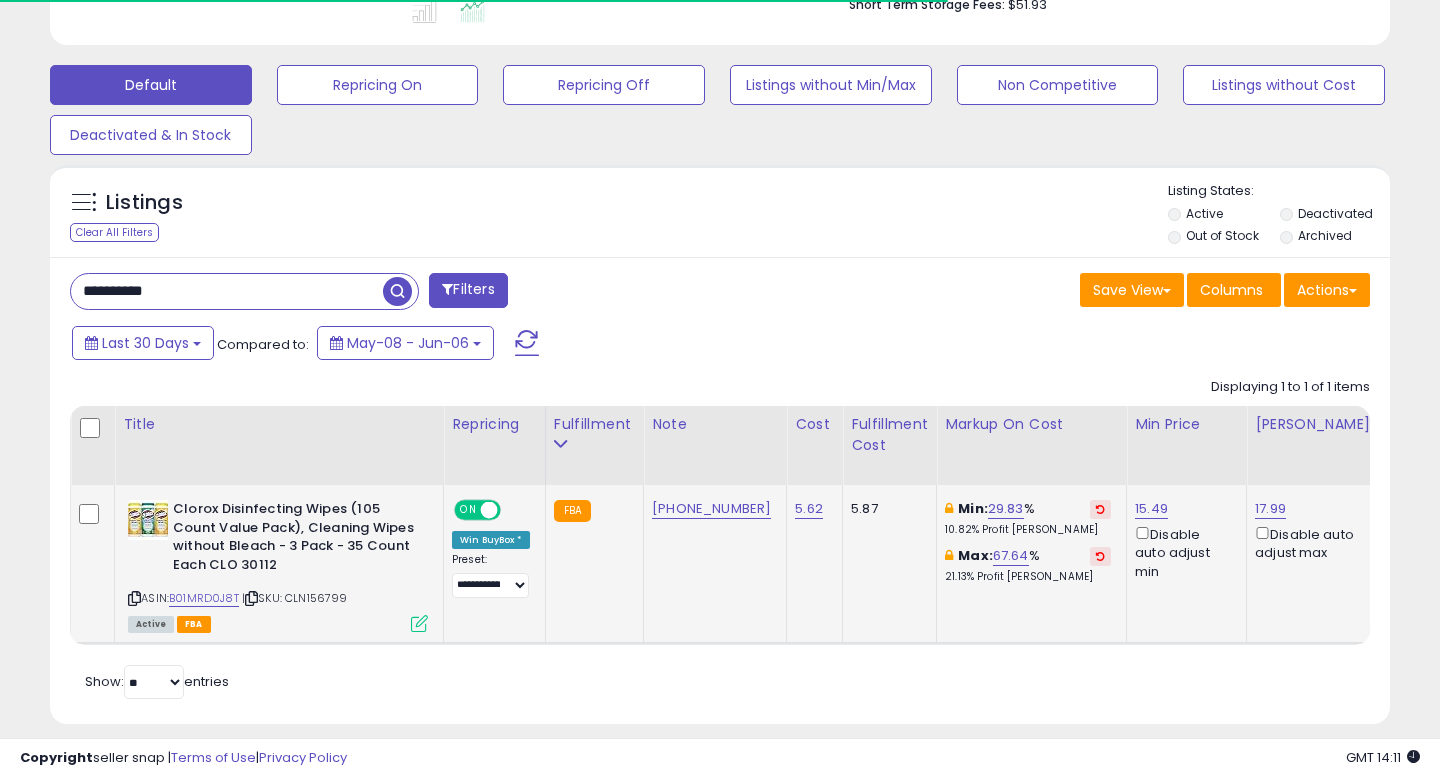 scroll, scrollTop: 0, scrollLeft: 488, axis: horizontal 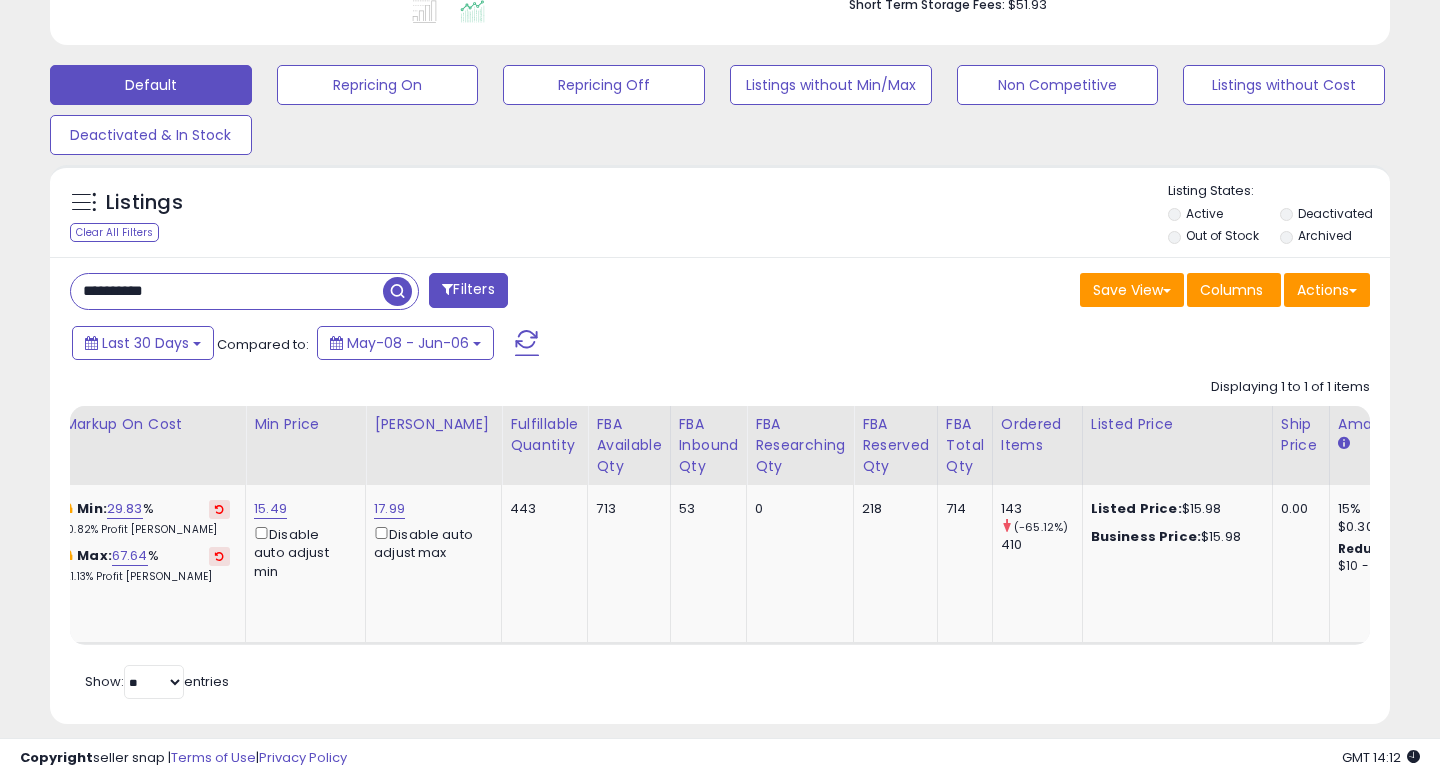 click on "**********" at bounding box center [227, 291] 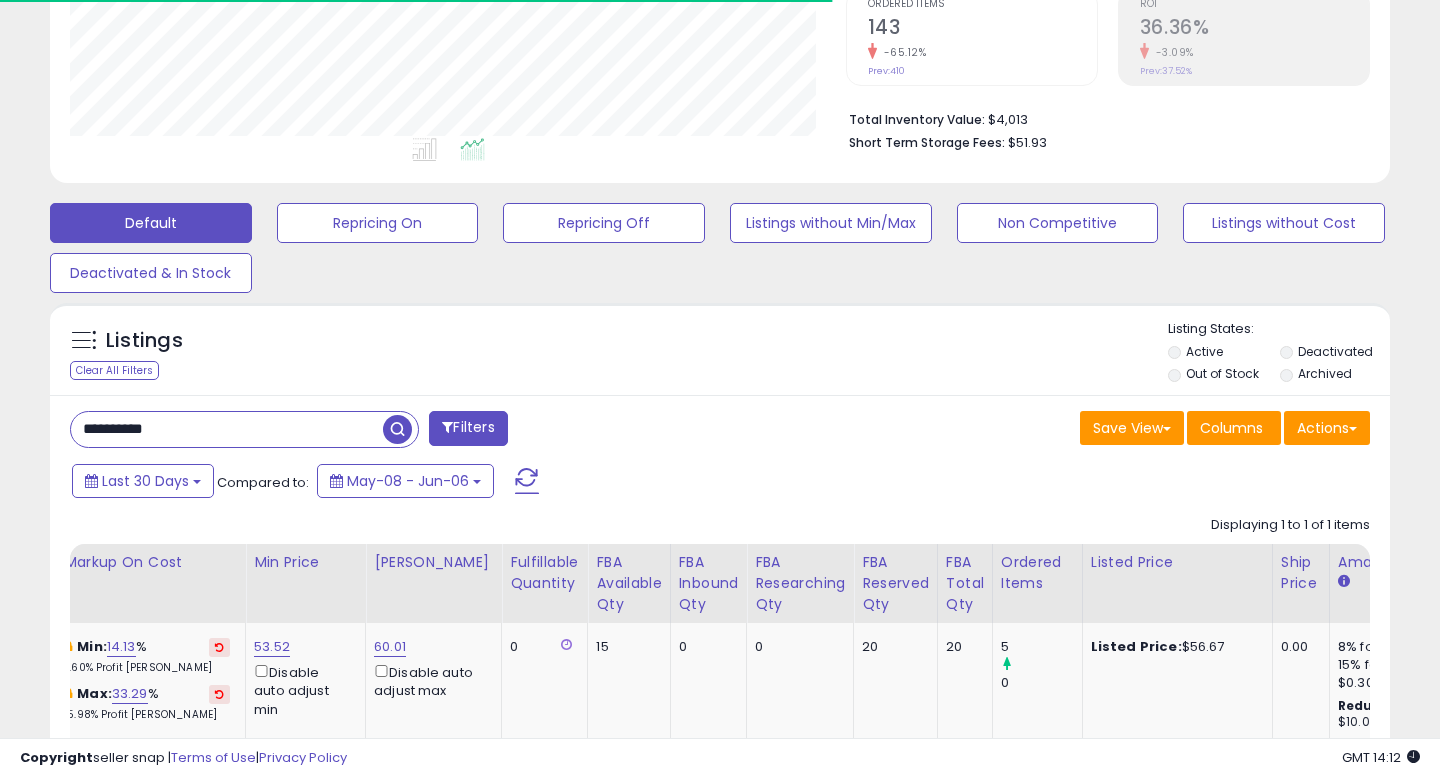 scroll, scrollTop: 565, scrollLeft: 0, axis: vertical 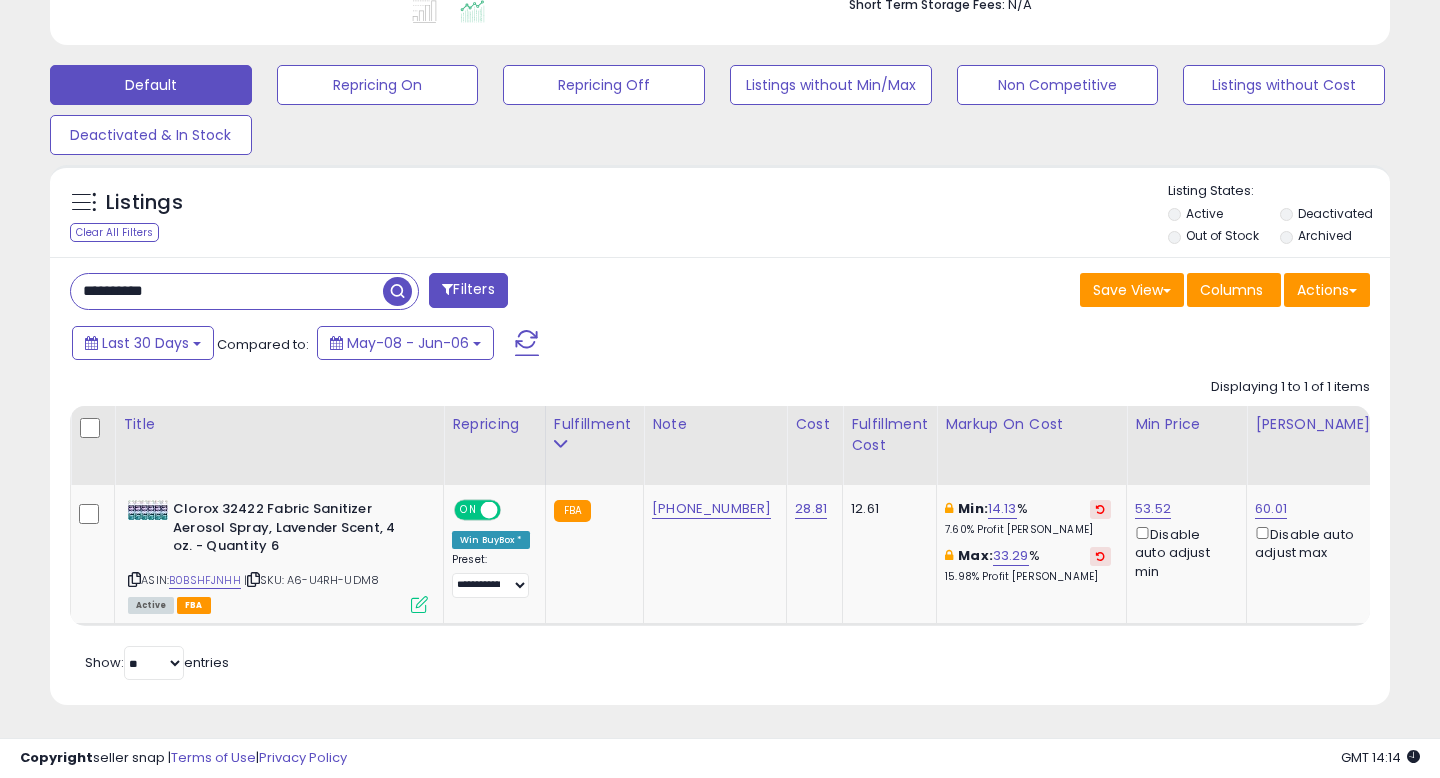 click on "**********" at bounding box center [227, 291] 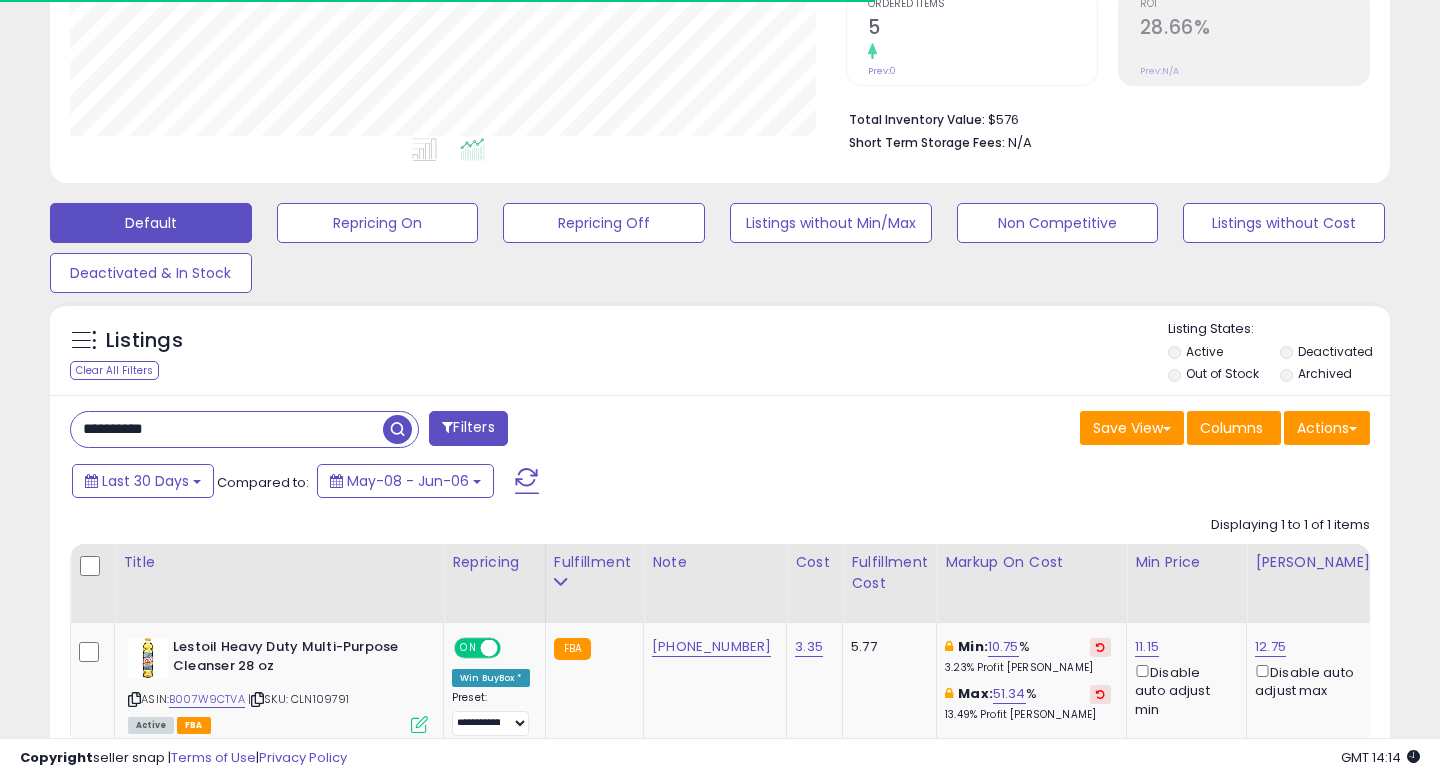 scroll, scrollTop: 550, scrollLeft: 0, axis: vertical 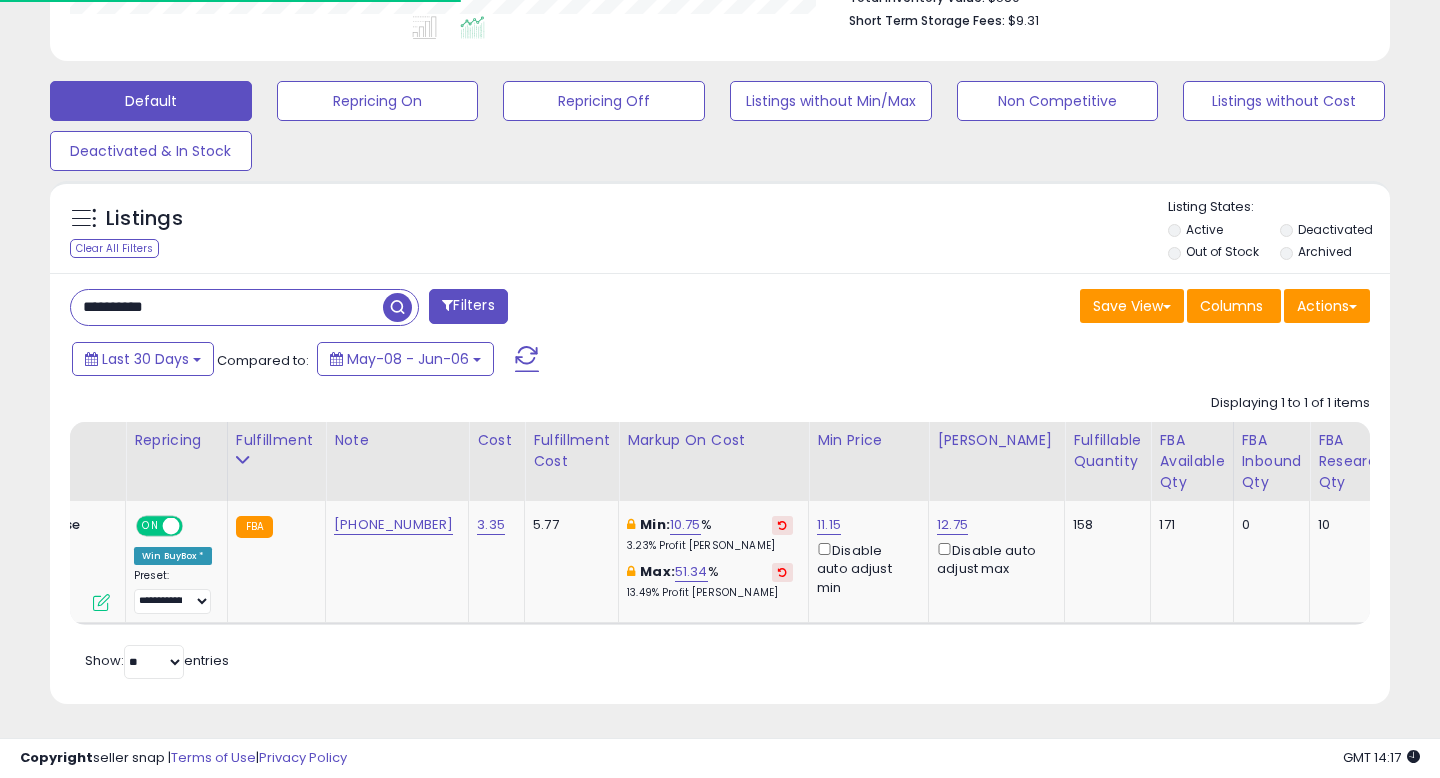 click on "**********" at bounding box center [227, 307] 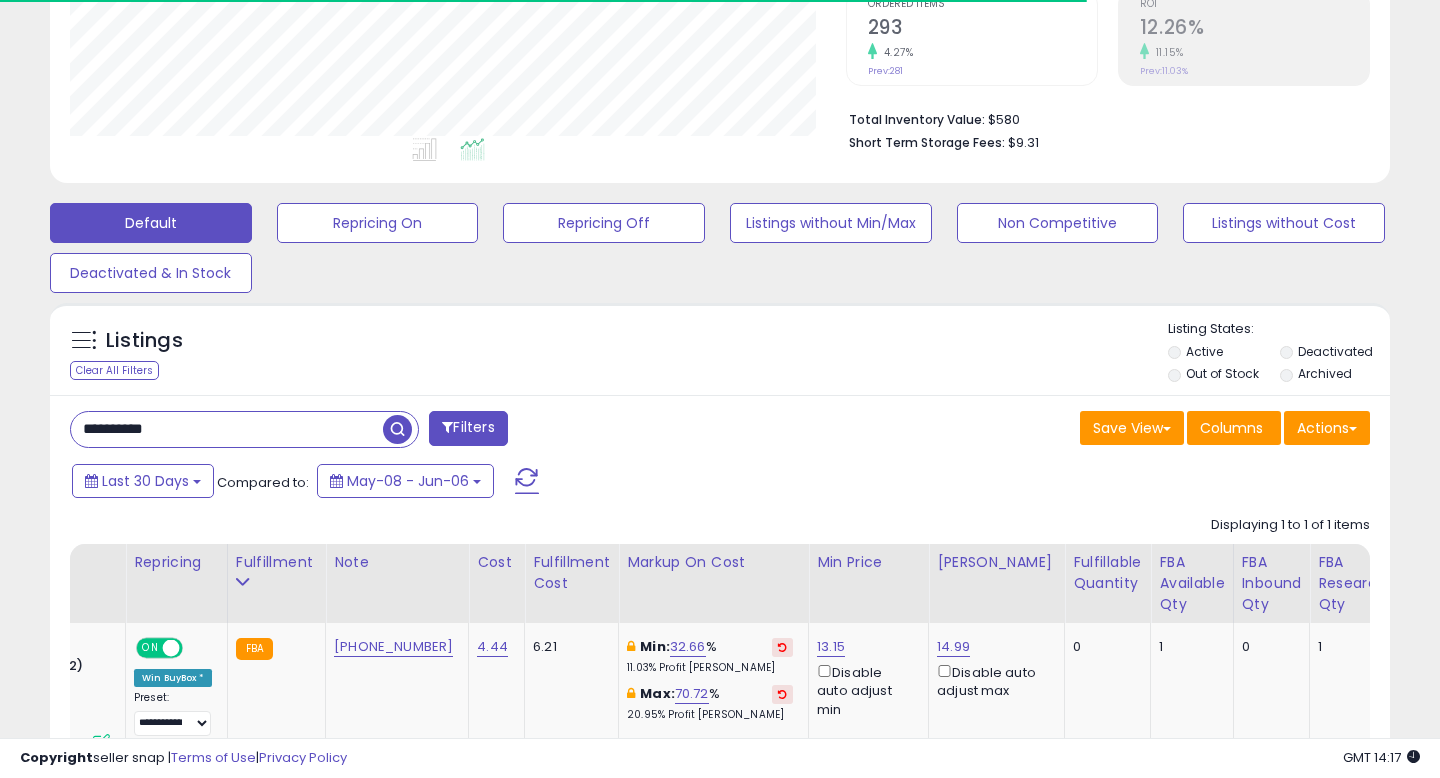 scroll, scrollTop: 549, scrollLeft: 0, axis: vertical 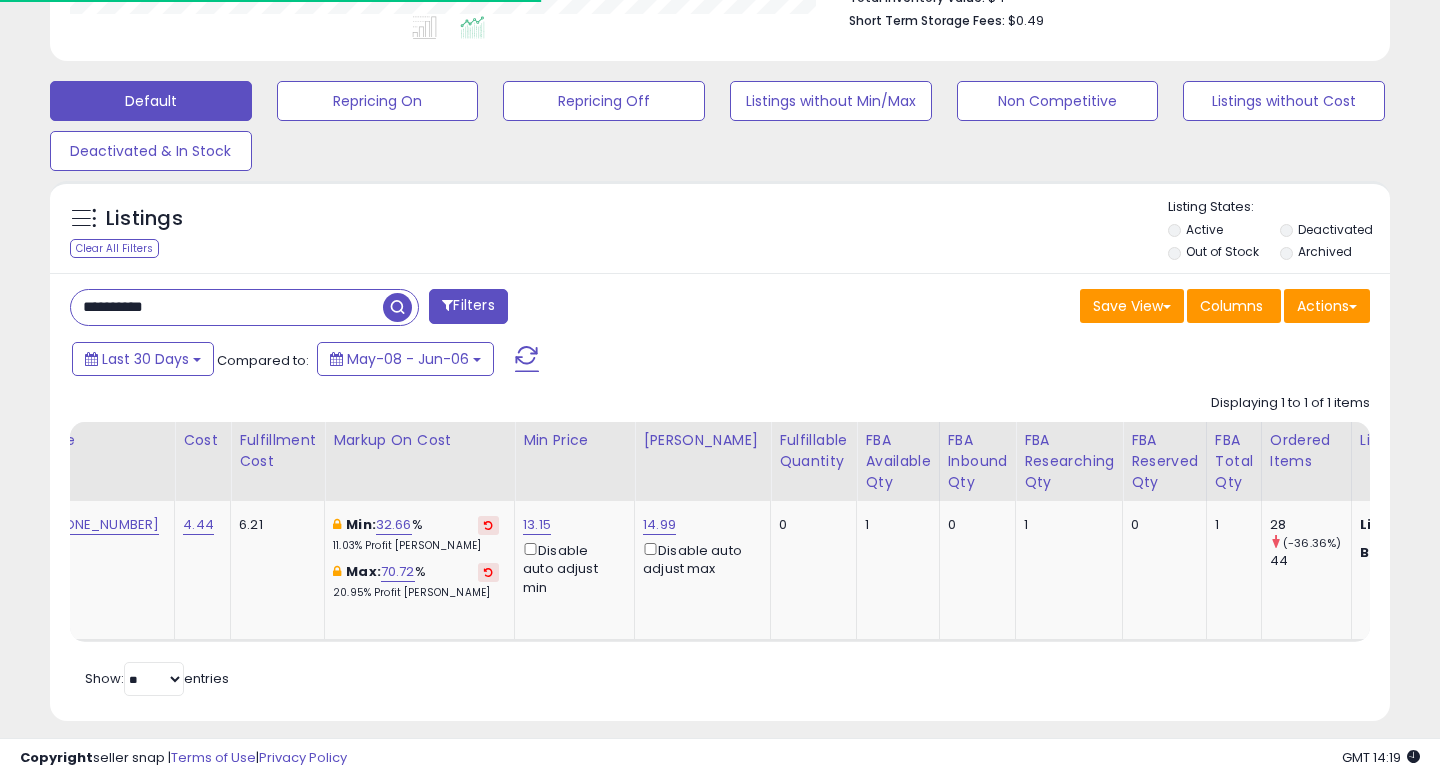 click on "**********" at bounding box center (227, 307) 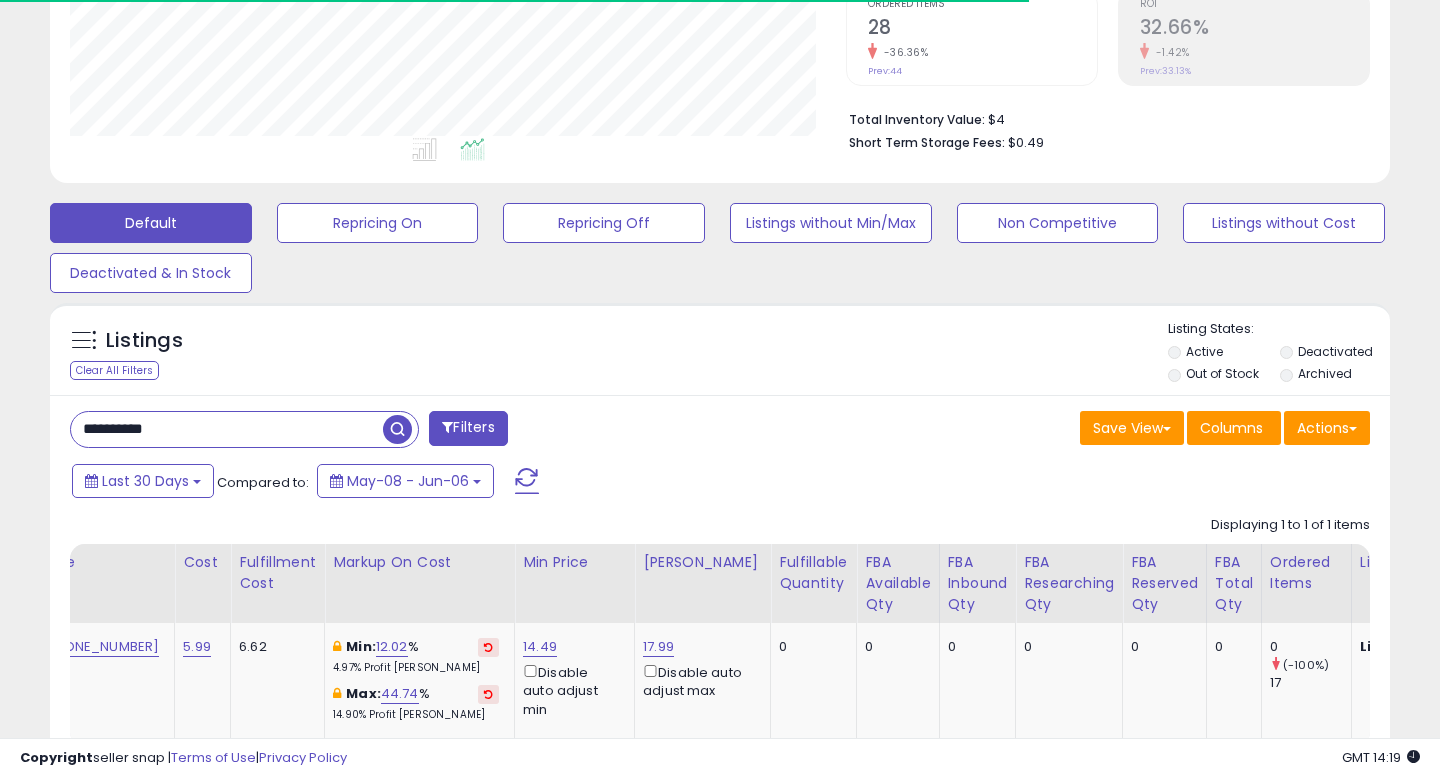 scroll, scrollTop: 549, scrollLeft: 0, axis: vertical 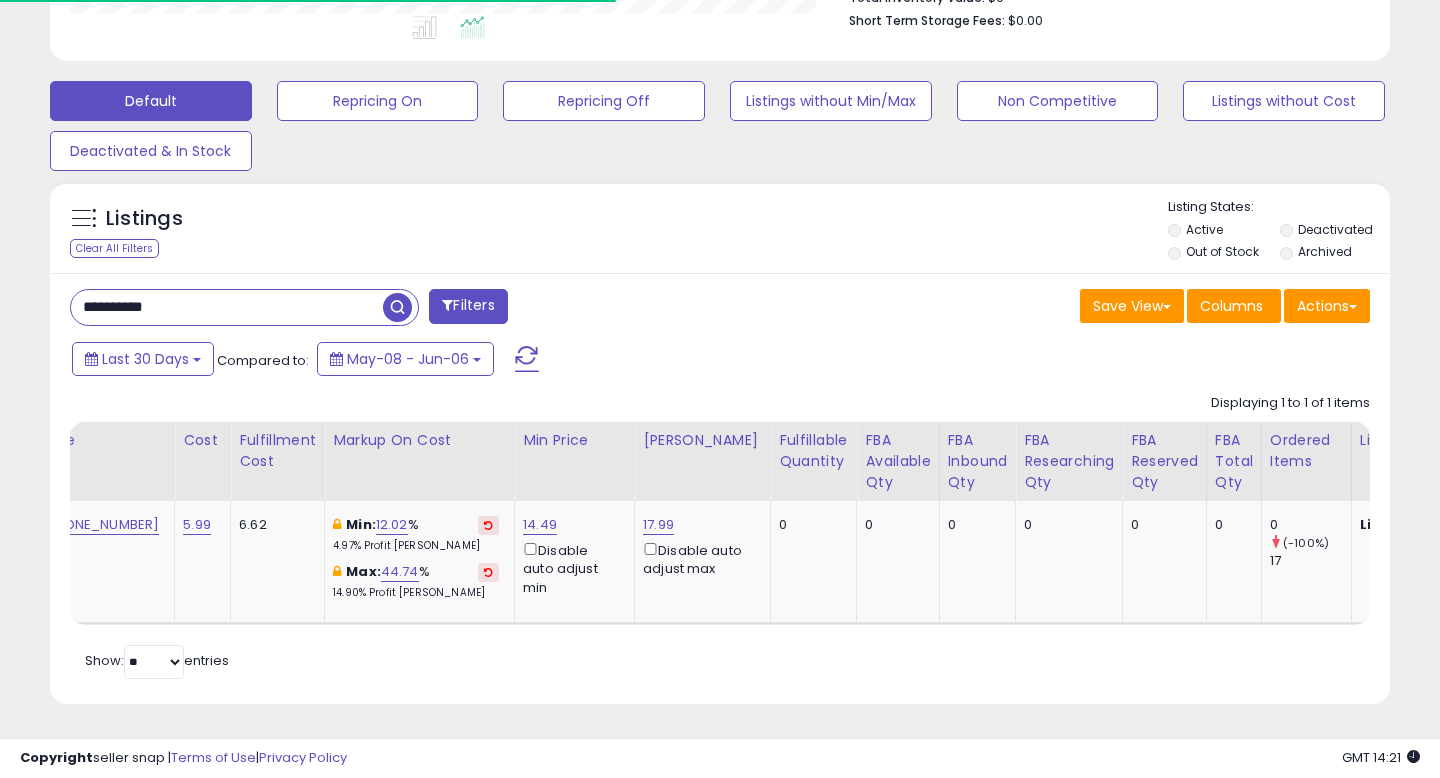 click on "**********" at bounding box center (227, 307) 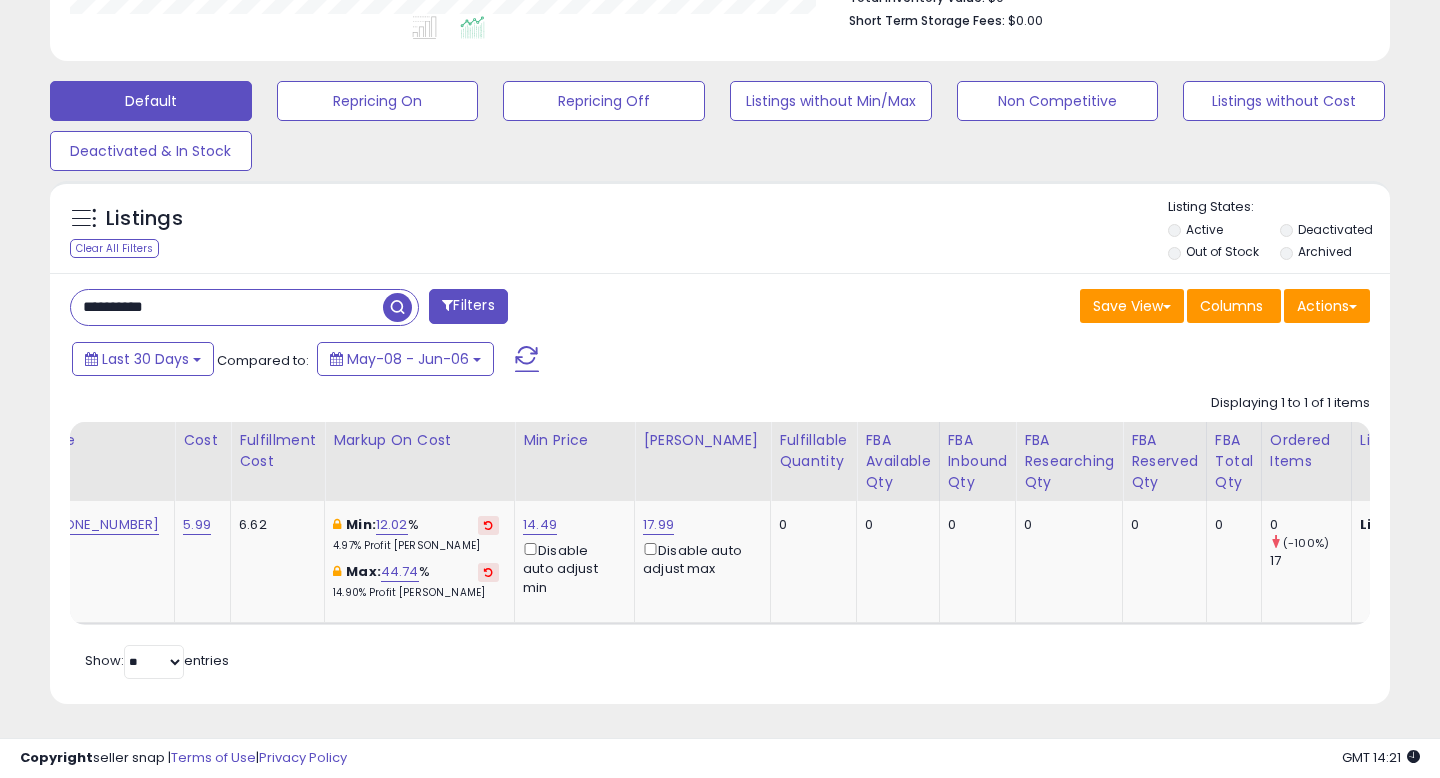 type on "**********" 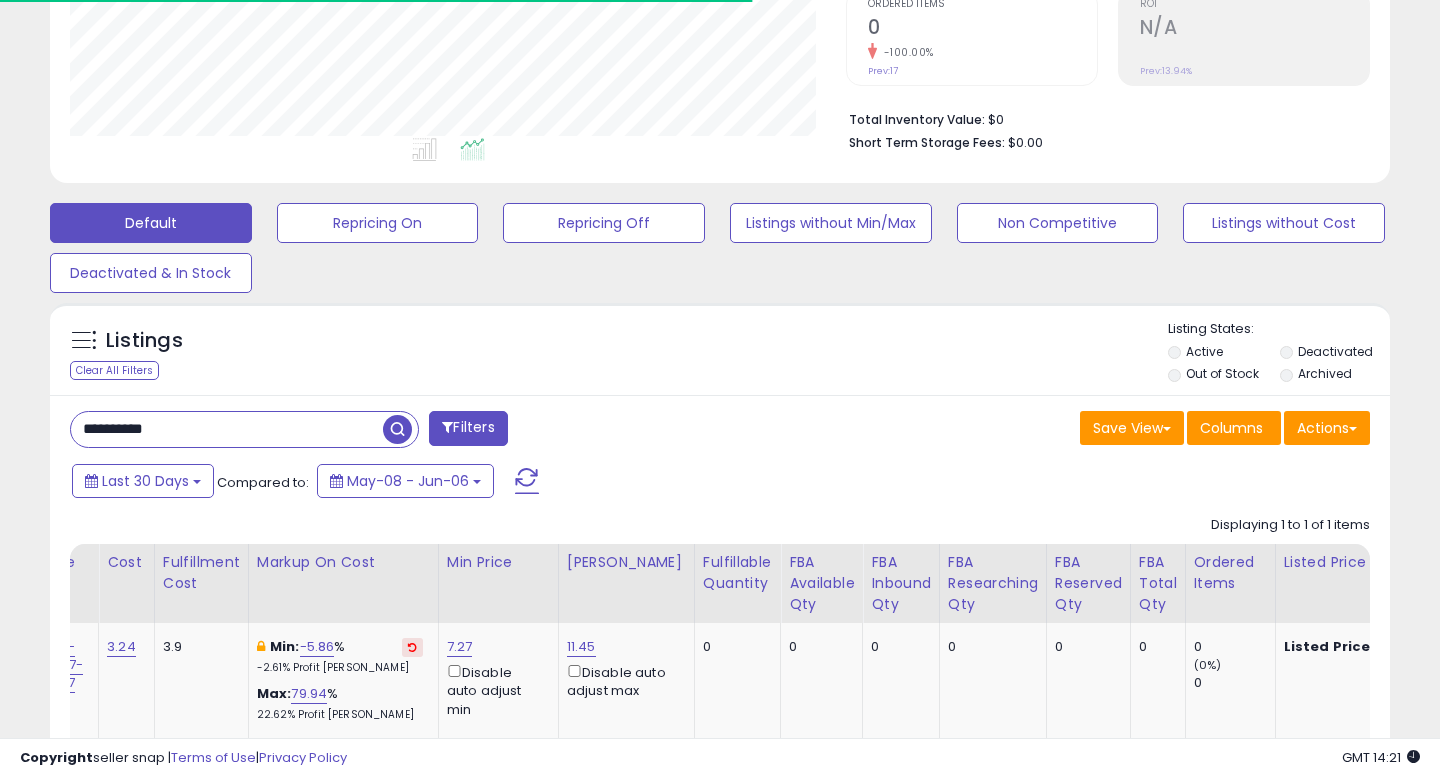 scroll, scrollTop: 549, scrollLeft: 0, axis: vertical 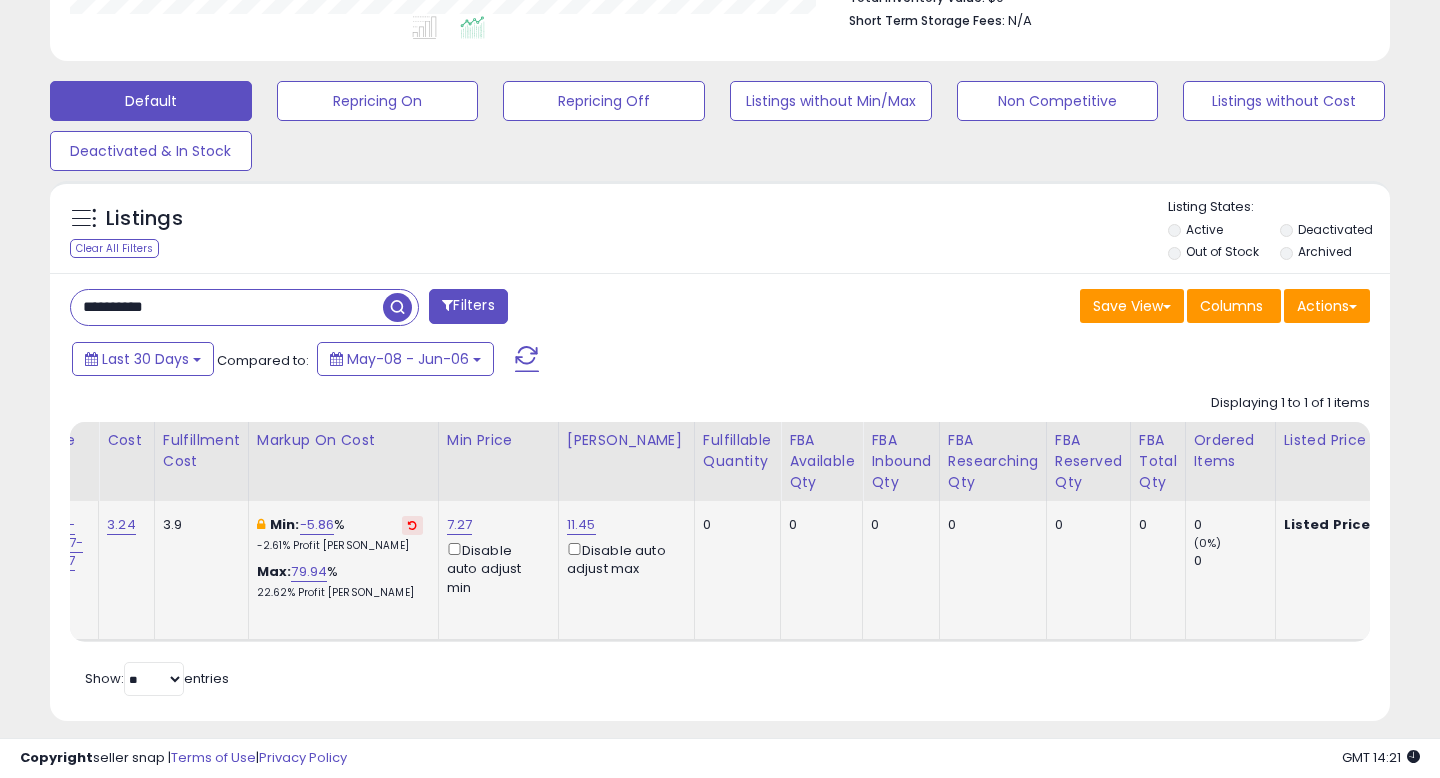 click on "7.27  Disable auto adjust min" 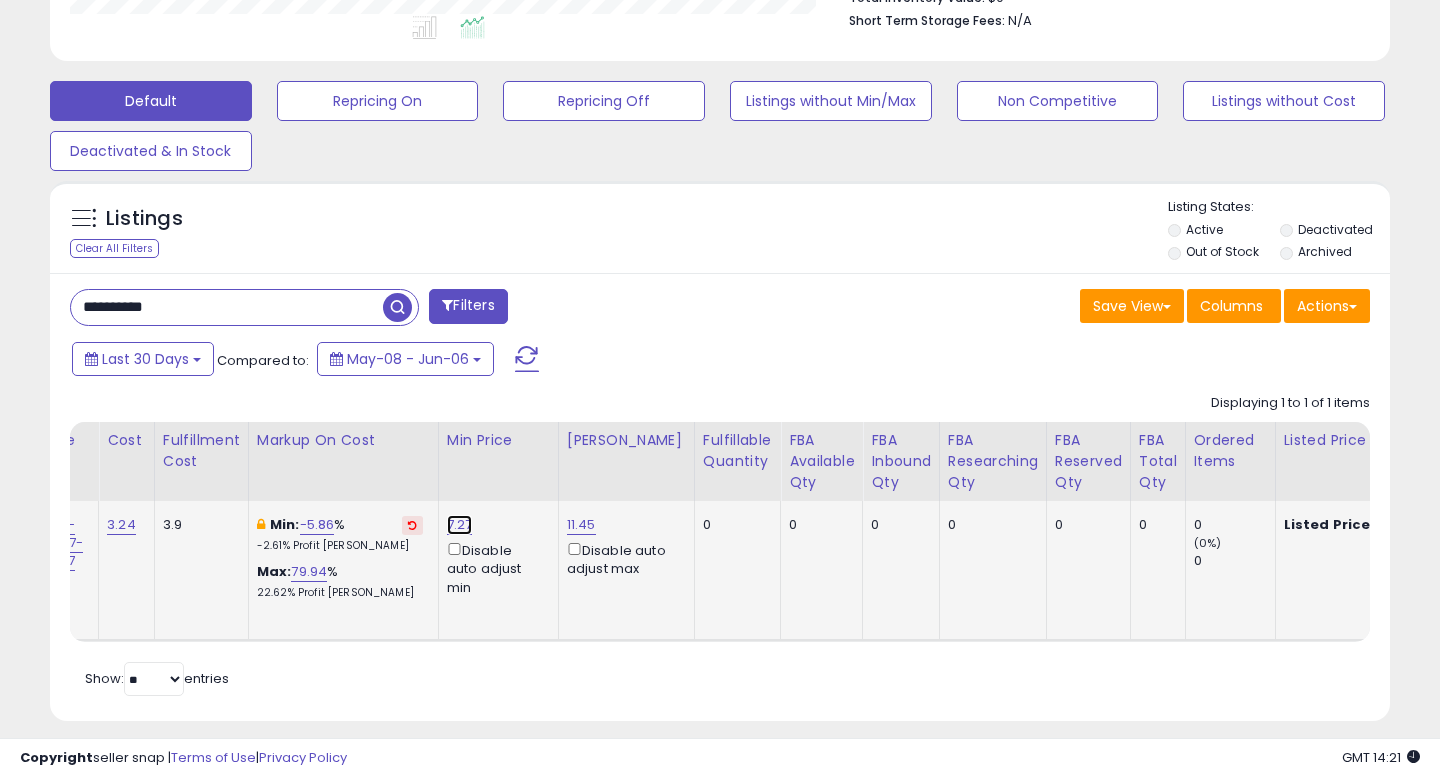 click on "7.27" at bounding box center (460, 525) 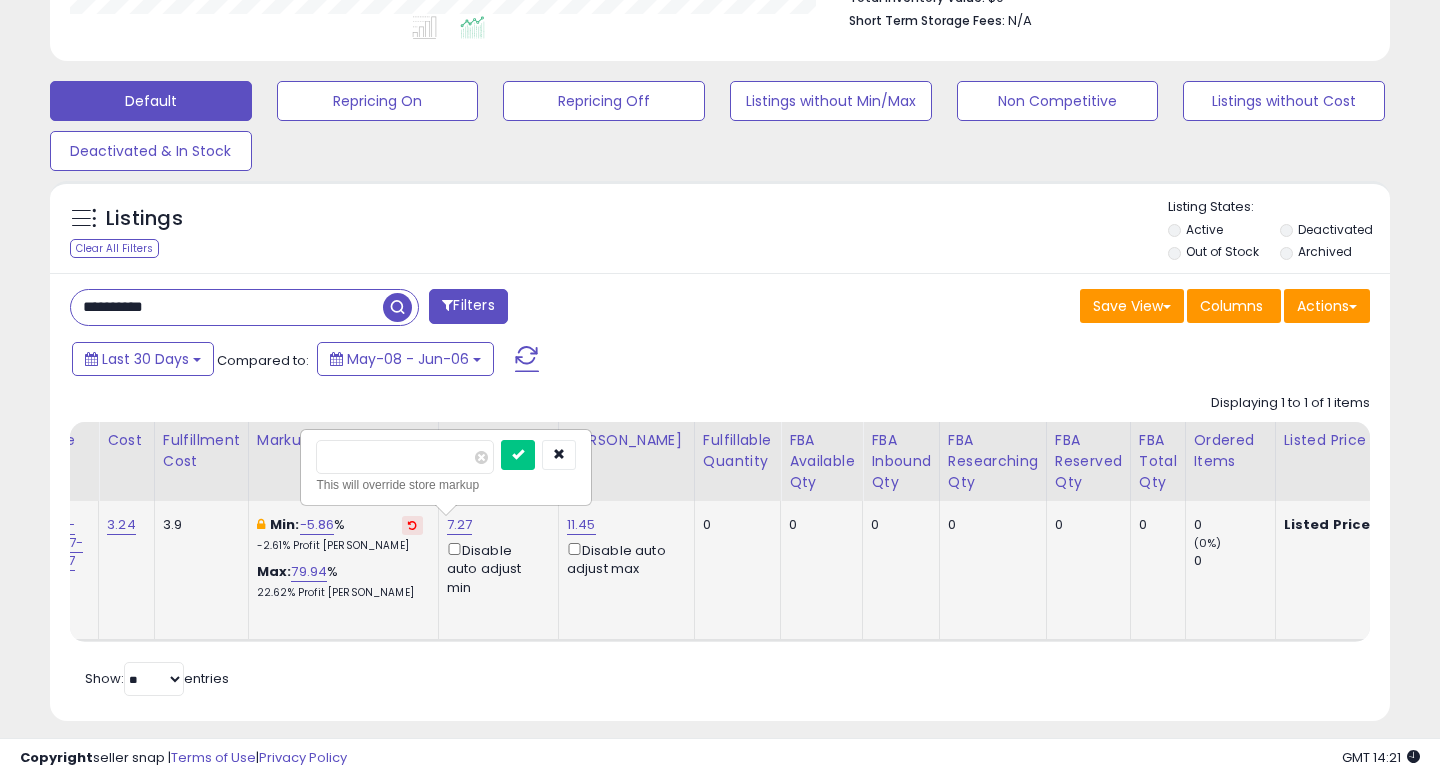 type on "****" 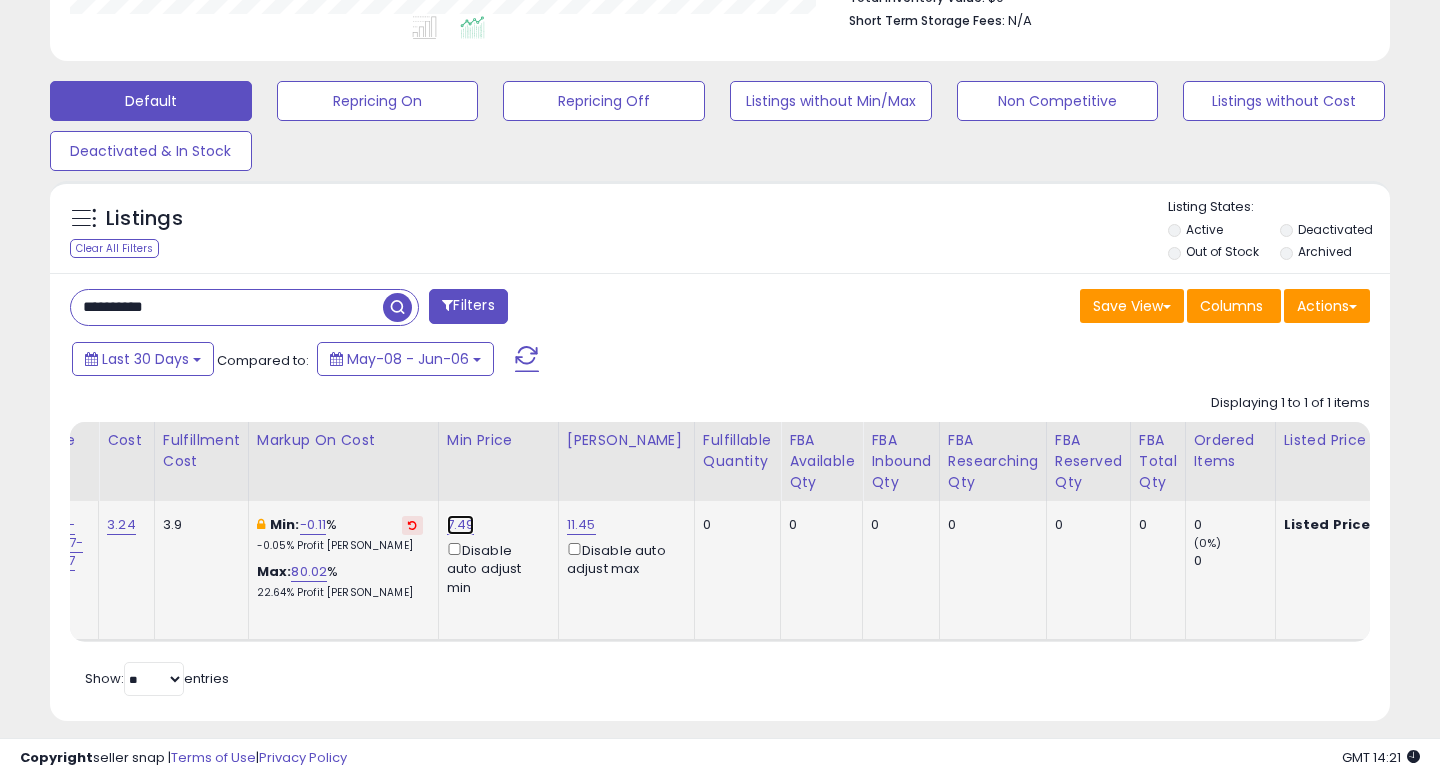click on "7.49" at bounding box center [461, 525] 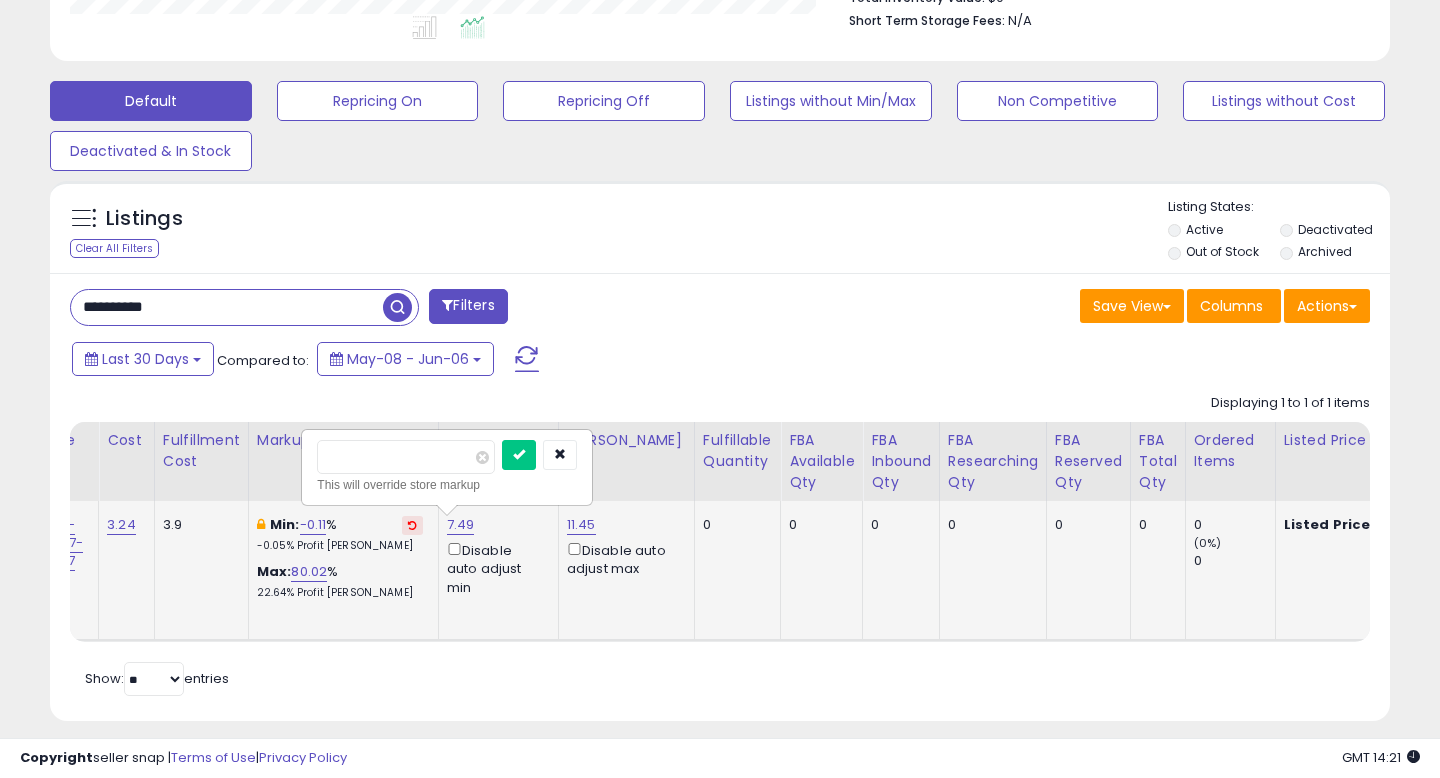 type on "****" 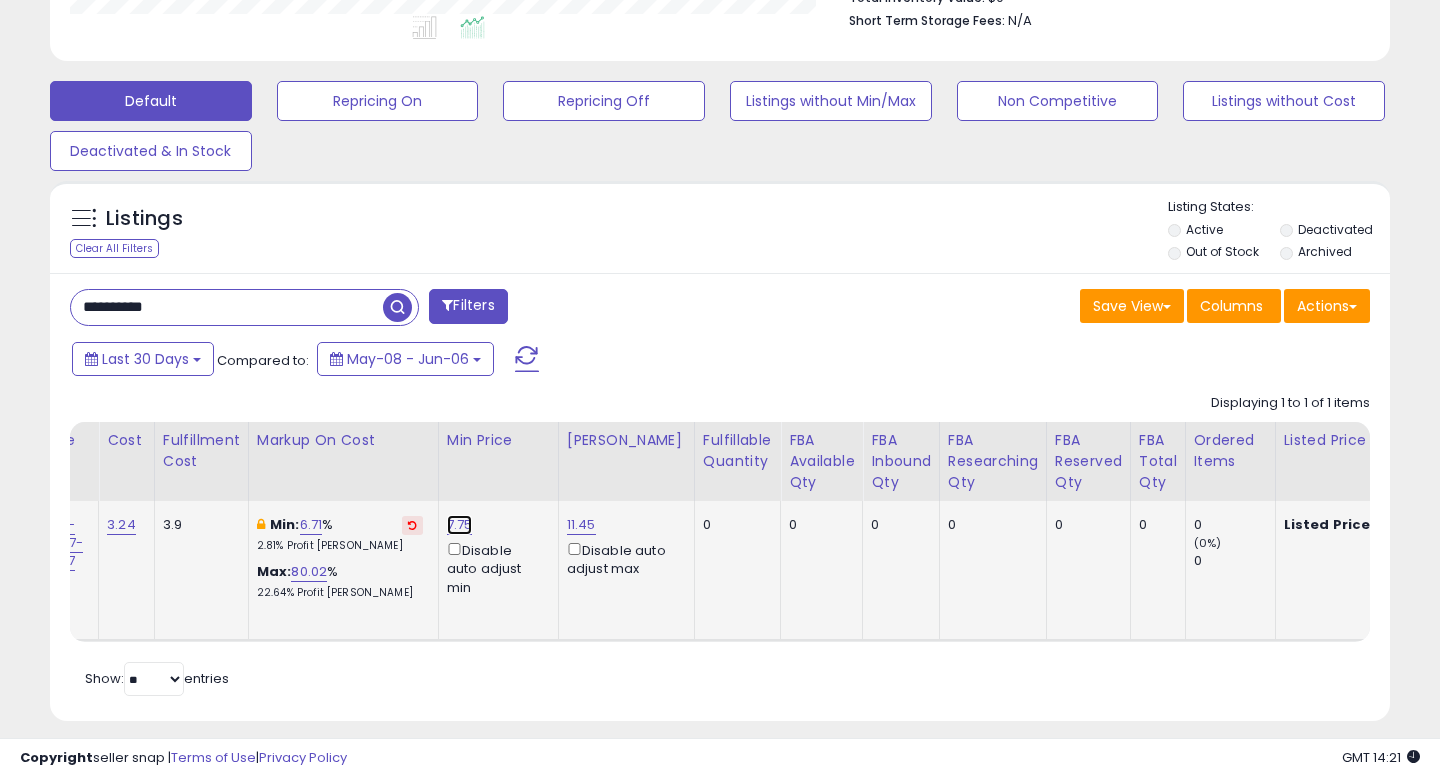 click on "7.75" at bounding box center [460, 525] 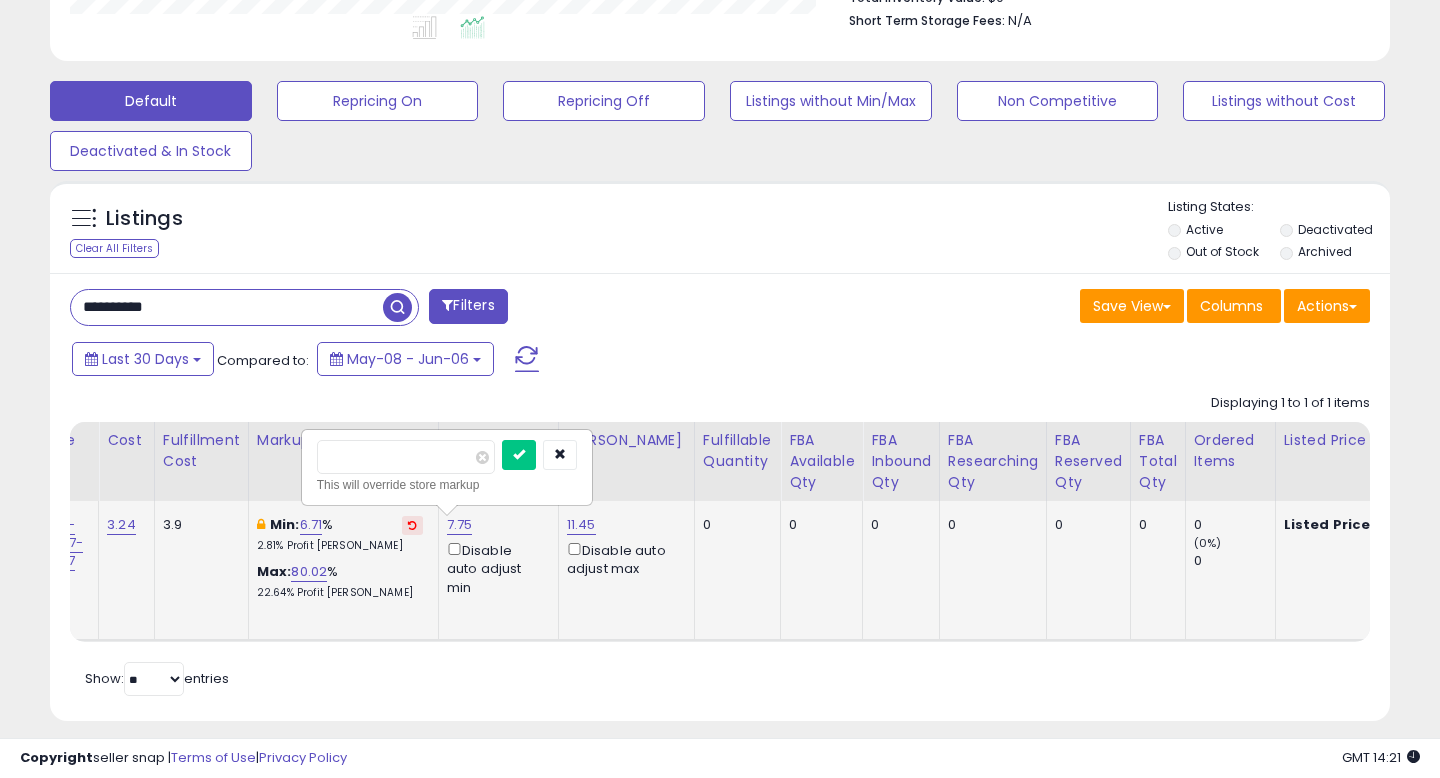 type on "****" 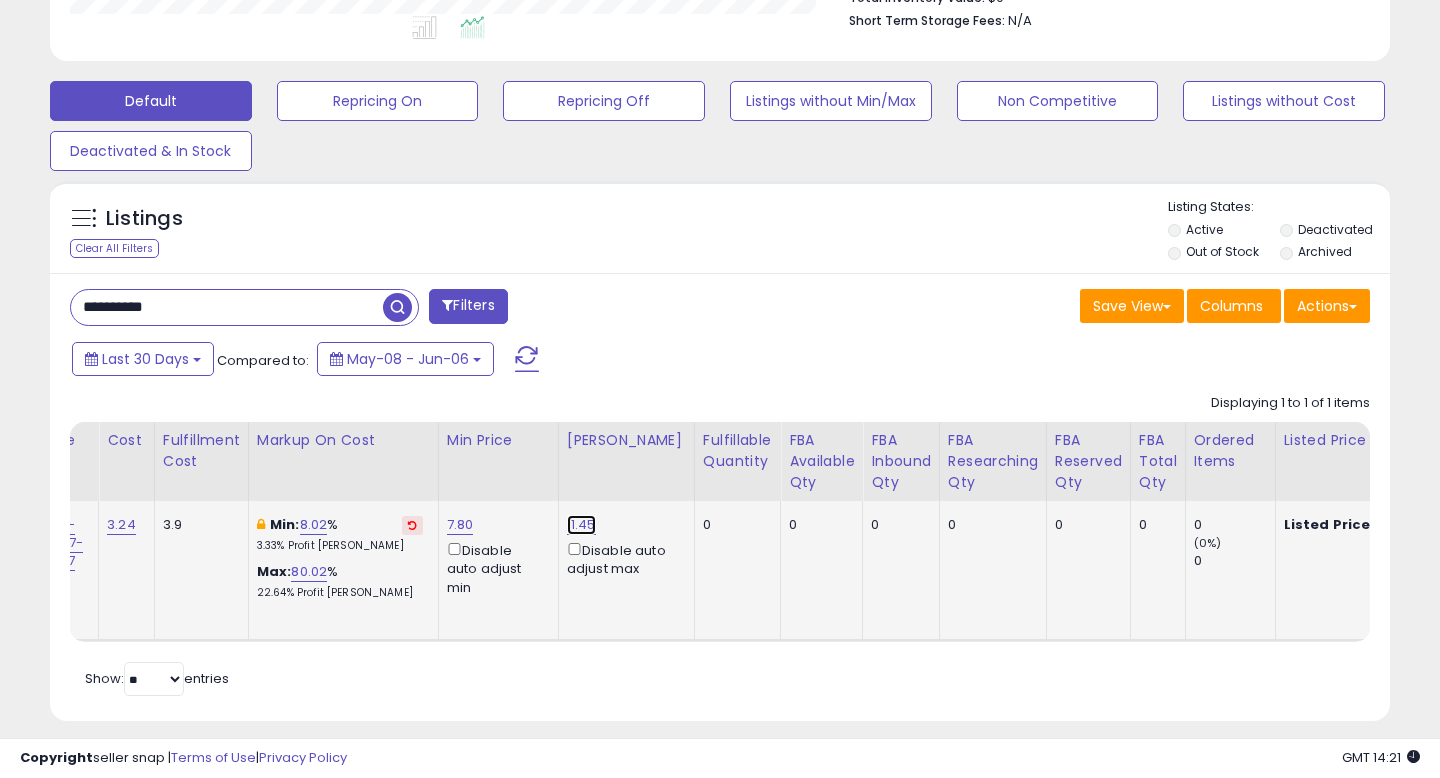 click on "11.45" at bounding box center [581, 525] 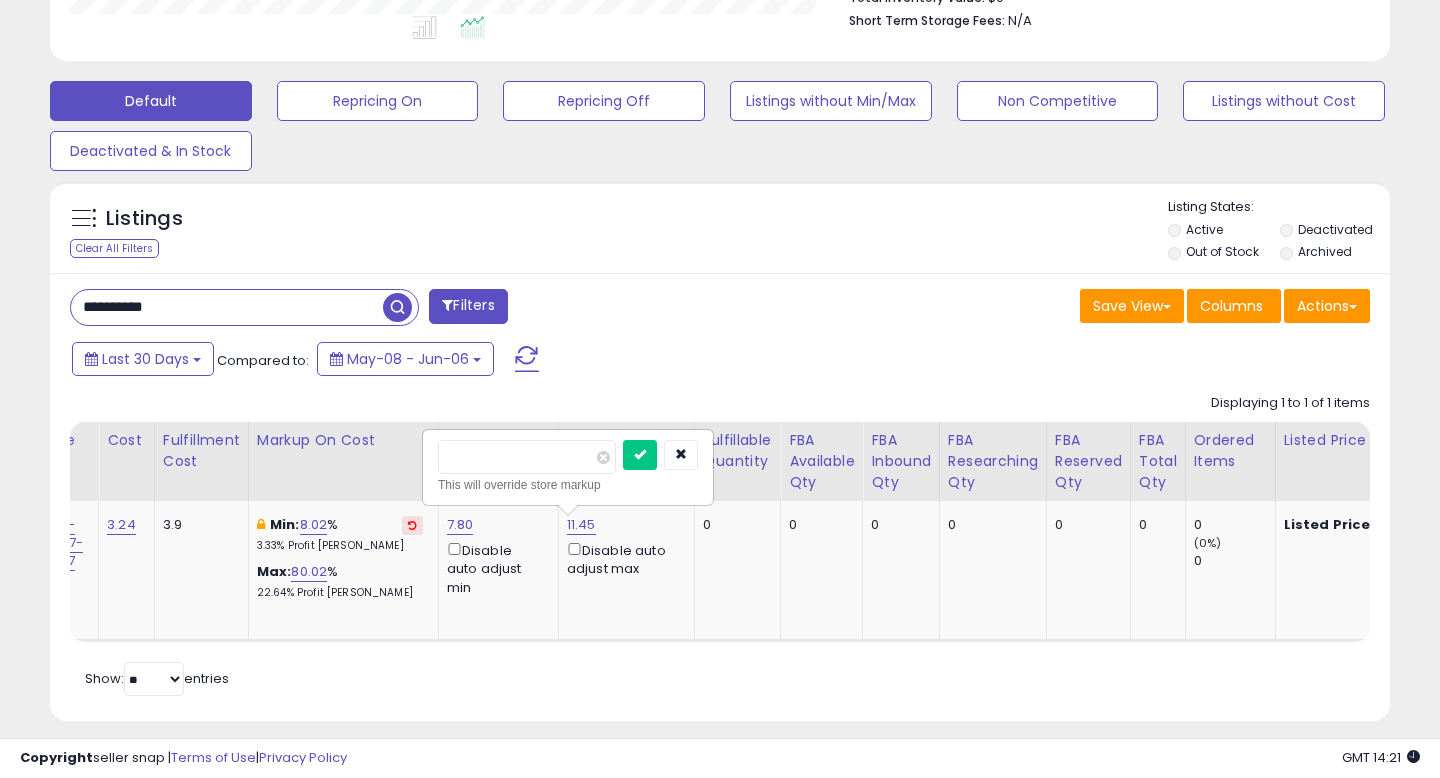 drag, startPoint x: 521, startPoint y: 460, endPoint x: 379, endPoint y: 454, distance: 142.12671 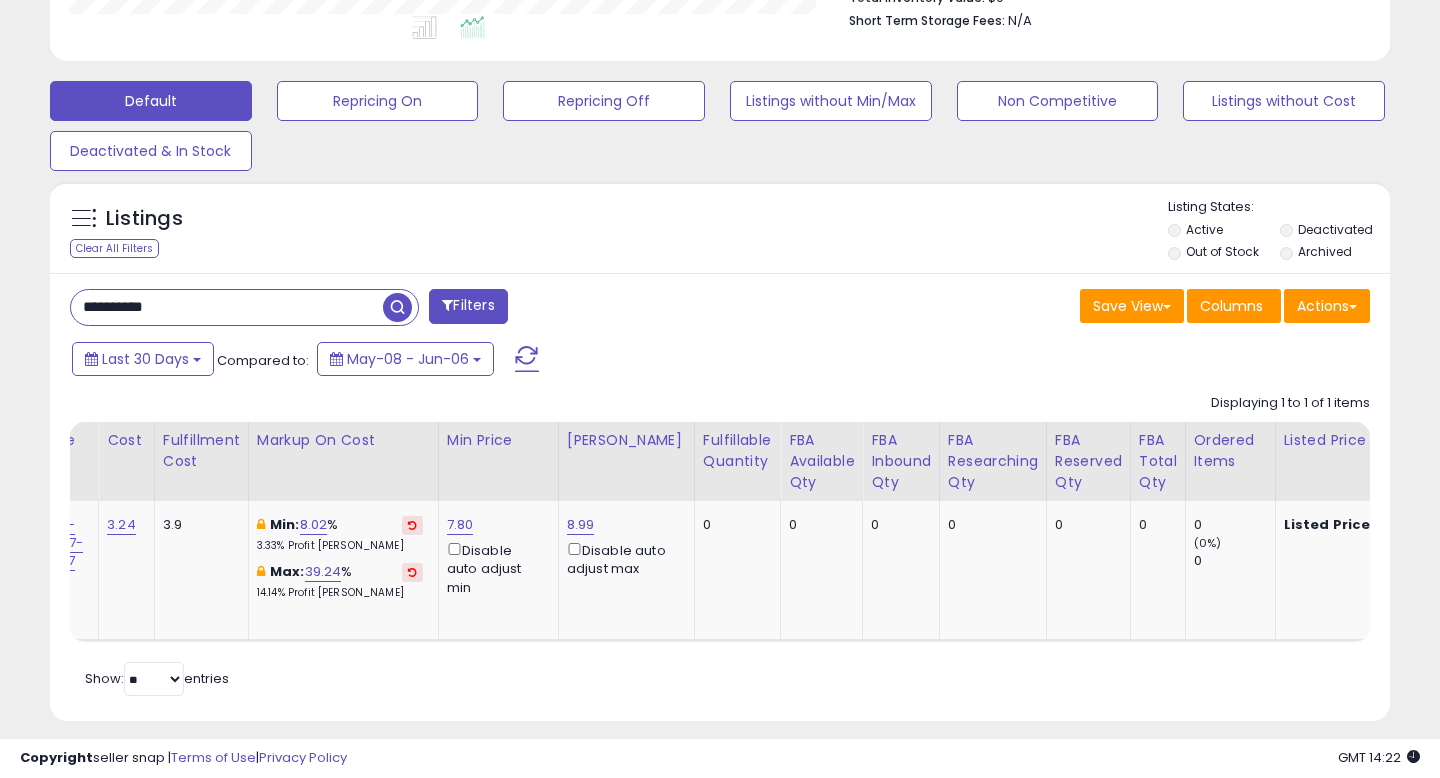 scroll, scrollTop: 0, scrollLeft: 247, axis: horizontal 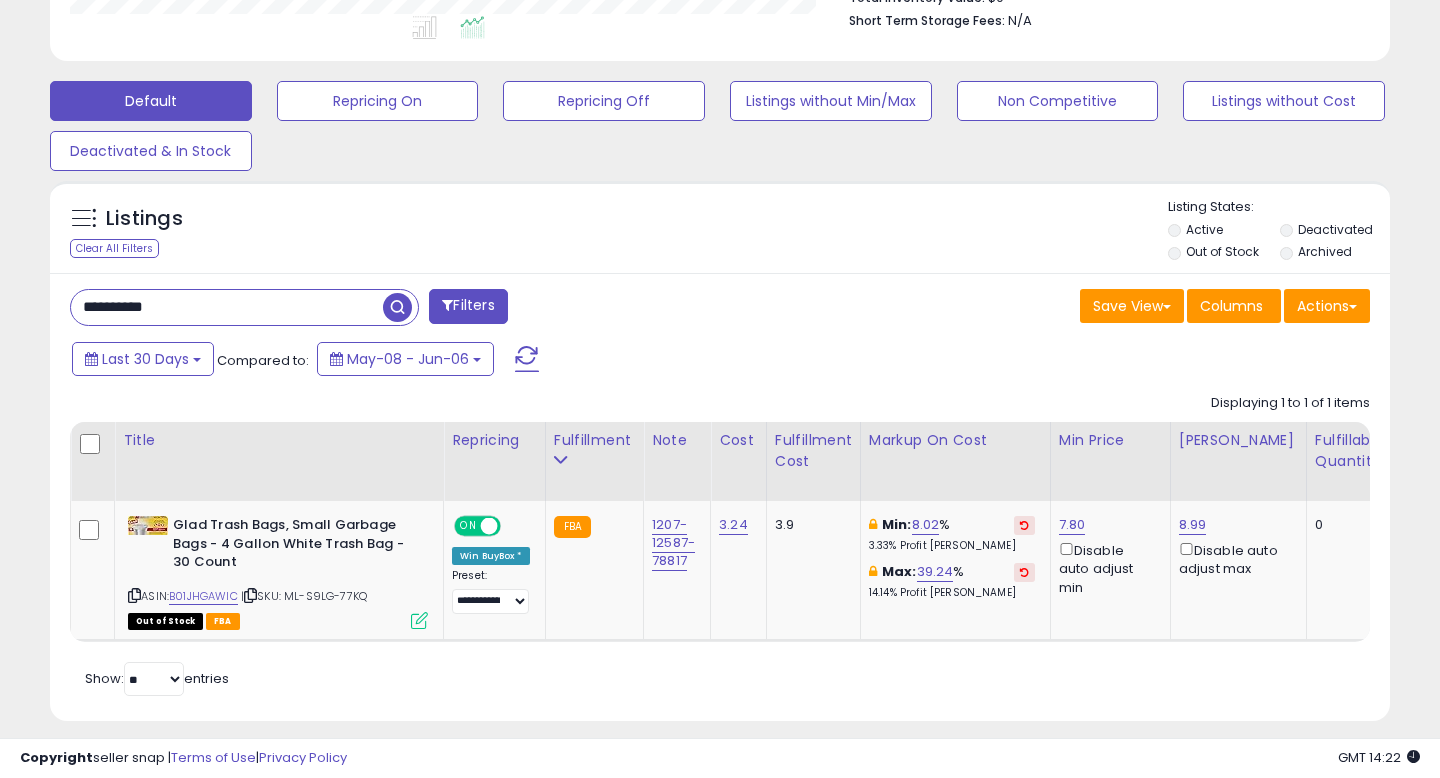 click on "**********" at bounding box center (227, 307) 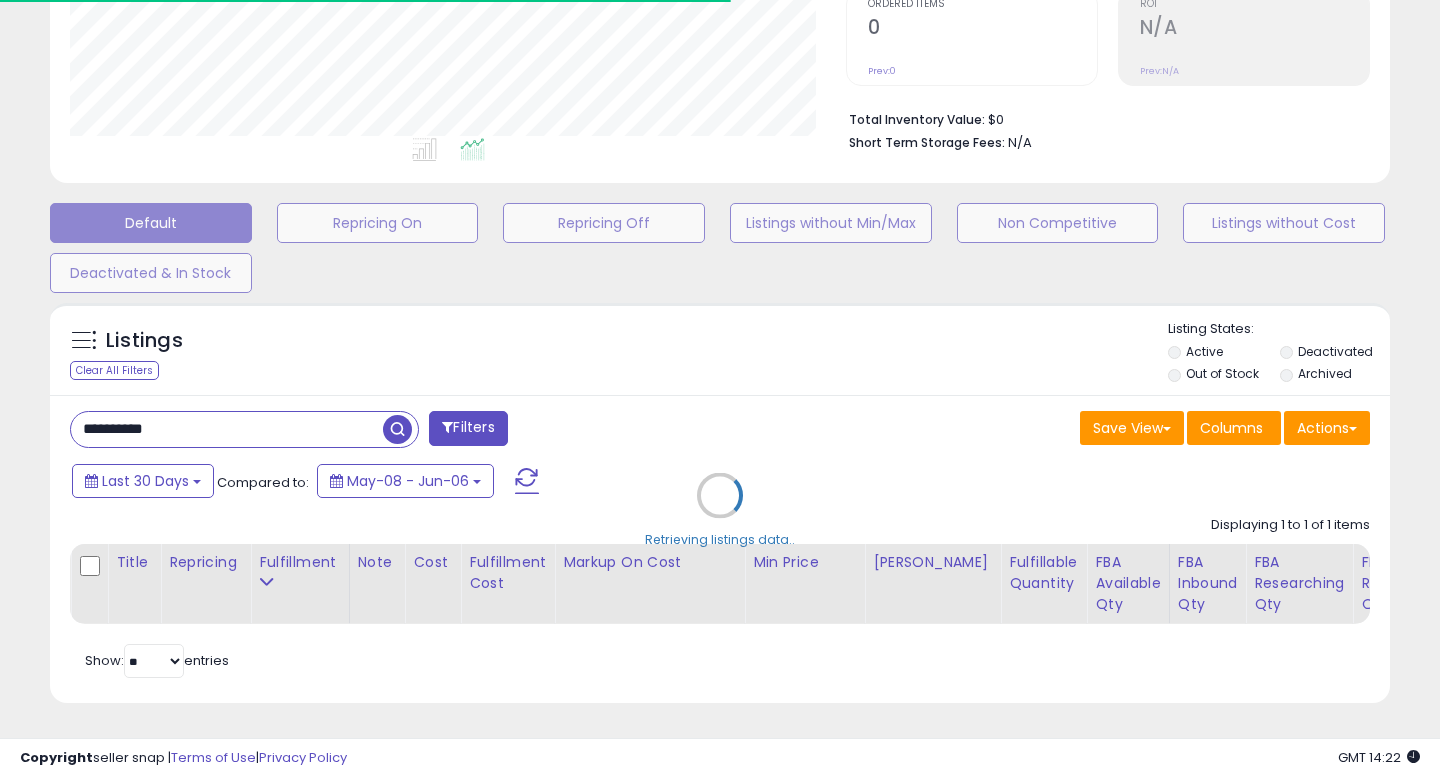 scroll, scrollTop: 549, scrollLeft: 0, axis: vertical 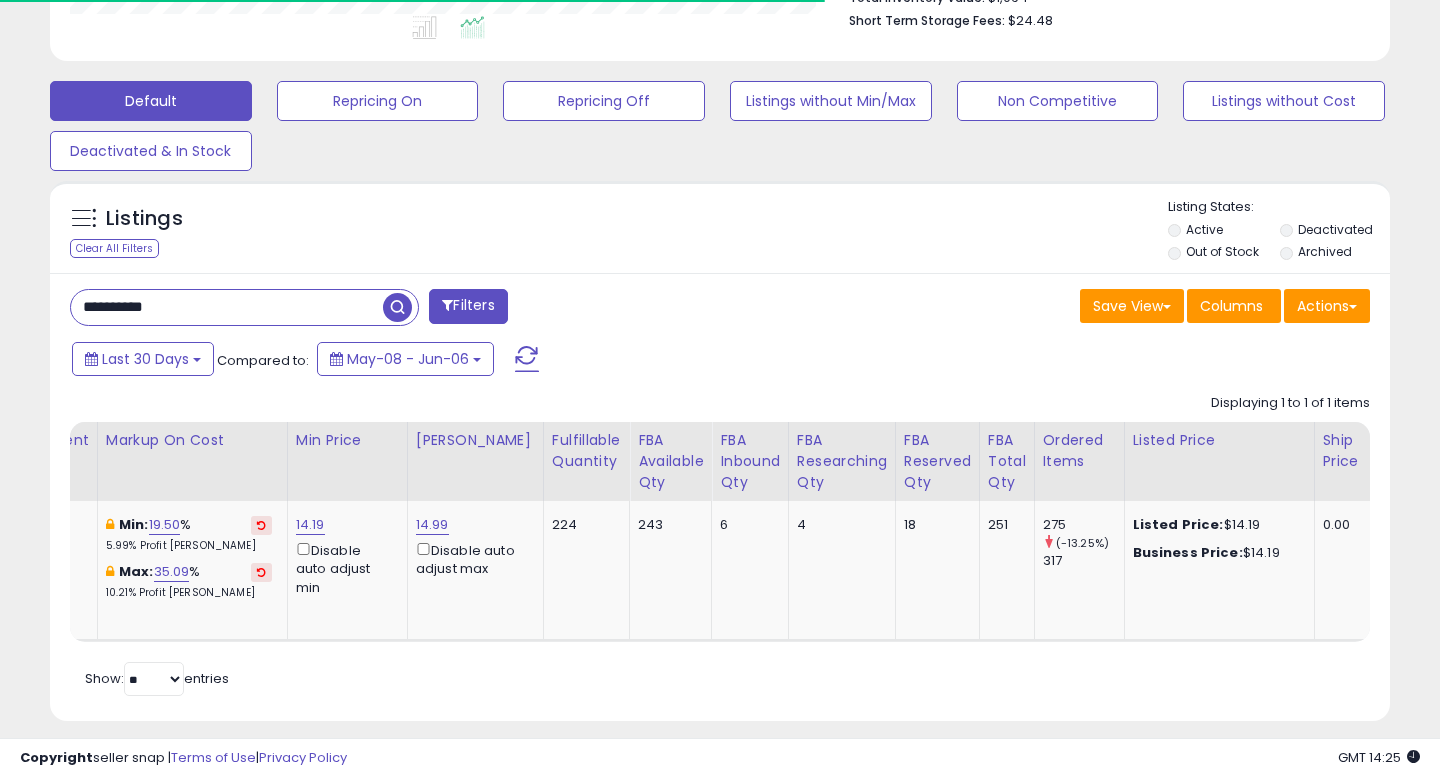 click on "**********" at bounding box center [227, 307] 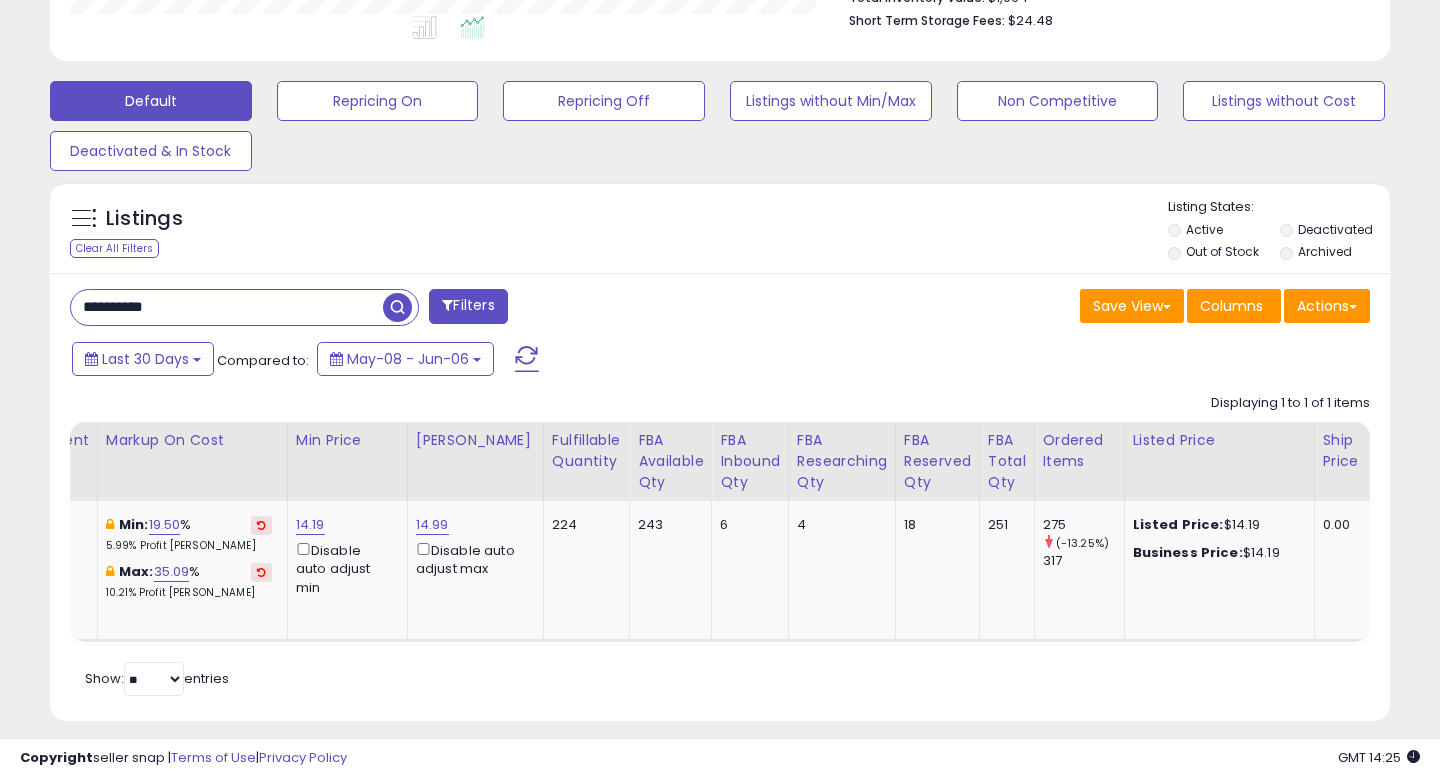 type on "**********" 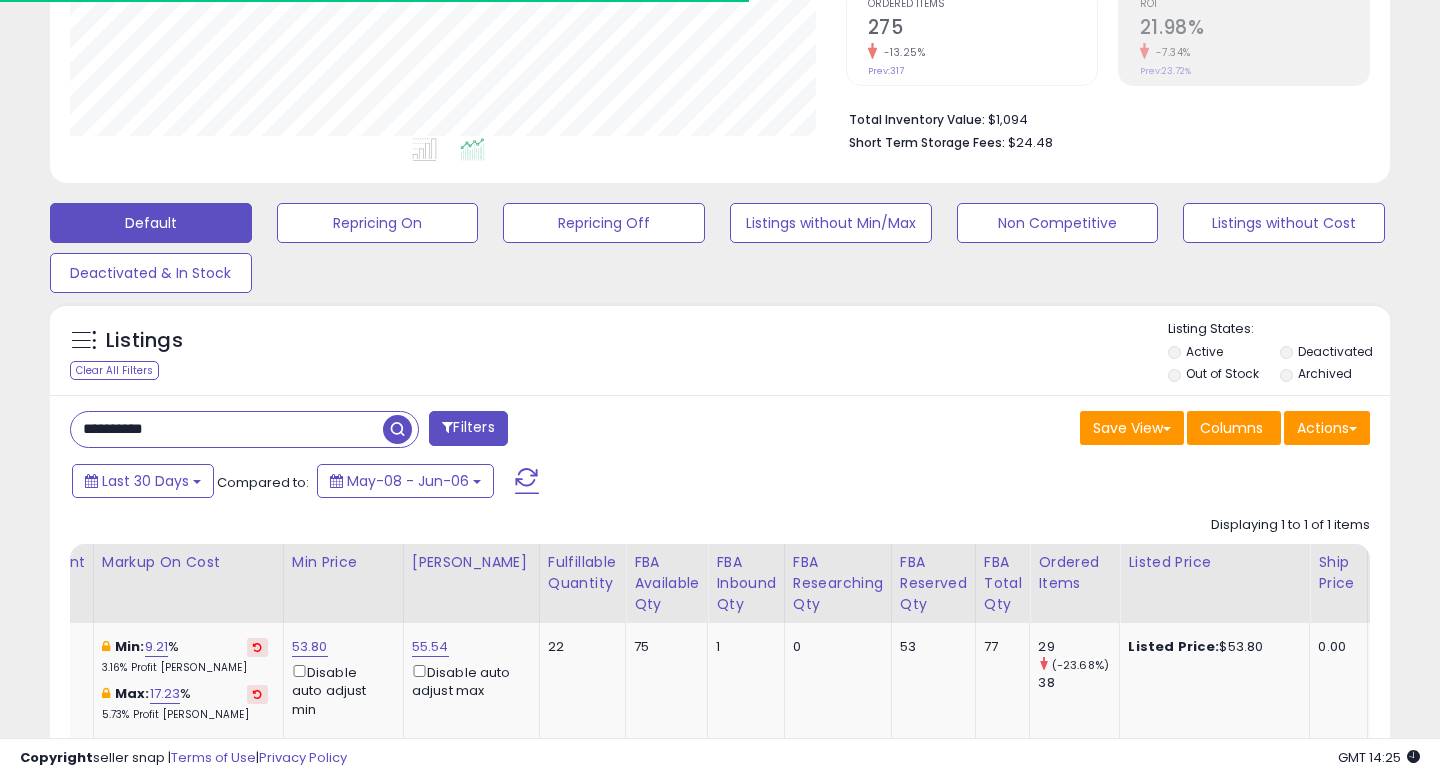 scroll, scrollTop: 549, scrollLeft: 0, axis: vertical 